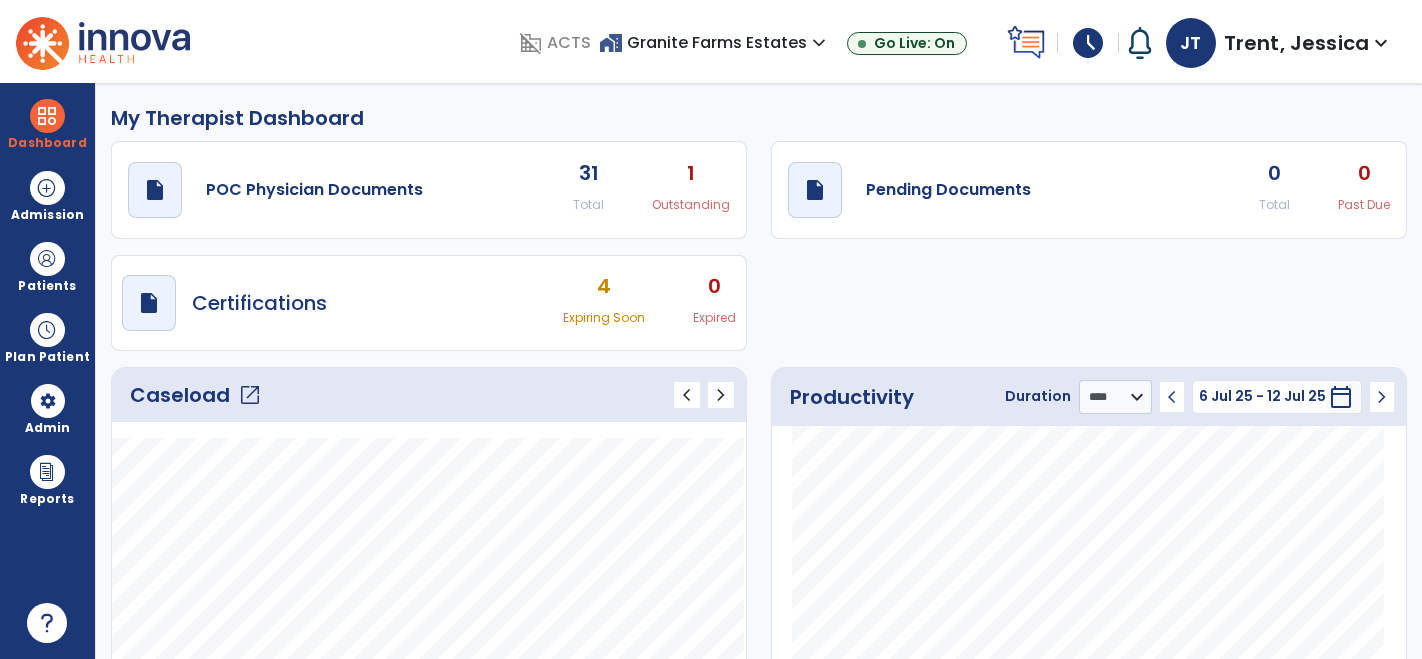 select on "****" 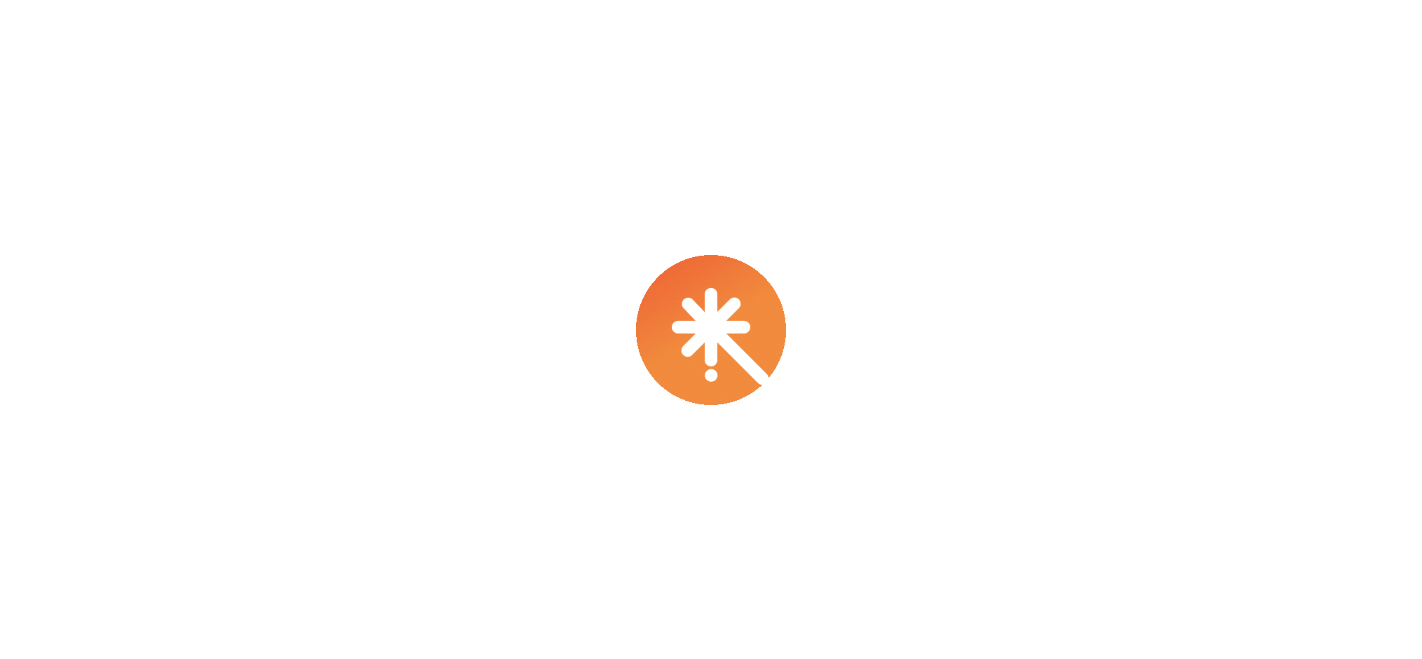 scroll, scrollTop: 0, scrollLeft: 0, axis: both 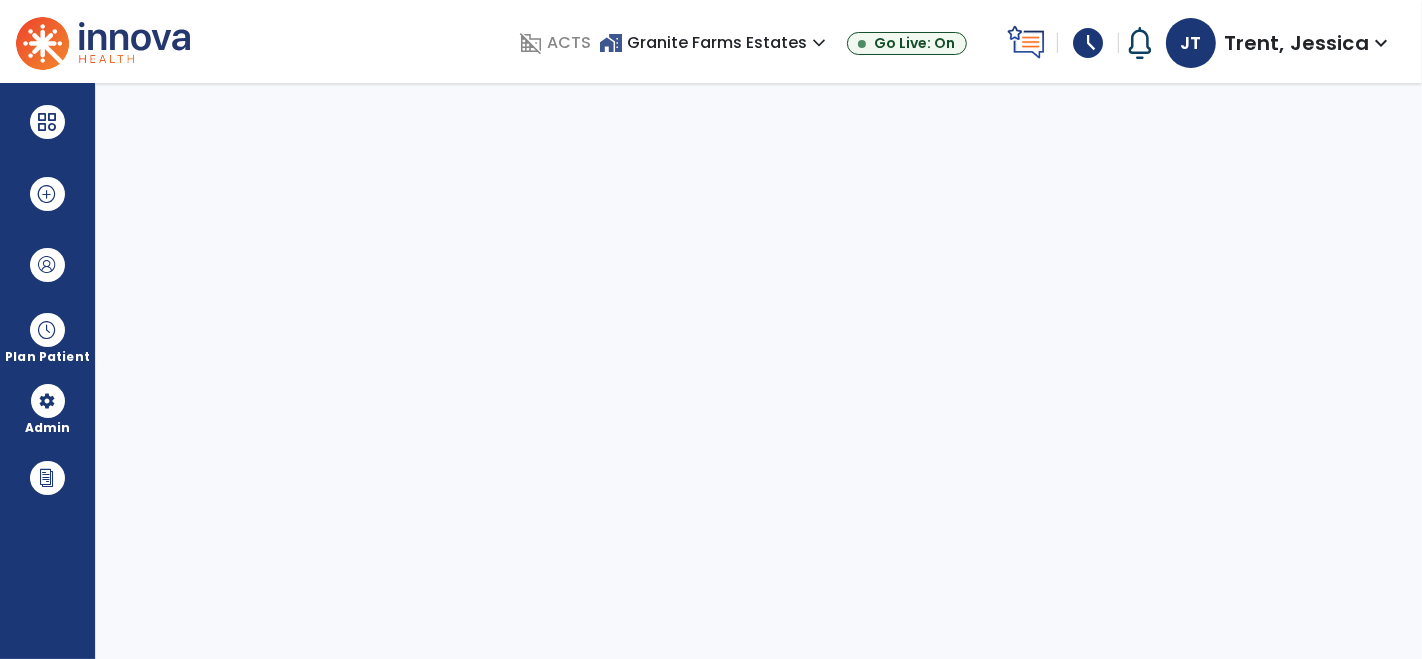 select on "****" 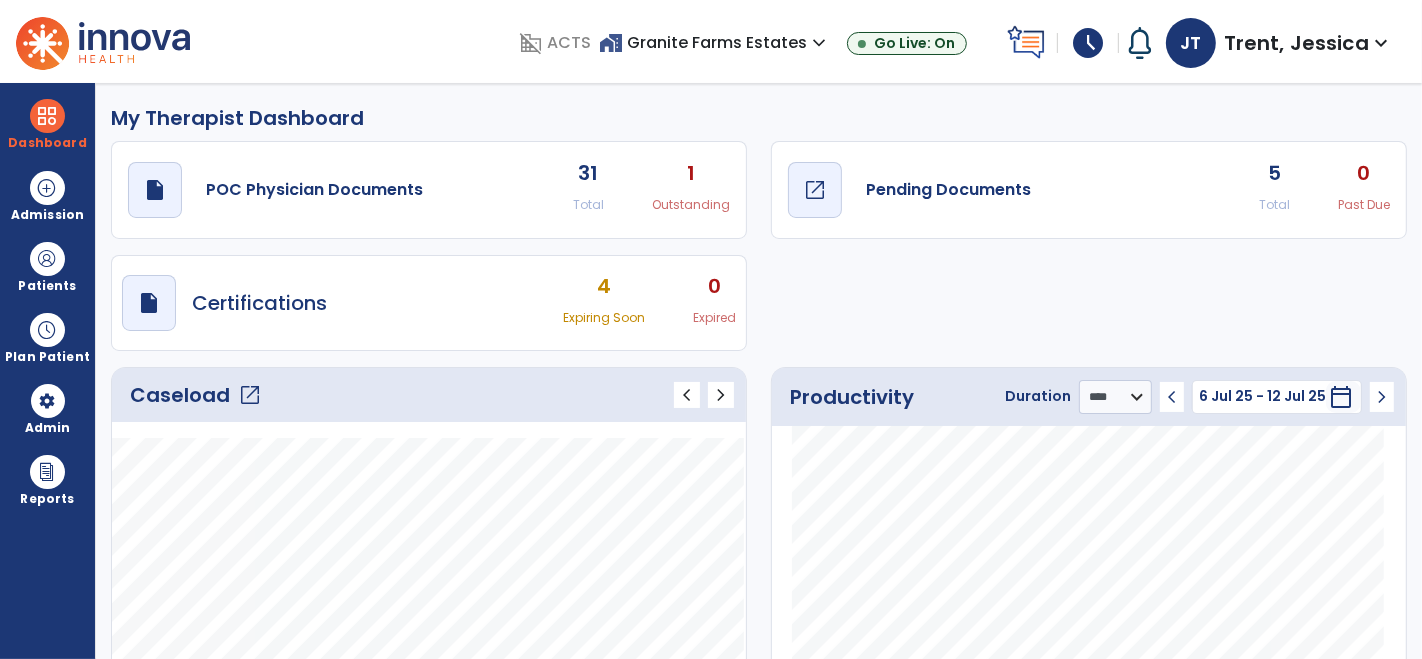 click on "Pending Documents" 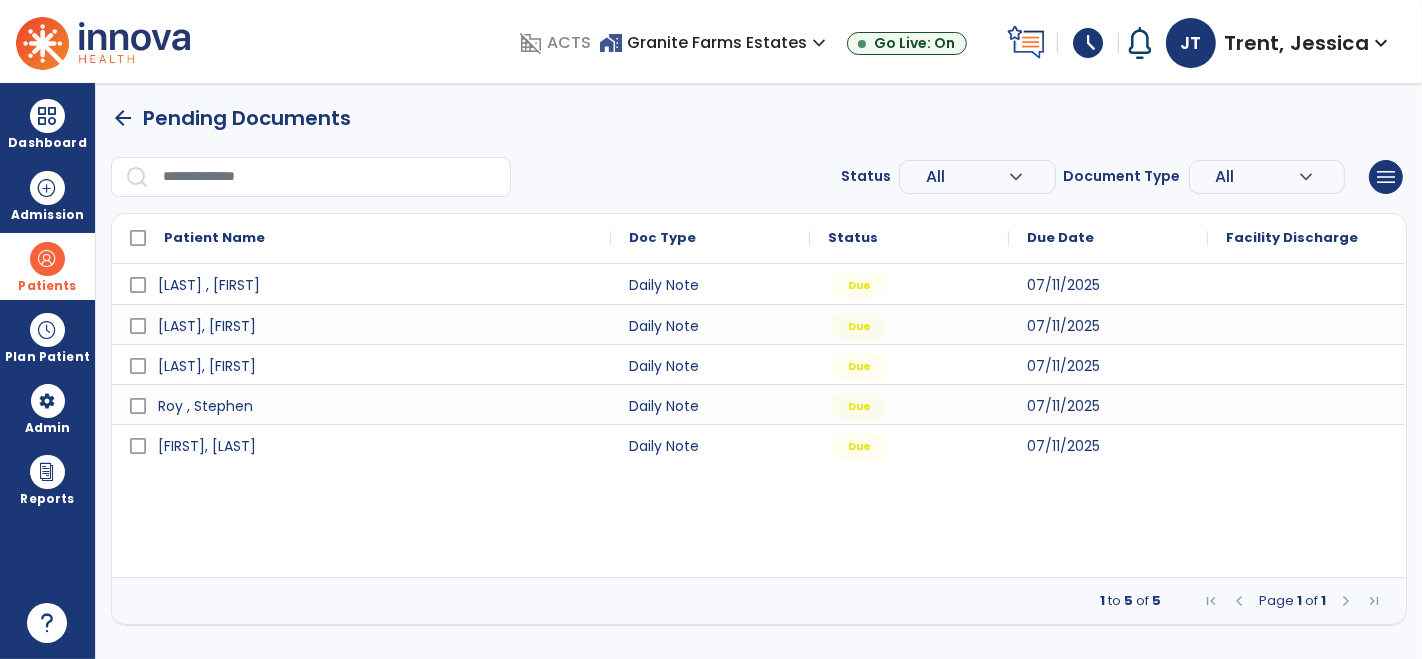click at bounding box center (47, 259) 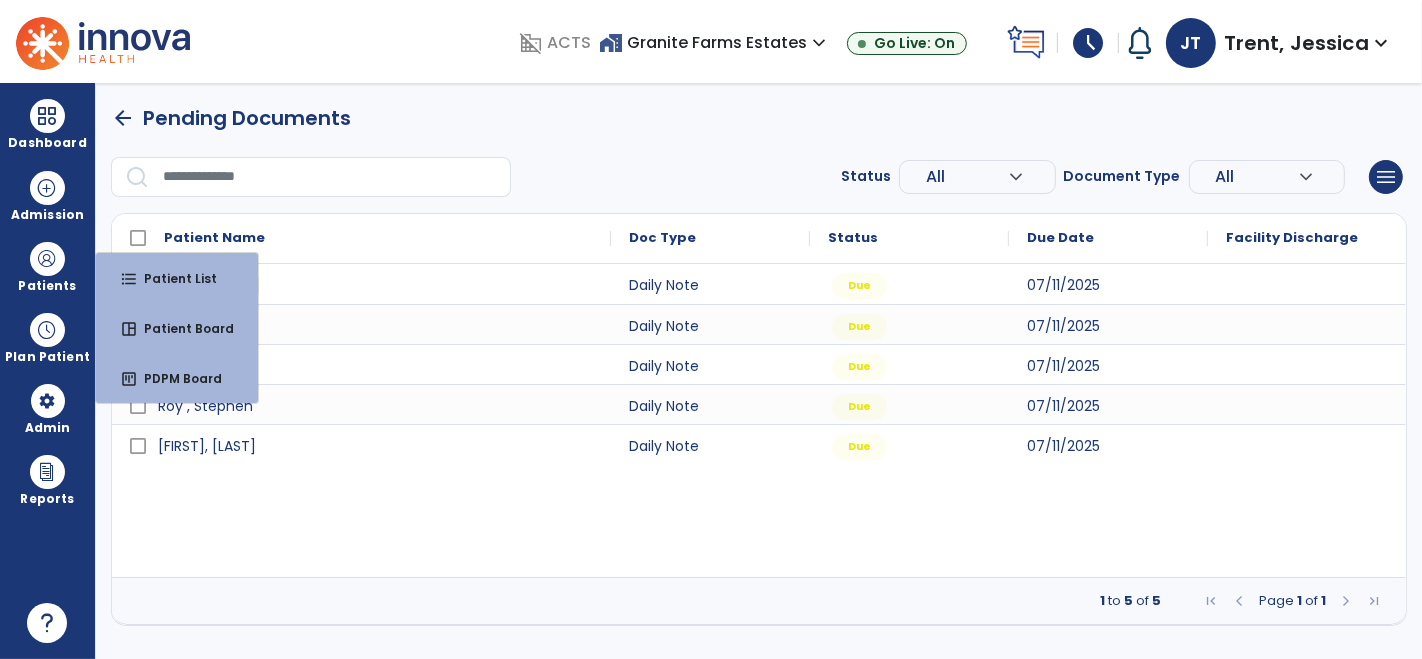 click on "[LAST] , [FIRST]  Daily Note Due [DATE]
[LAST], [FIRST] Daily Note Due [DATE]
[LAST], [FIRST] Daily Note Due [DATE]
[LAST] , [FIRST] Daily Note Due [DATE]
[LAST], [FIRST]  Daily Note Due [DATE]" at bounding box center (759, 420) 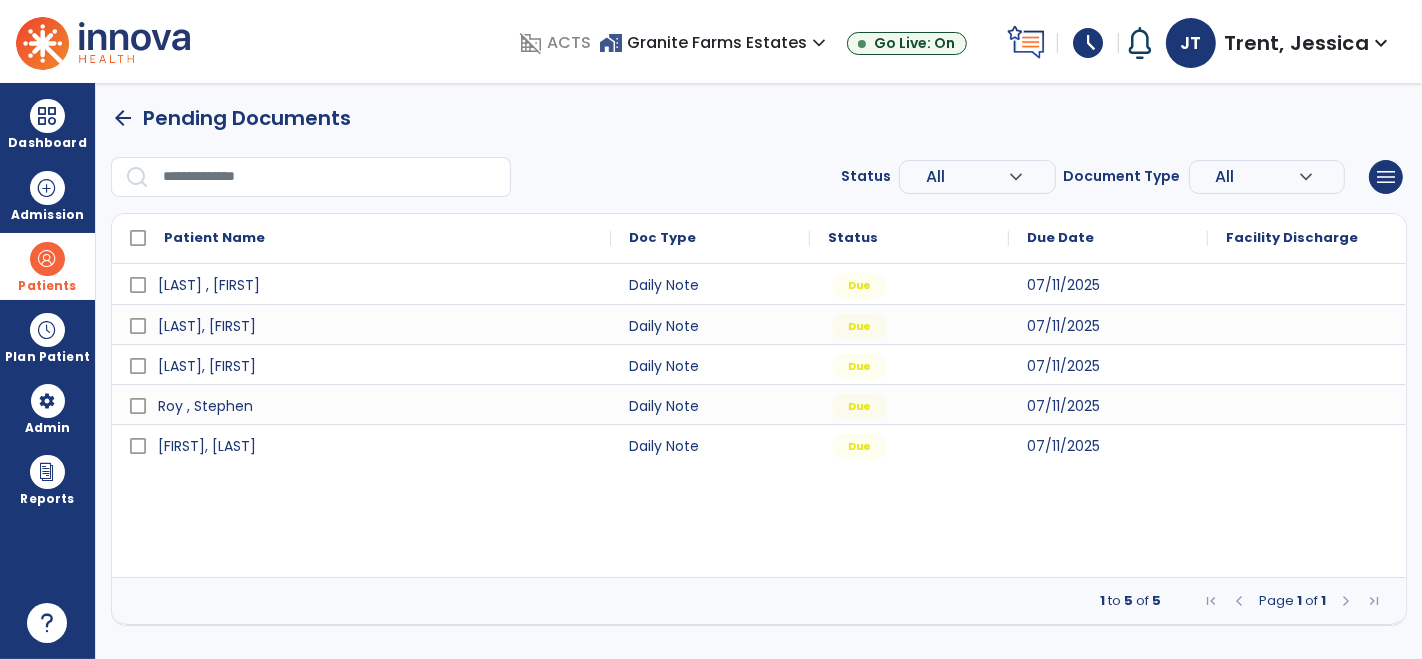 click at bounding box center [47, 259] 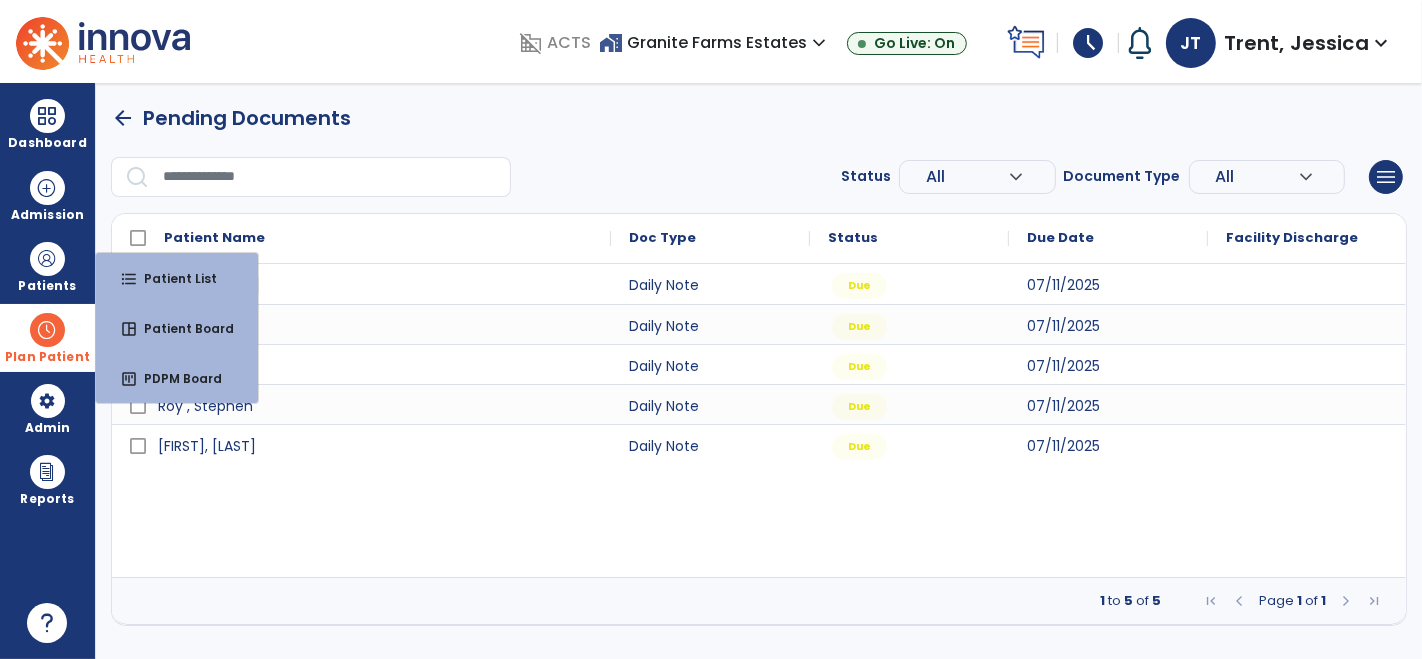 click on "Plan Patient" at bounding box center [47, 266] 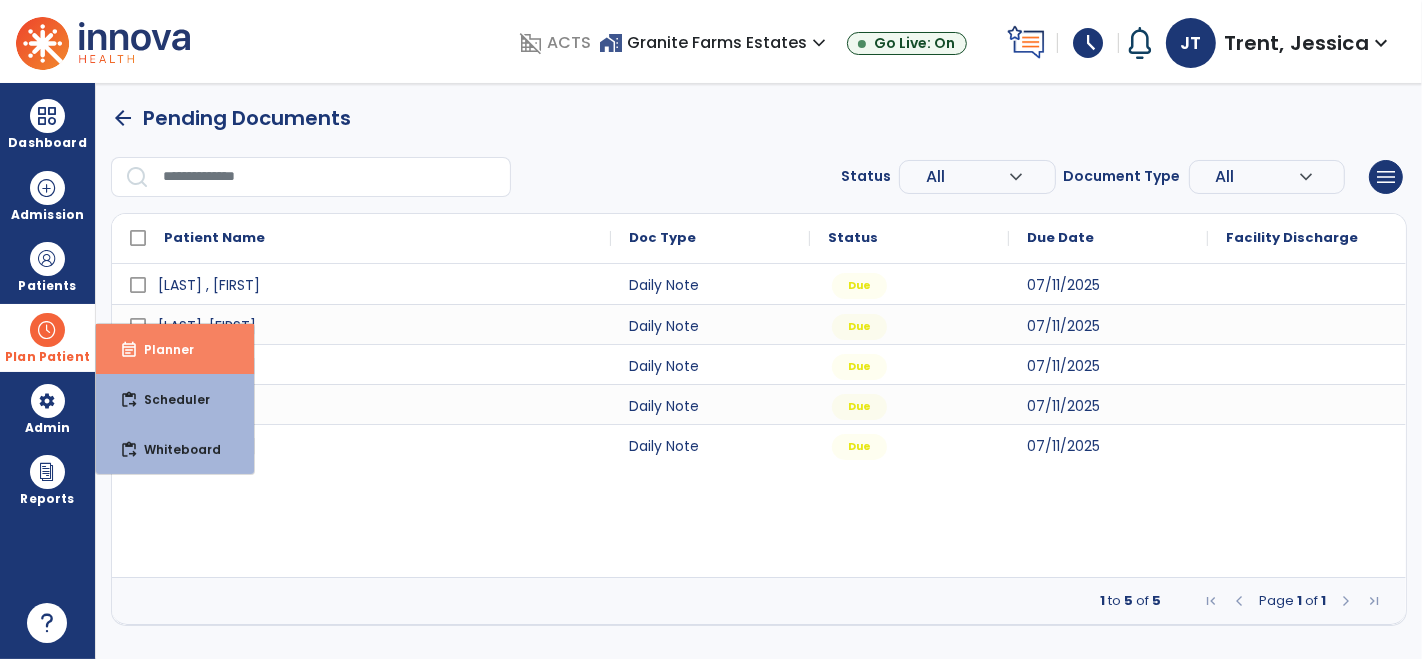 click on "event_note" at bounding box center (129, 350) 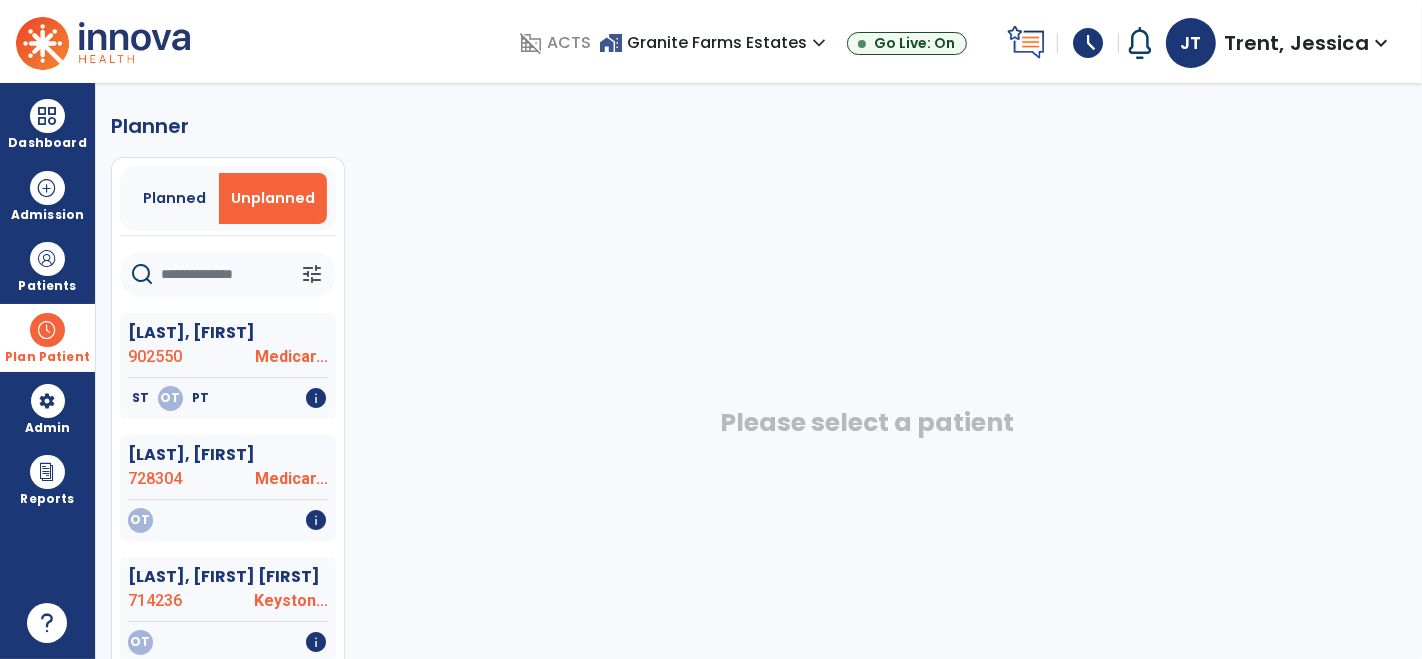 click 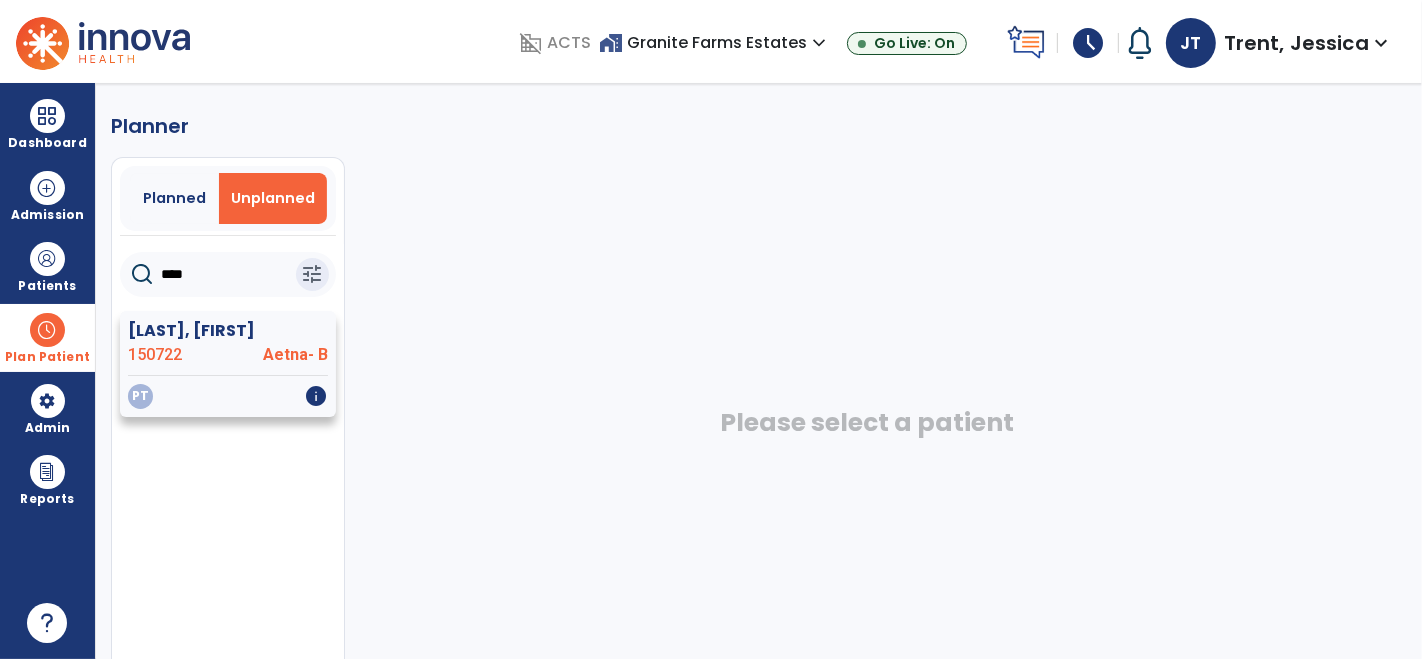 type on "****" 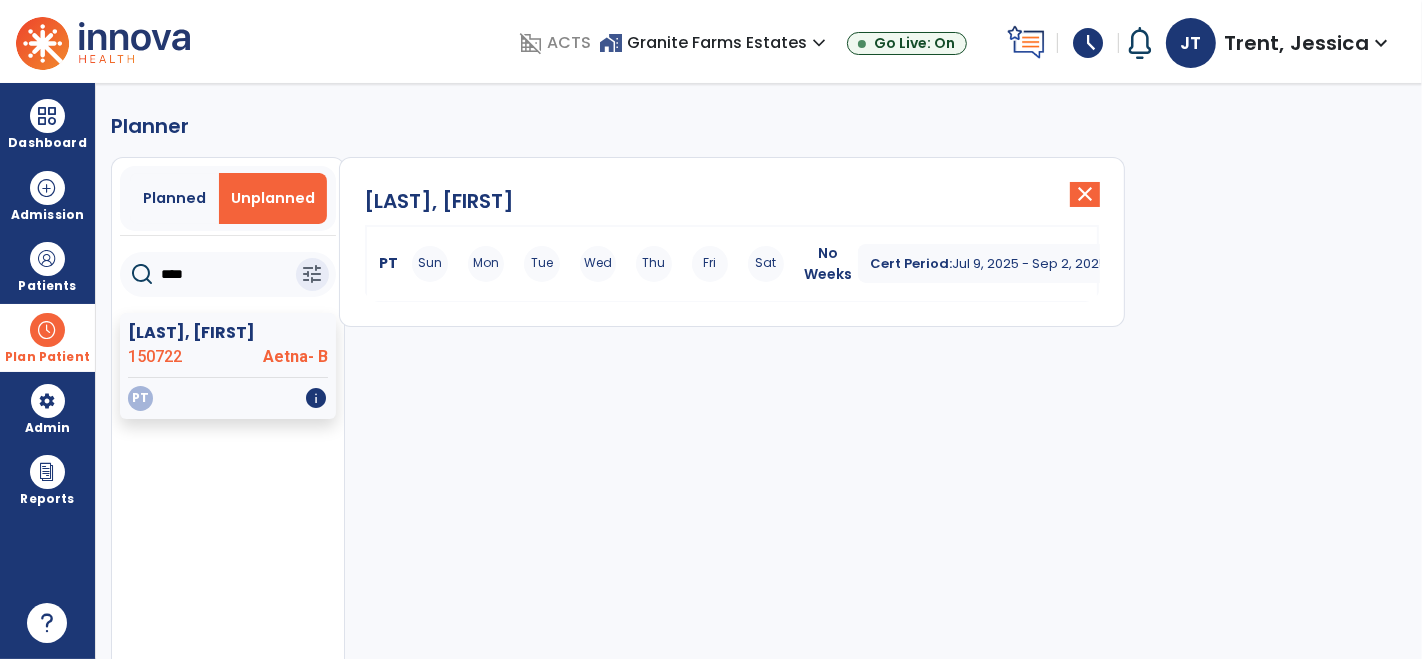 click on "[LAST],  [FIRST]  close   PT Sun Mon Tue Wed Thu Fri Sat No Weeks Cert Period:  [DATE] - [DATE]  expand_more" 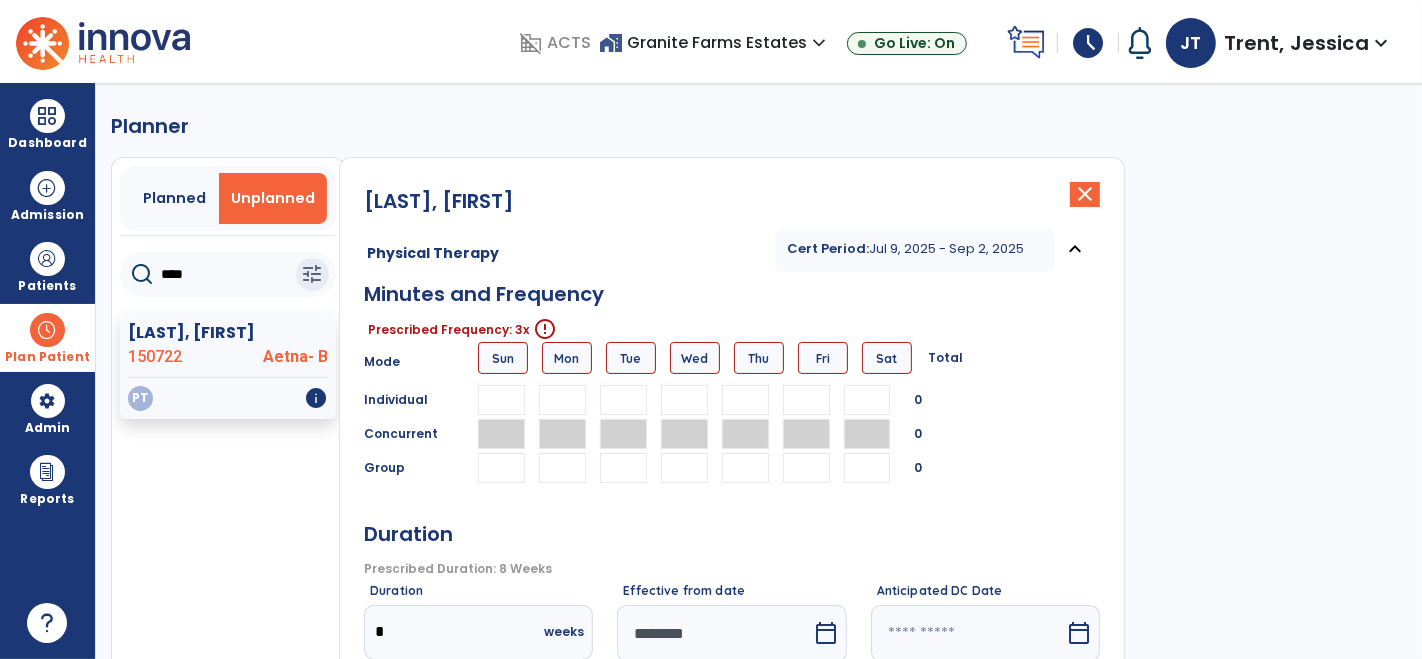 click at bounding box center [562, 400] 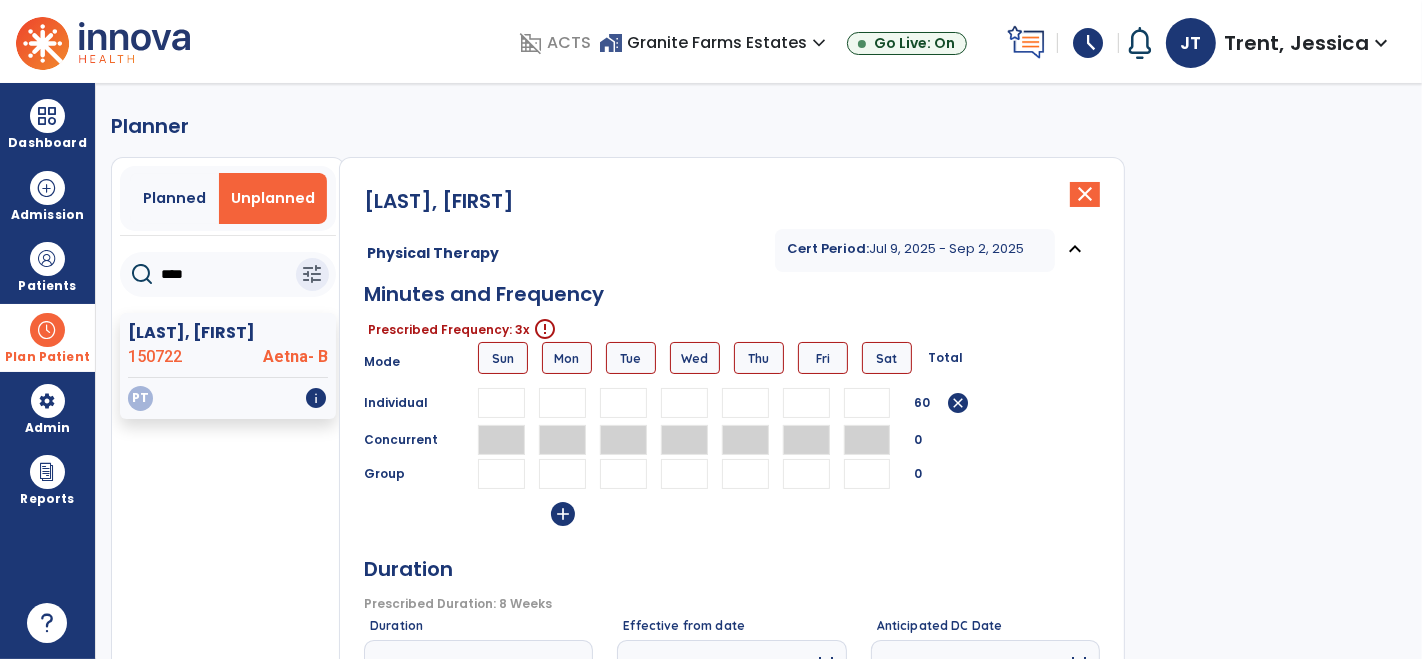 type on "**" 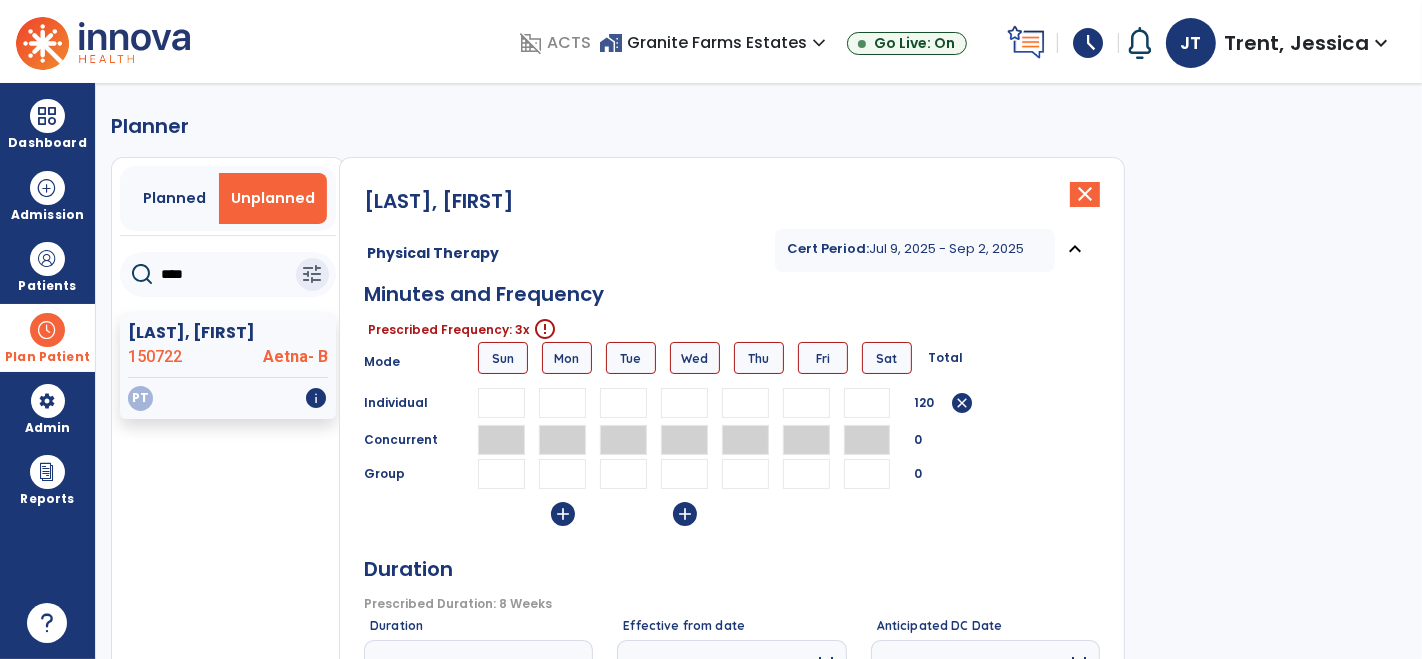 type on "**" 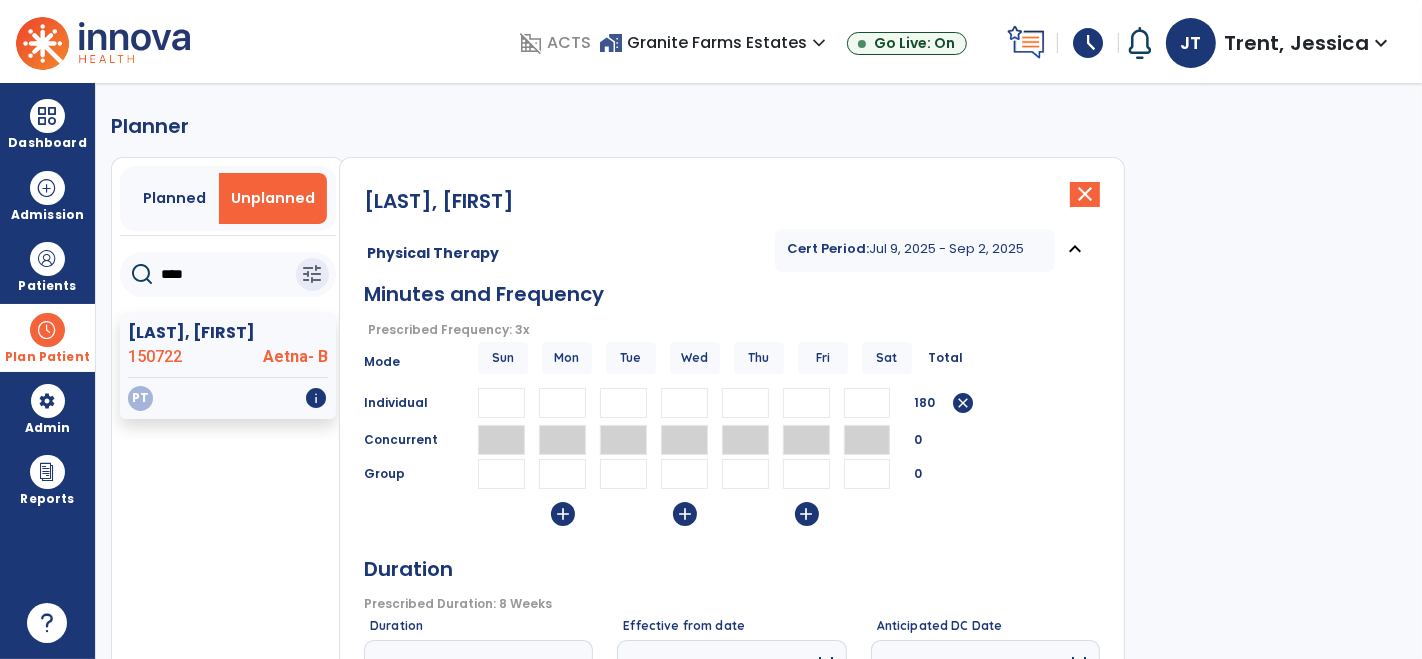 type on "**" 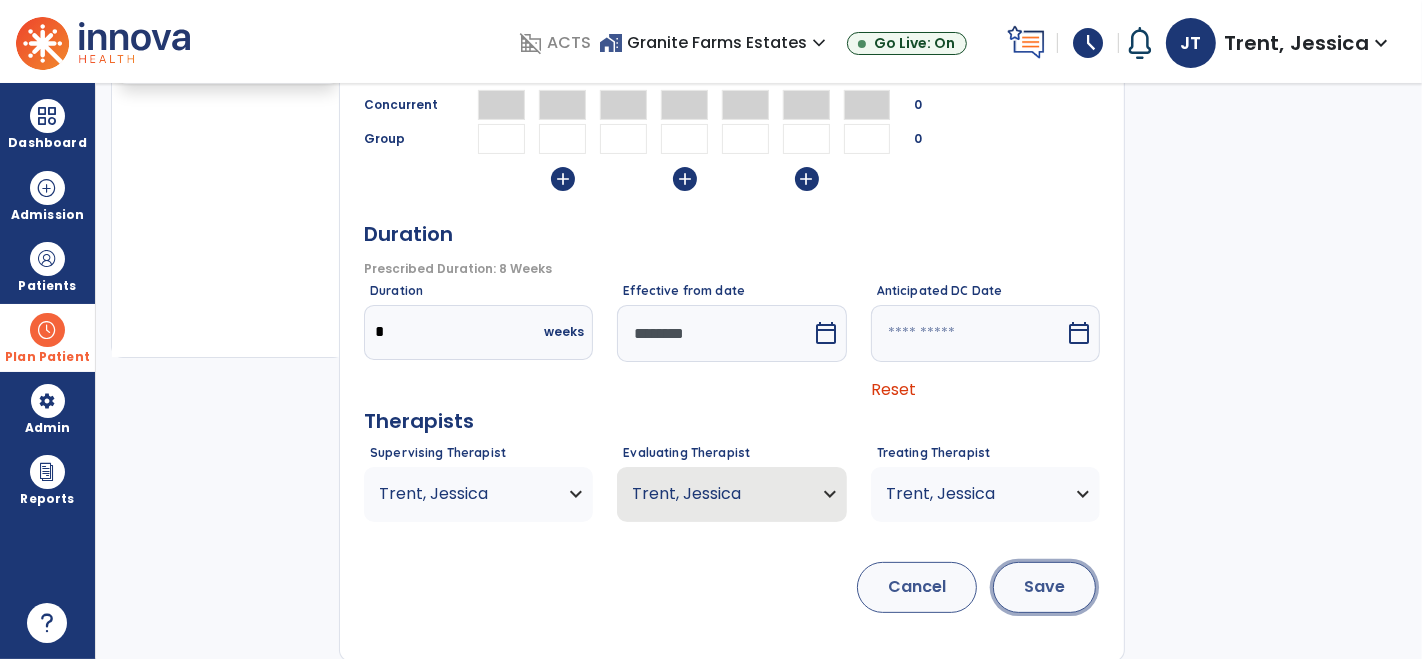 click on "Save" at bounding box center [1044, 587] 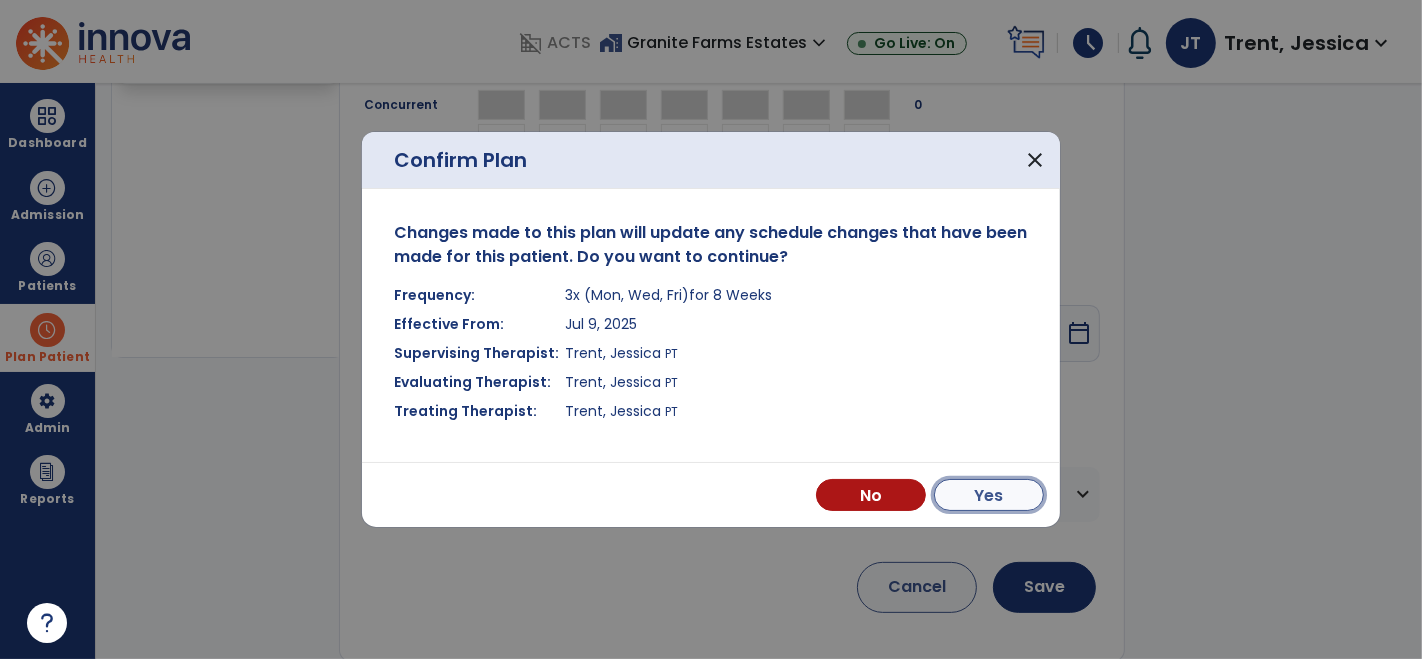 click on "Yes" at bounding box center (989, 495) 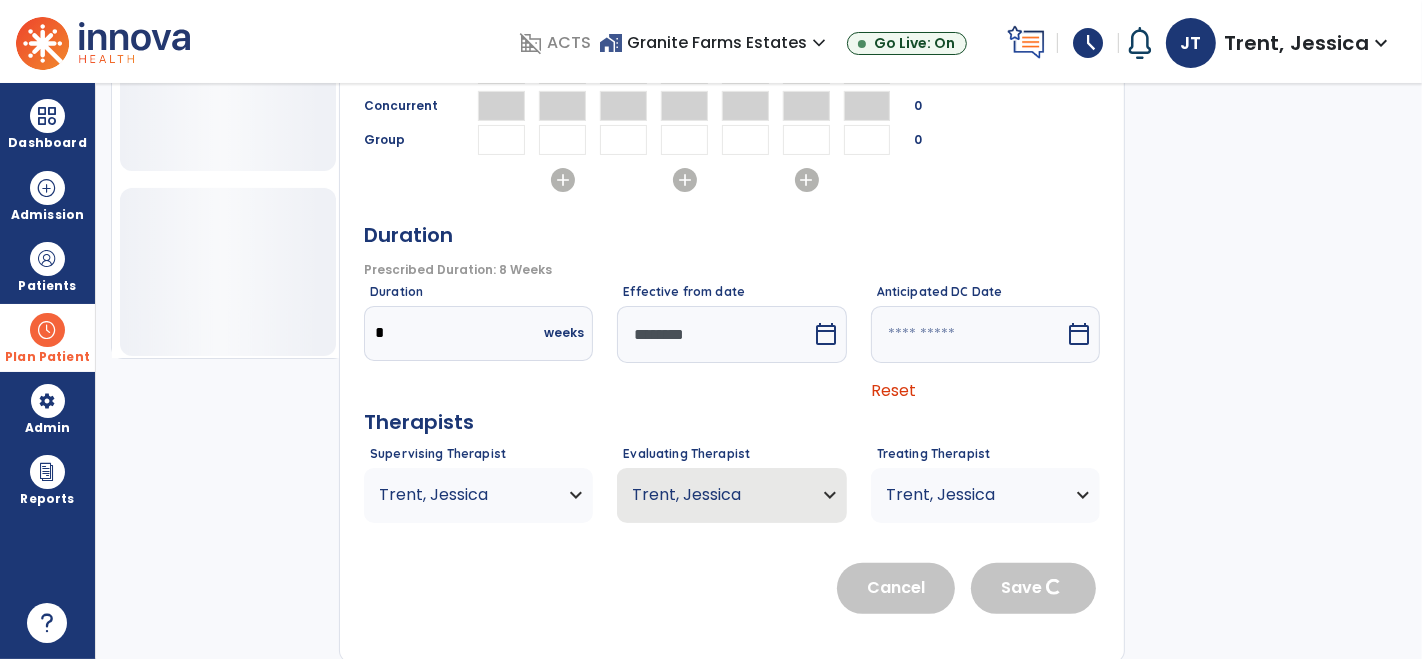 scroll, scrollTop: 335, scrollLeft: 0, axis: vertical 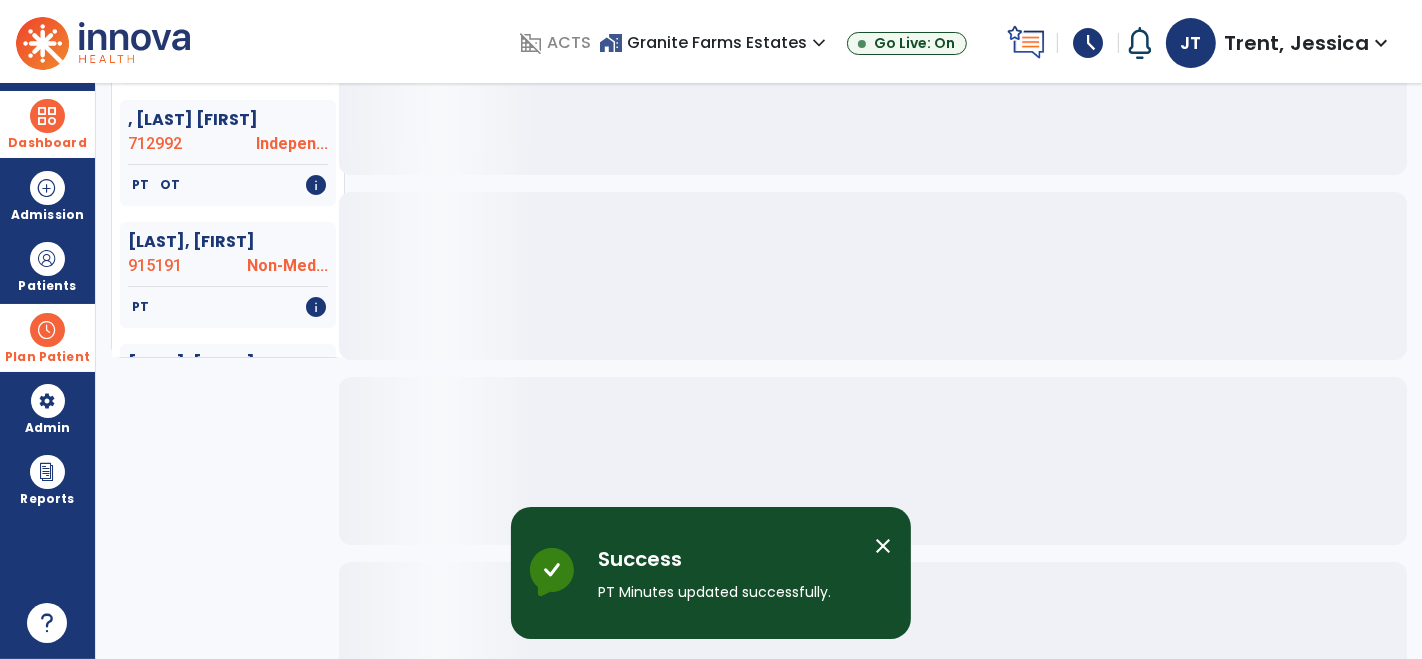 click on "Dashboard" at bounding box center (47, 143) 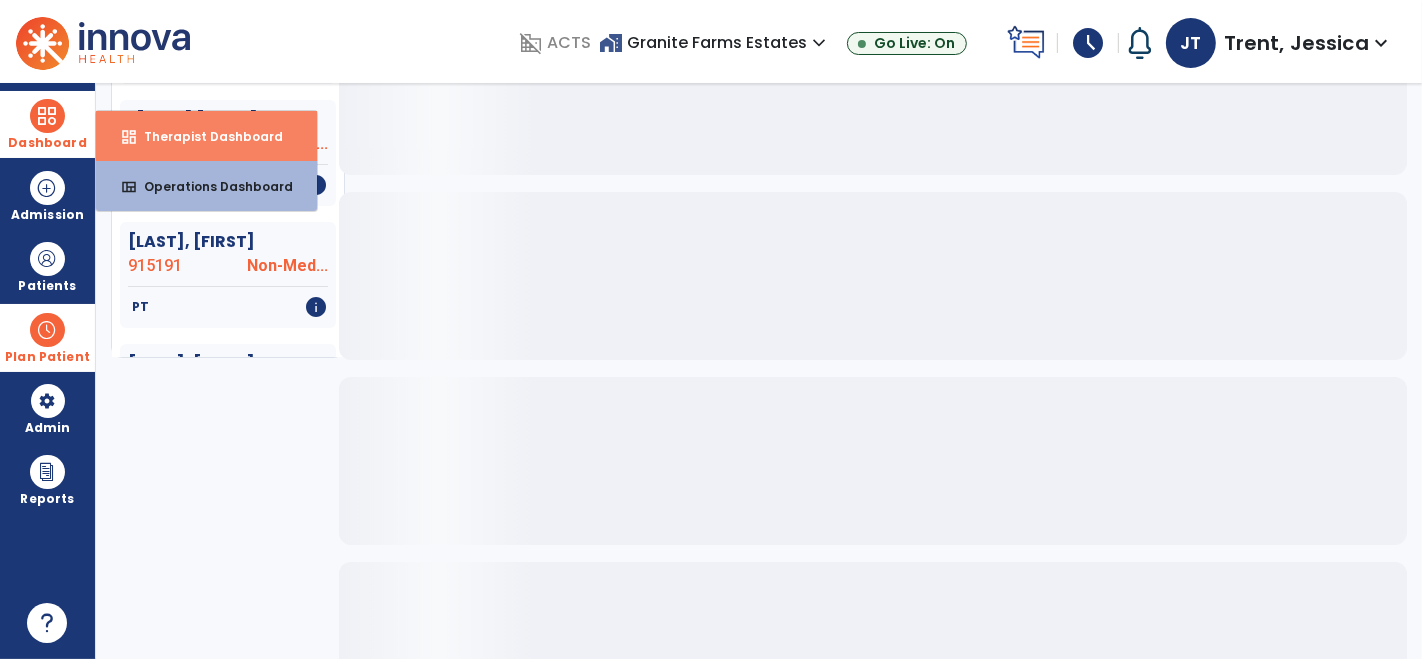 click on "dashboard  Therapist Dashboard" at bounding box center (206, 136) 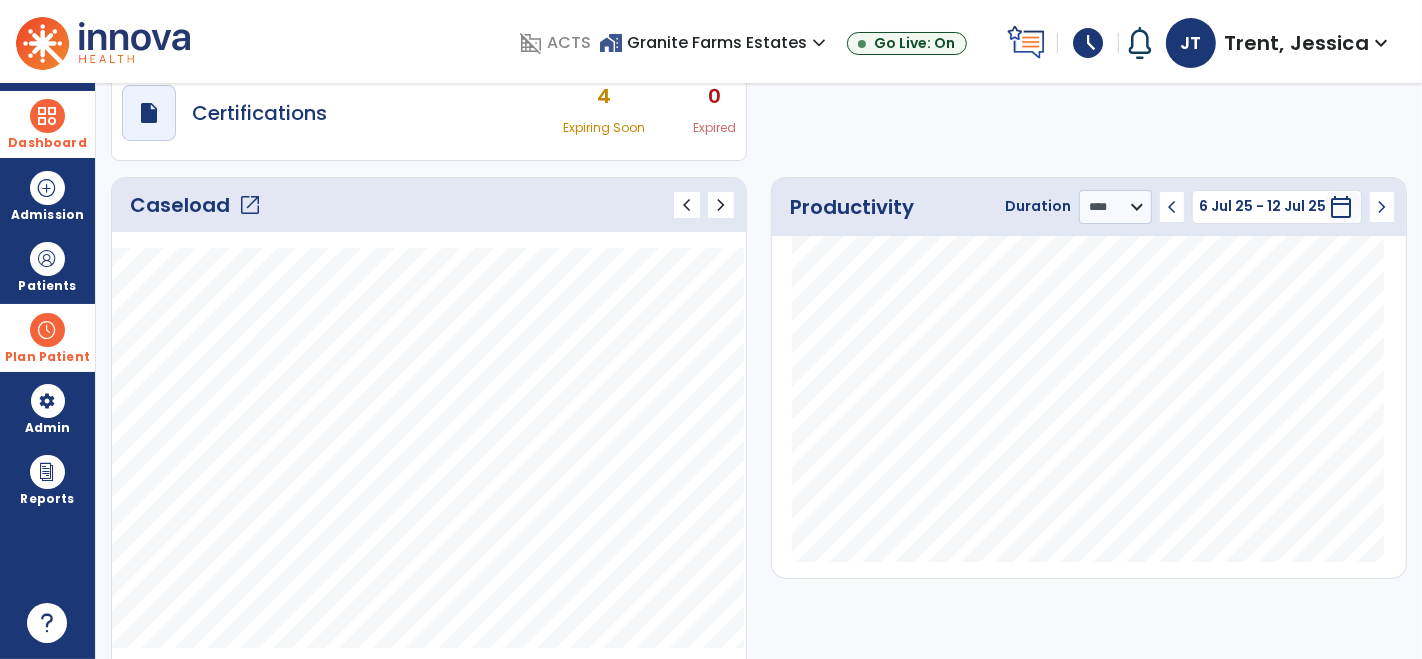 scroll, scrollTop: 0, scrollLeft: 0, axis: both 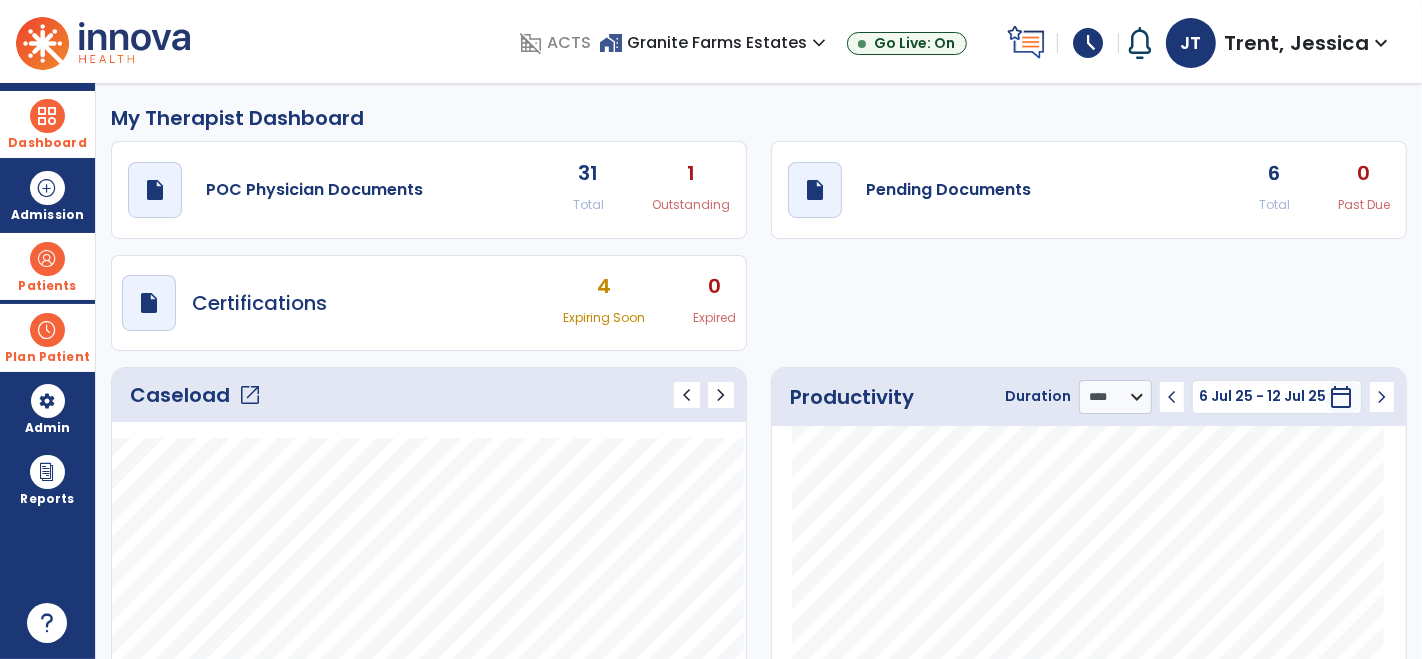 click at bounding box center [47, 259] 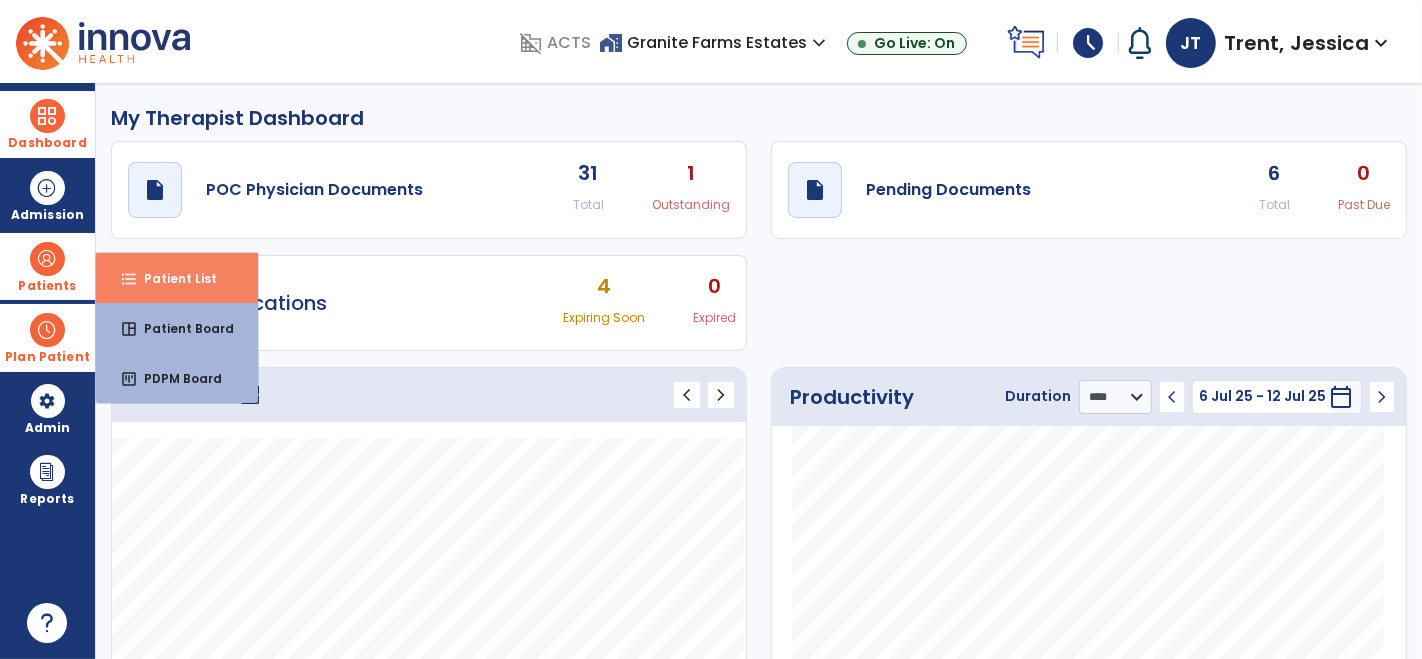 click on "format_list_bulleted  Patient List" at bounding box center [177, 278] 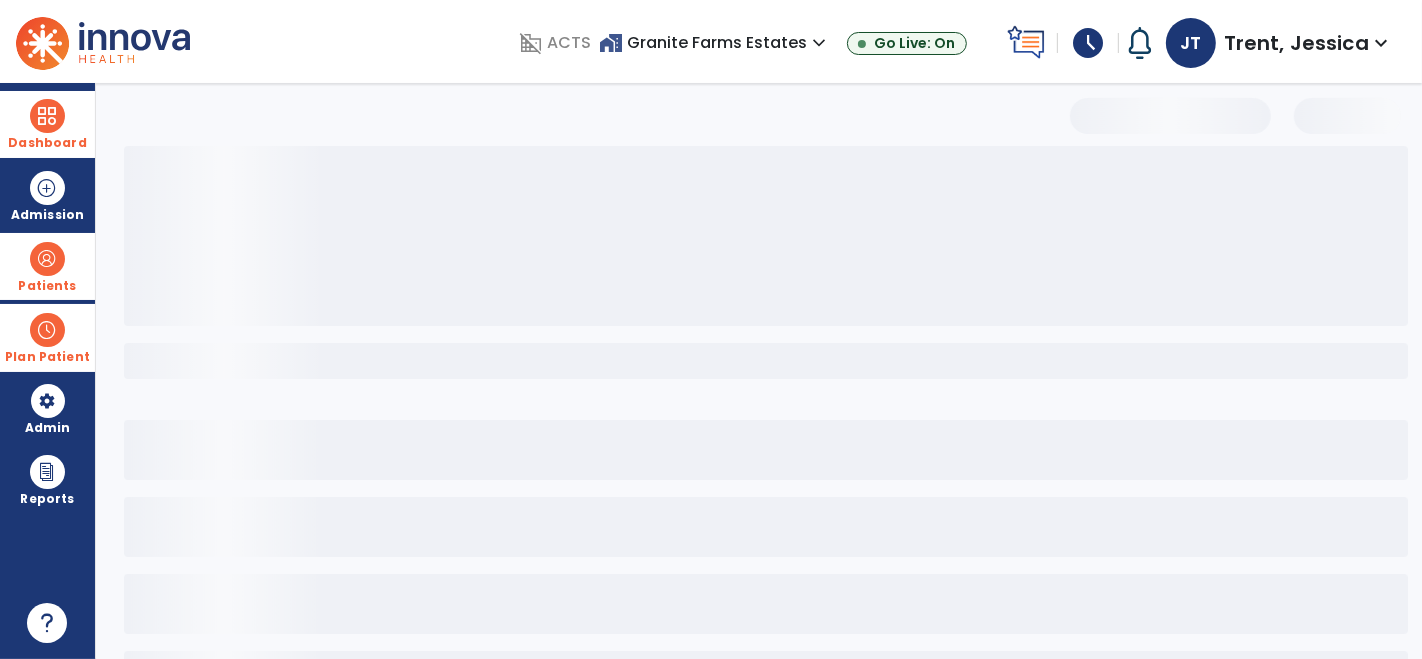 select on "***" 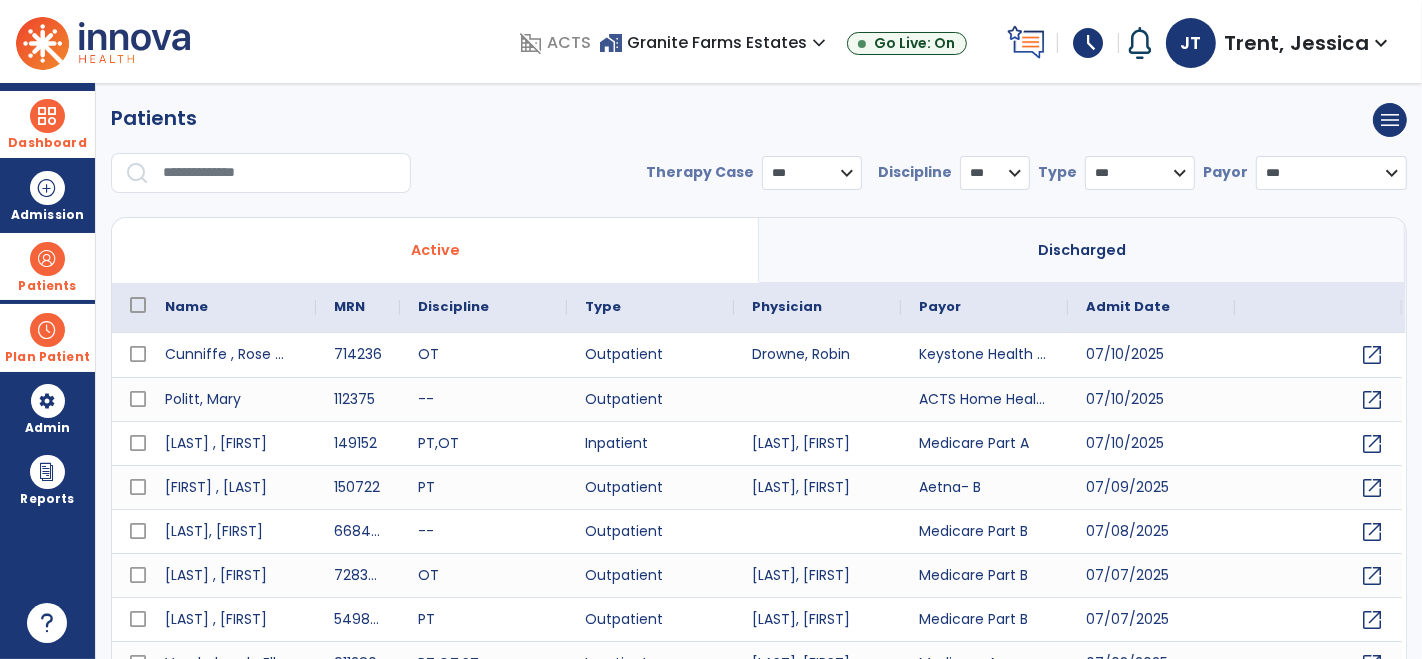 click at bounding box center (280, 173) 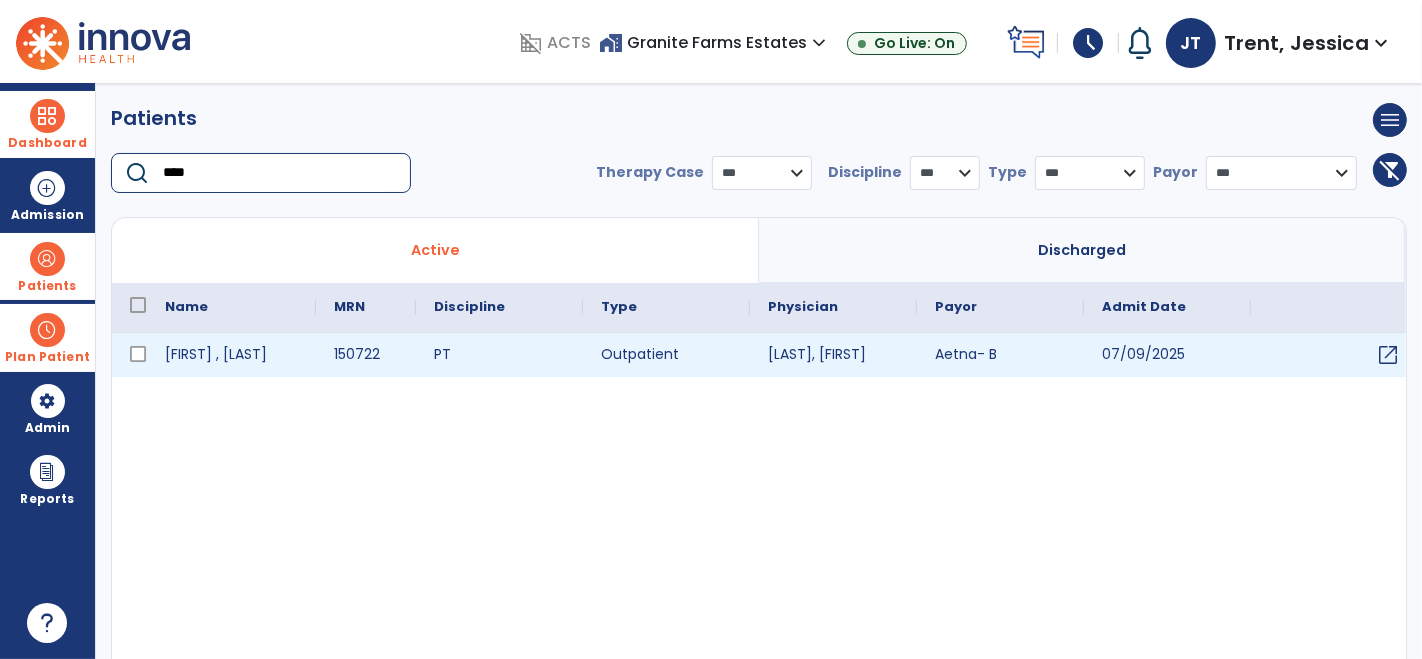 type on "****" 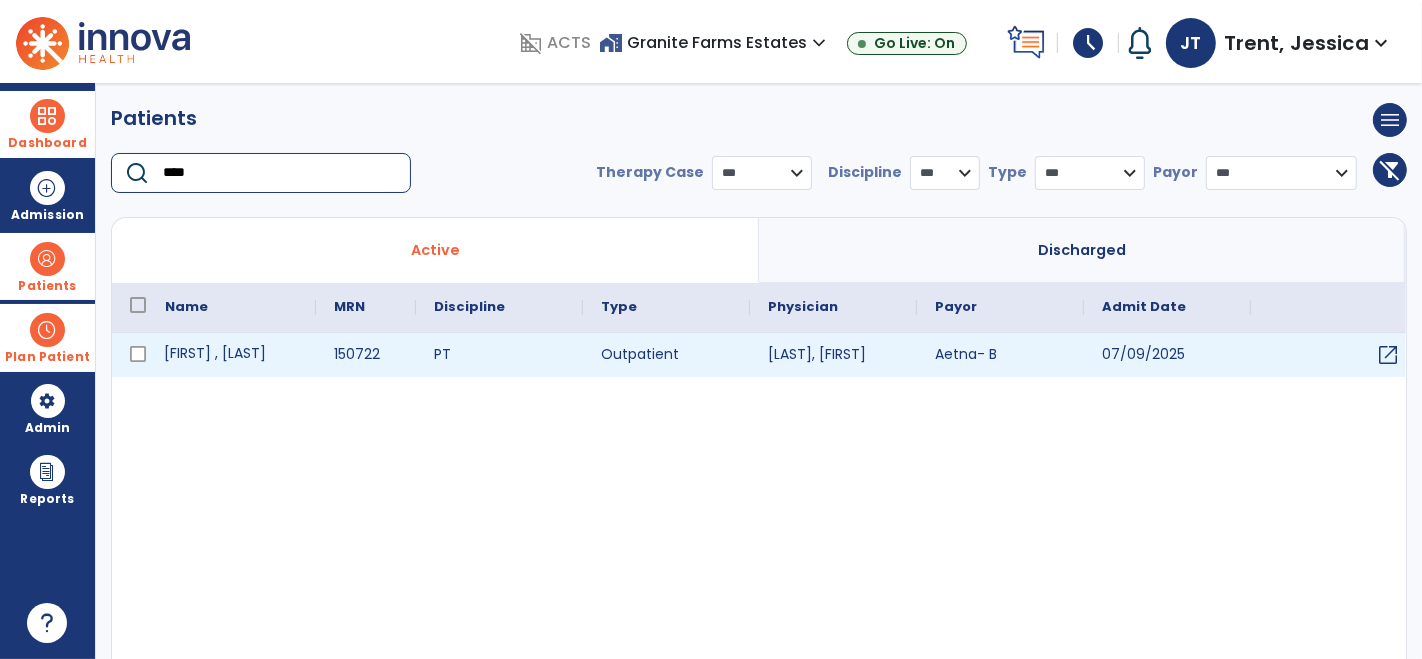 click on "[FIRST] , [LAST]" at bounding box center [231, 355] 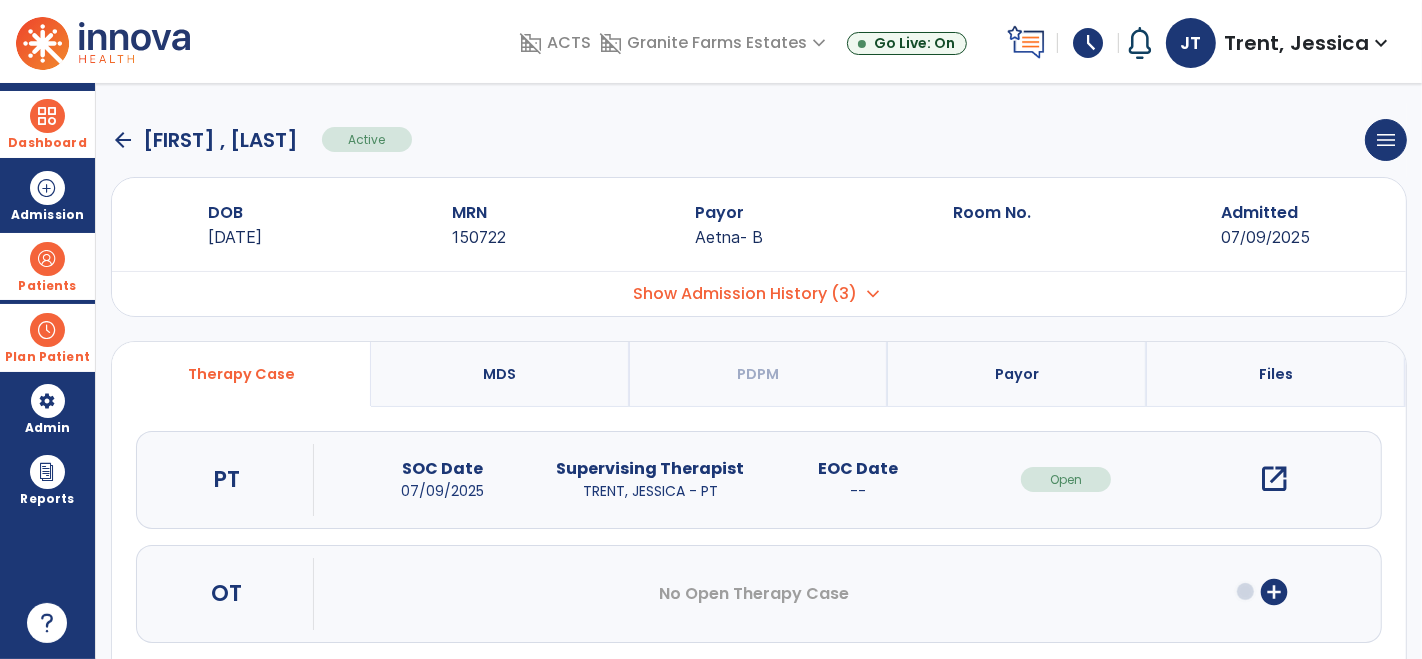 click on "open_in_new" at bounding box center (1274, 479) 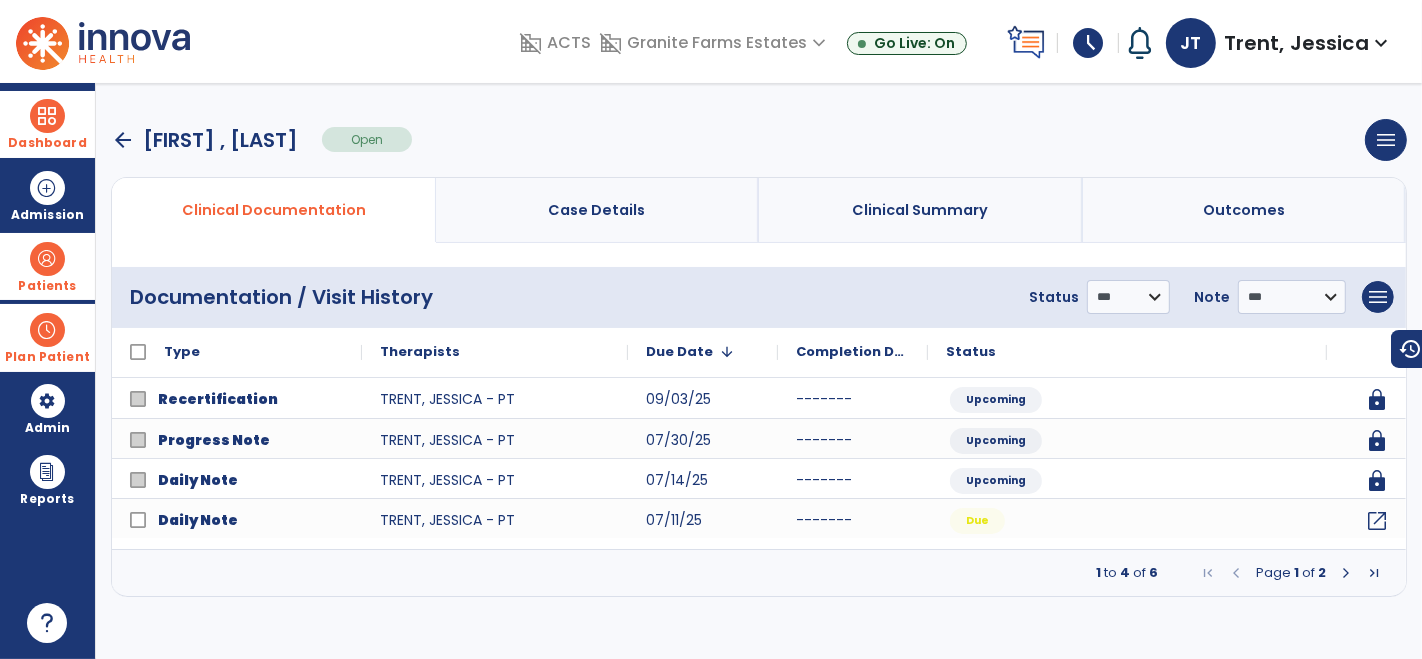 click at bounding box center [1346, 573] 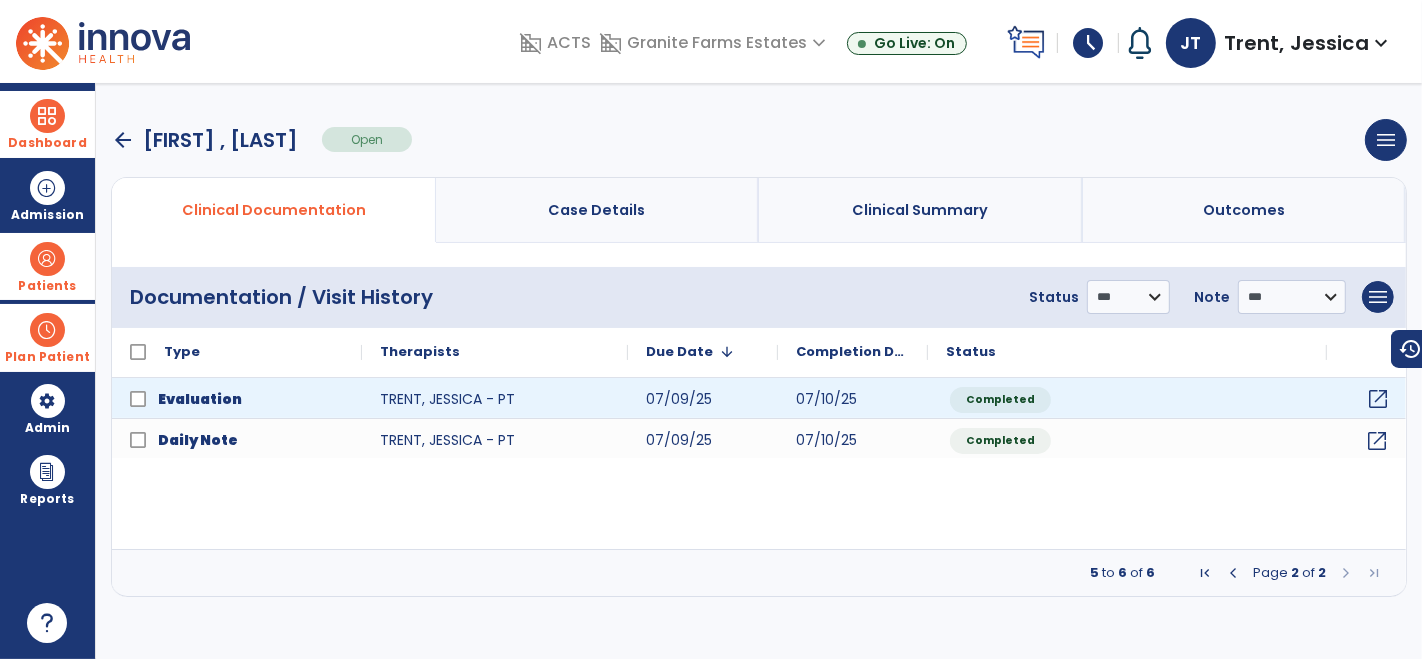click on "open_in_new" 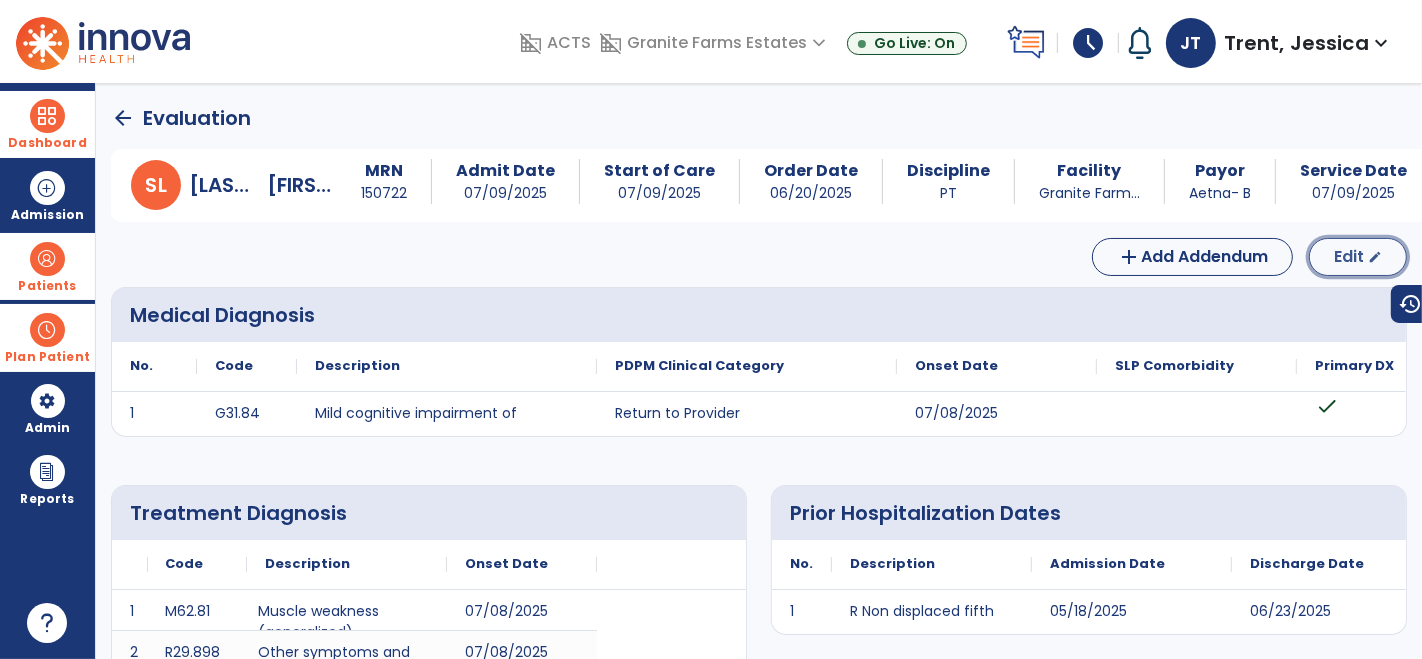 click on "Edit" 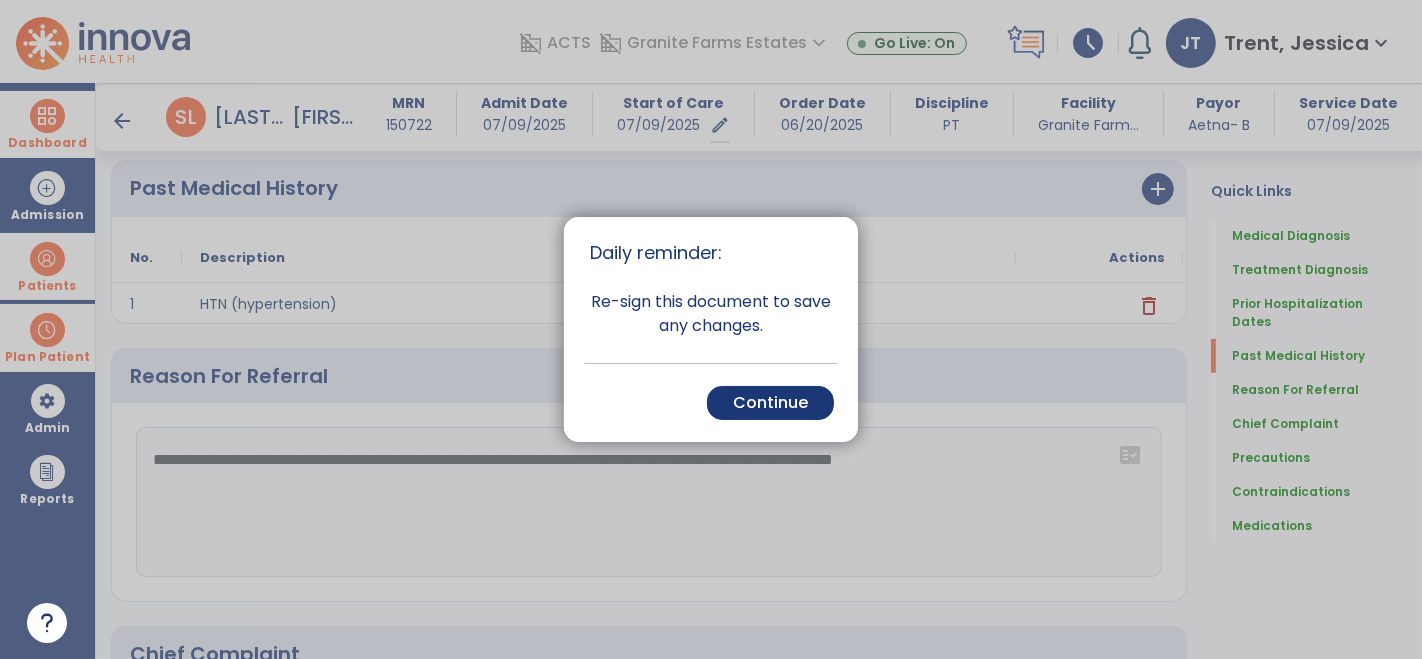 scroll, scrollTop: 996, scrollLeft: 0, axis: vertical 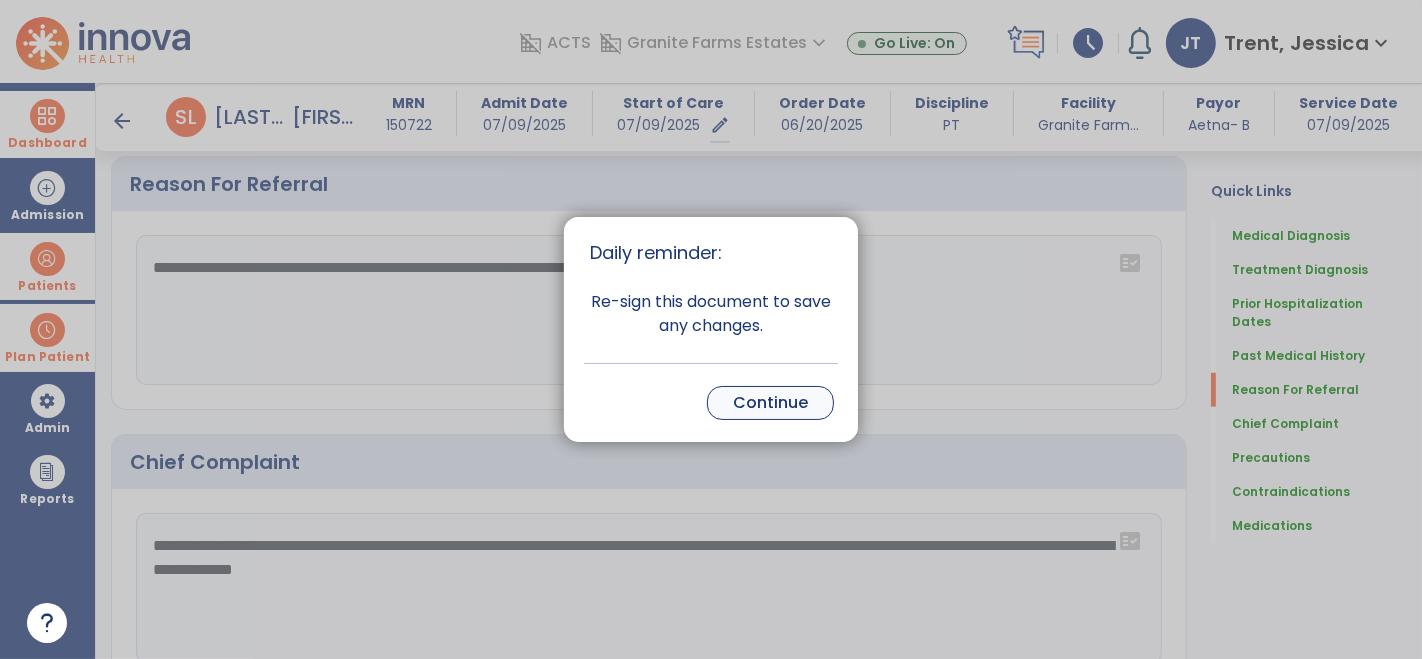 drag, startPoint x: 864, startPoint y: 401, endPoint x: 717, endPoint y: 403, distance: 147.01361 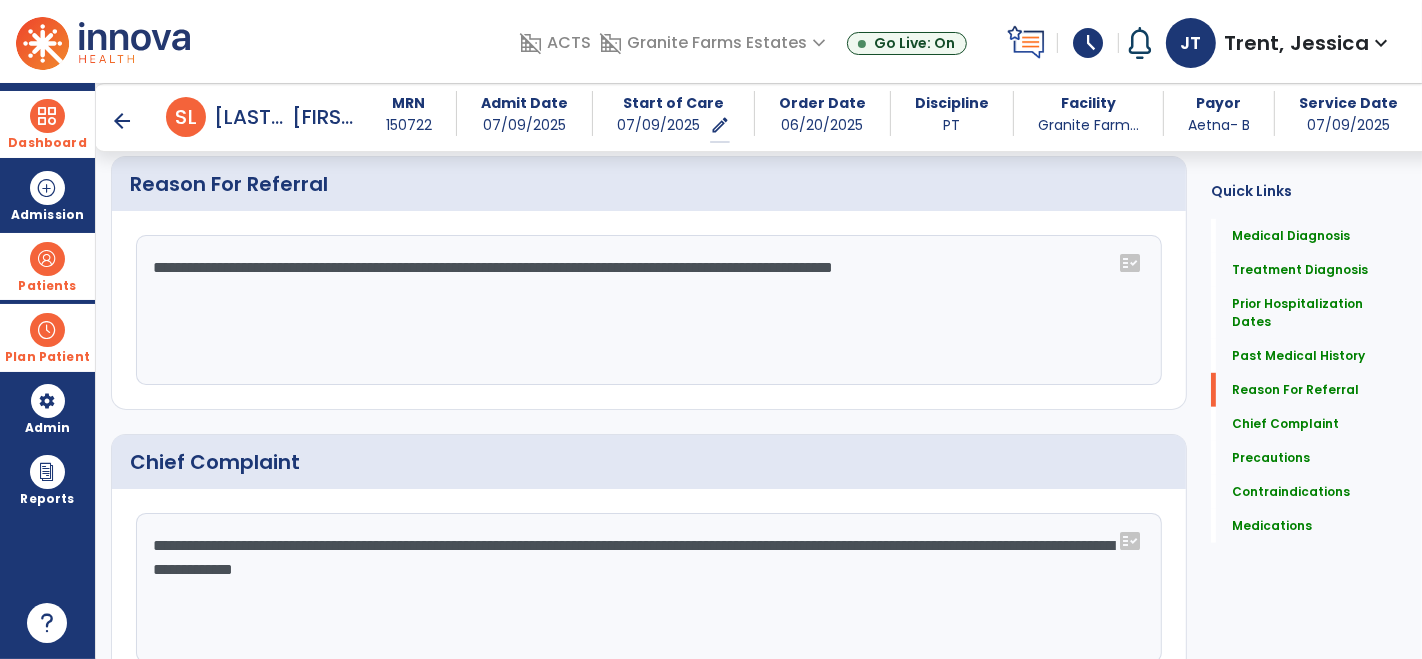 click on "**********" 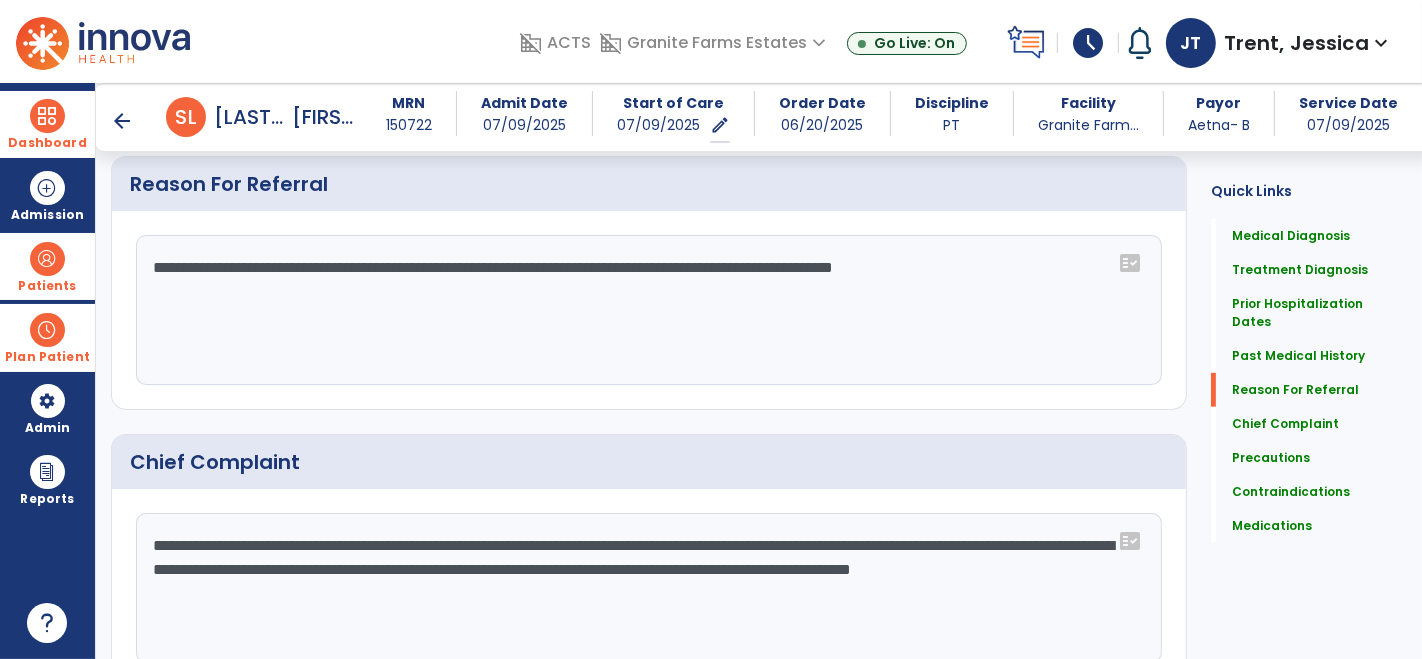 click on "**********" 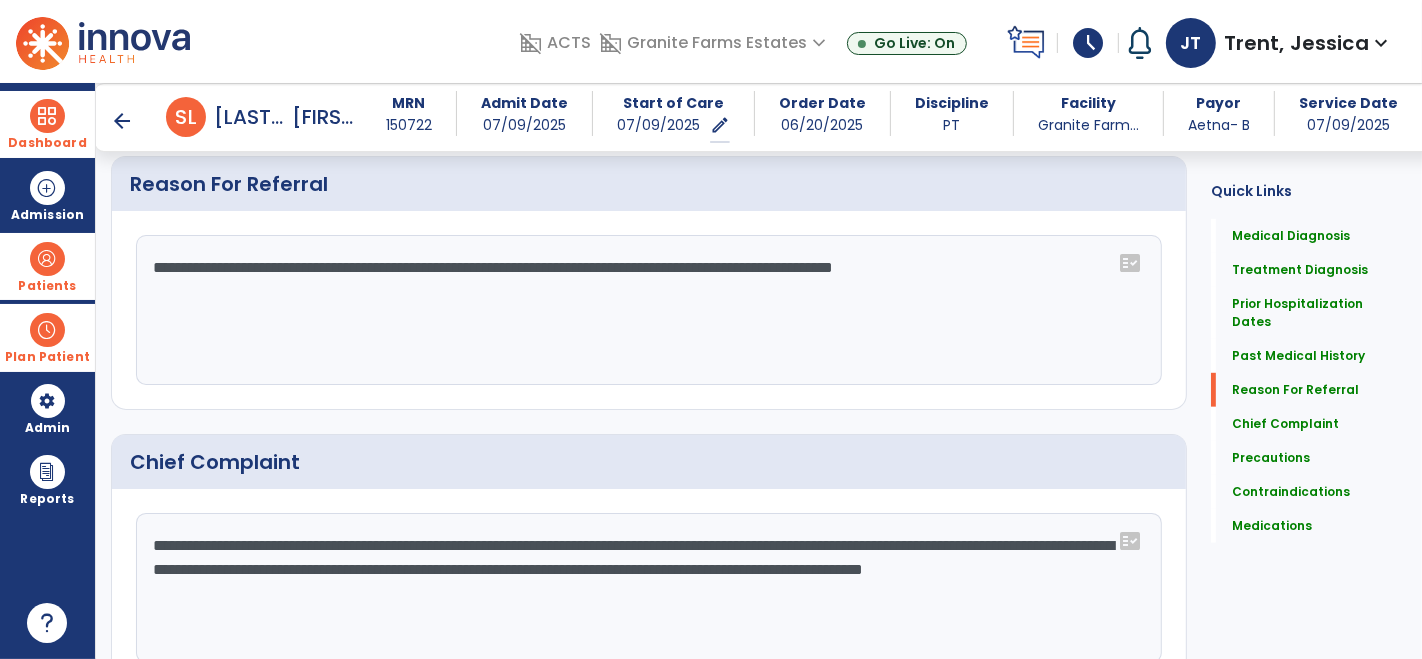 click on "**********" 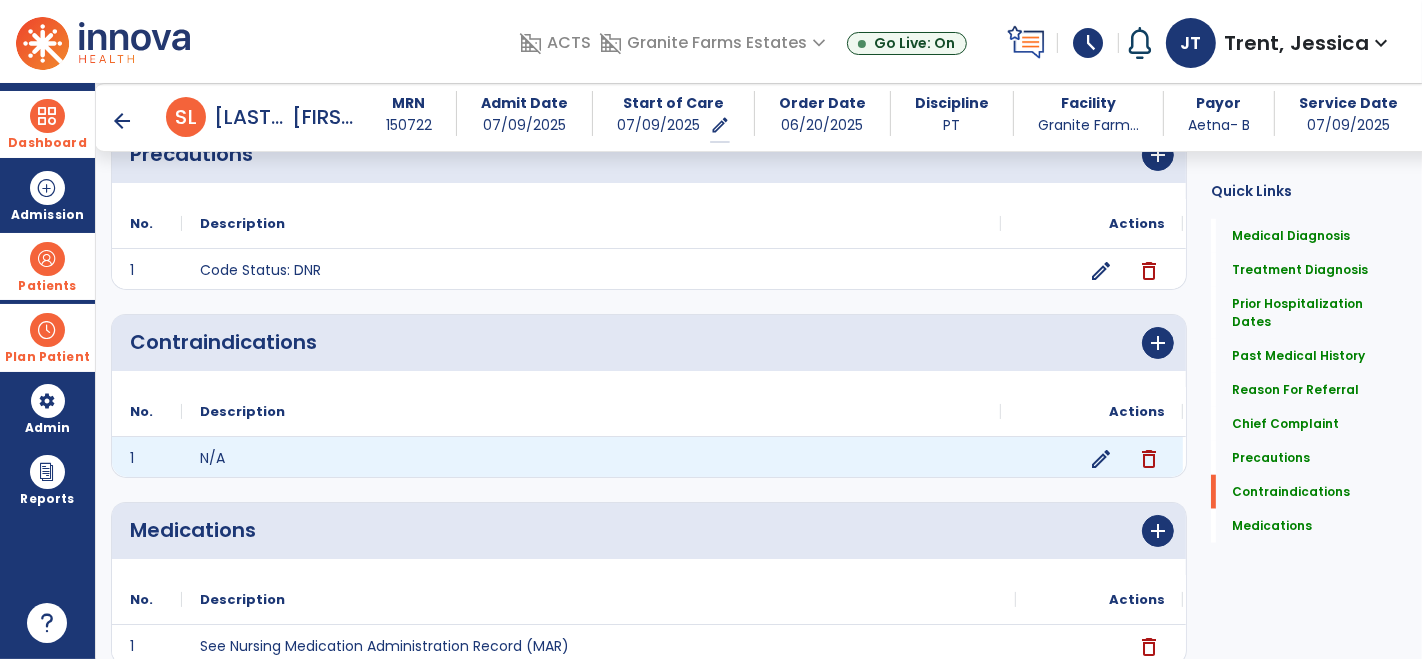 scroll, scrollTop: 1651, scrollLeft: 0, axis: vertical 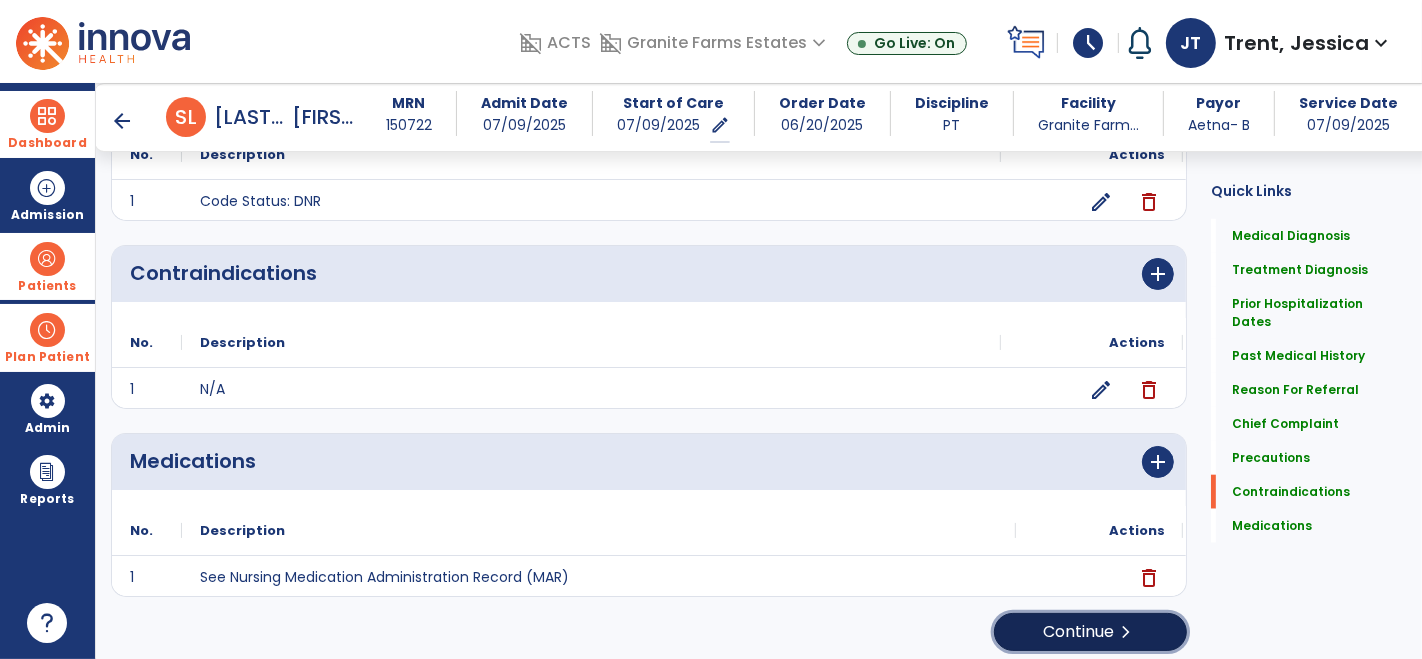 click on "Continue  chevron_right" 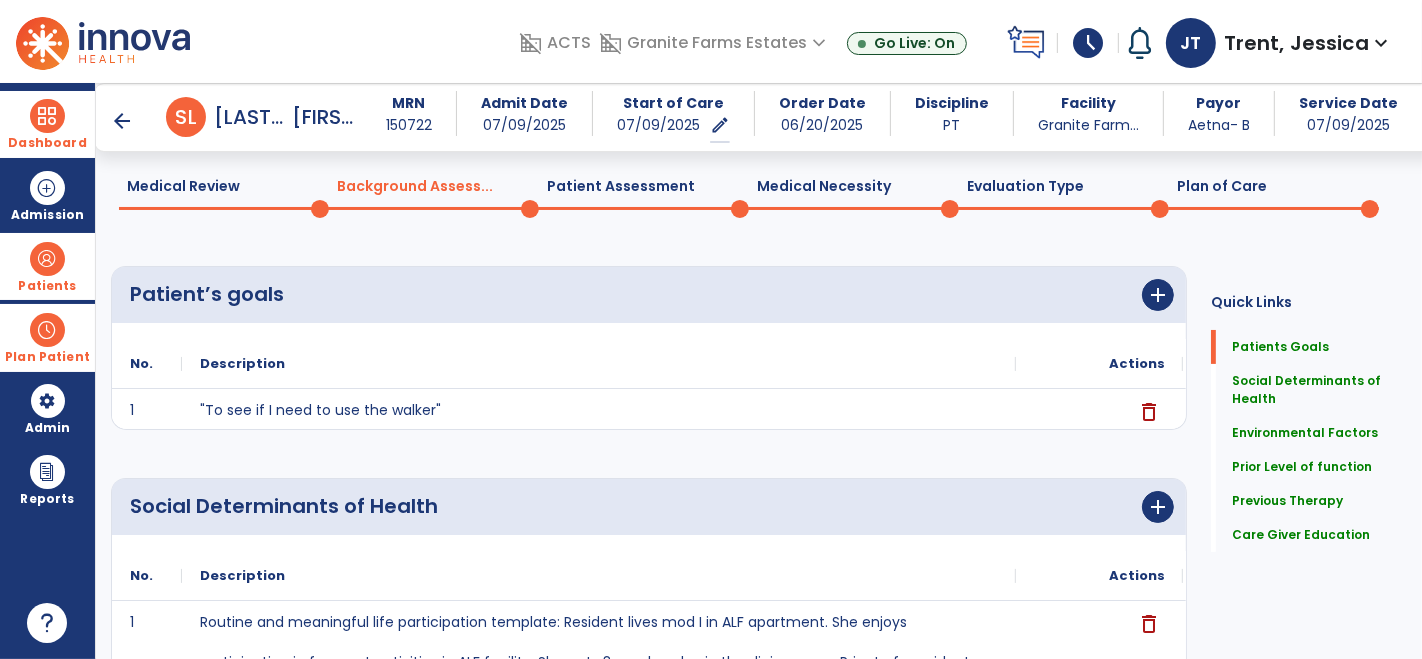 scroll, scrollTop: 0, scrollLeft: 0, axis: both 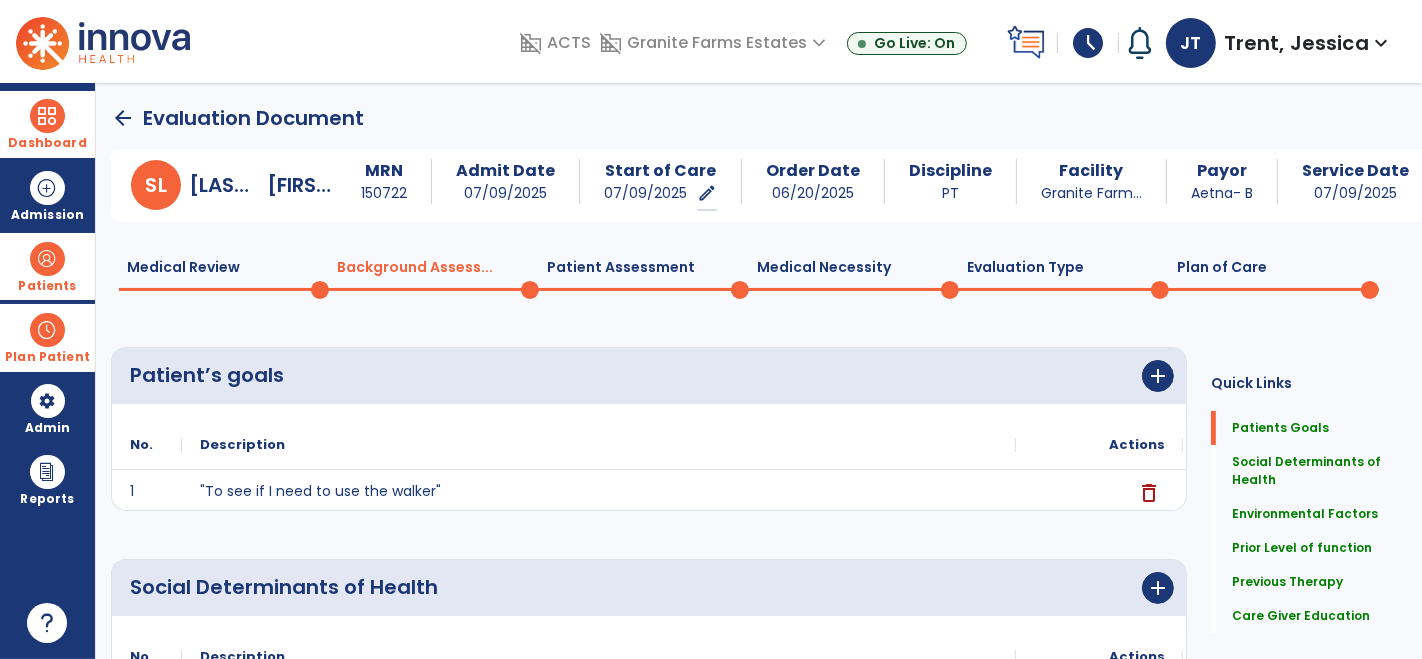 click on "Plan of Care  0" 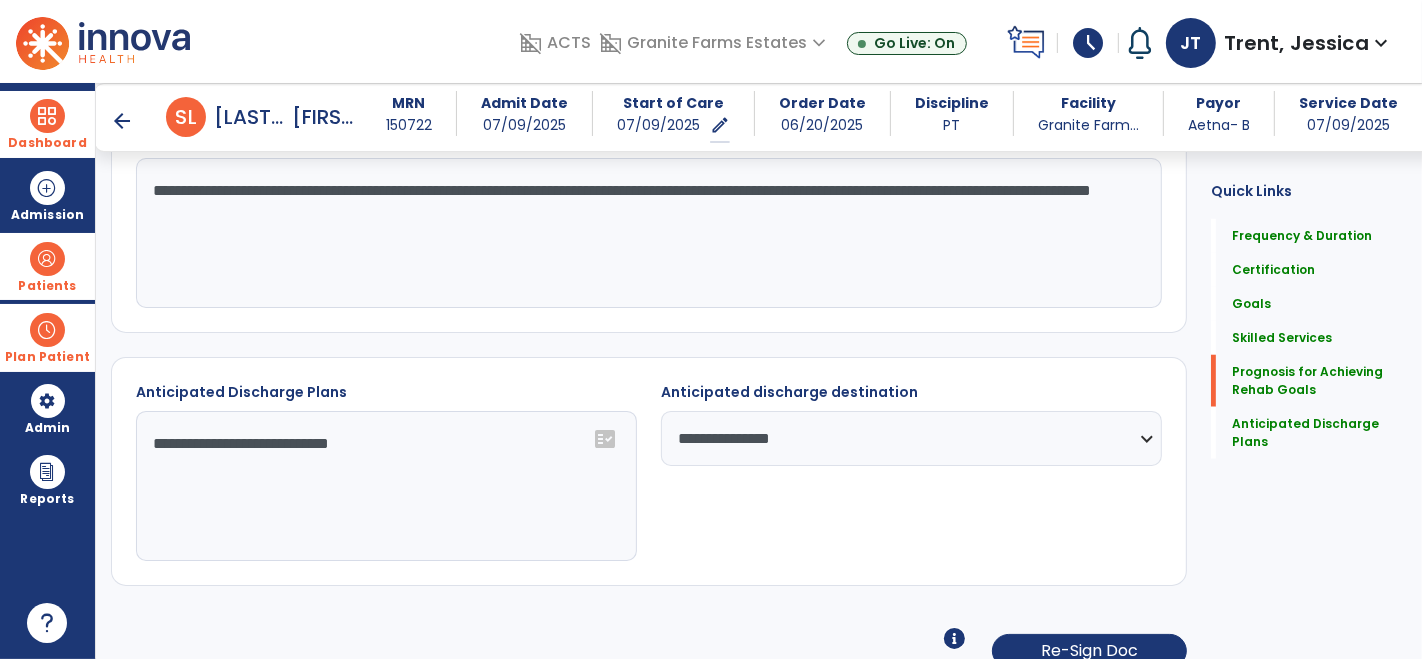 scroll, scrollTop: 1521, scrollLeft: 0, axis: vertical 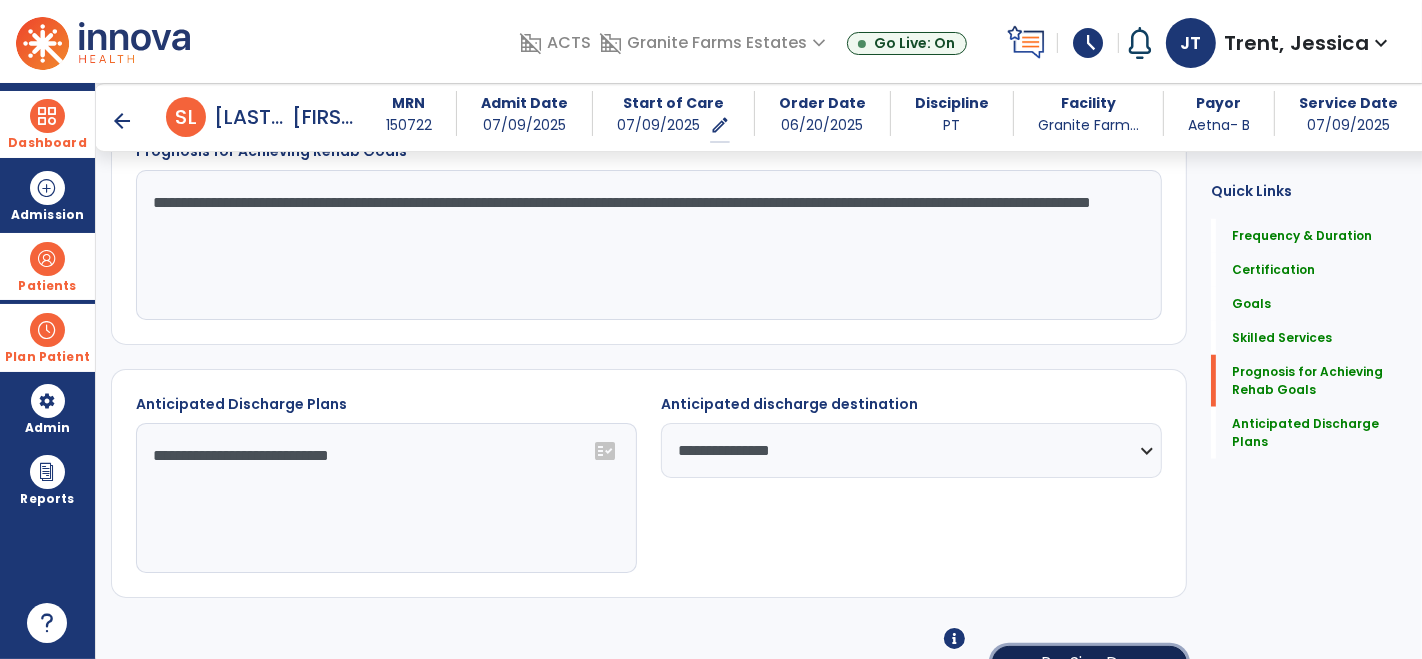 click on "Re-Sign Doc" 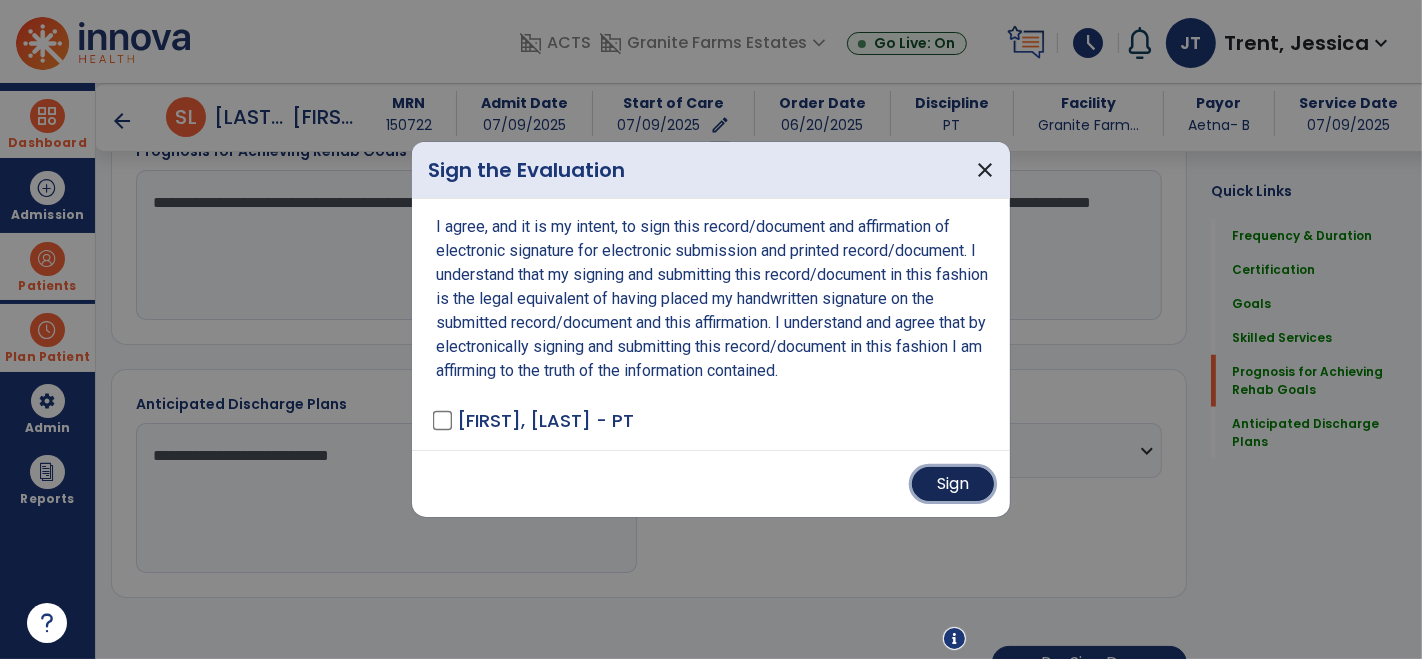 click on "Sign" at bounding box center (953, 484) 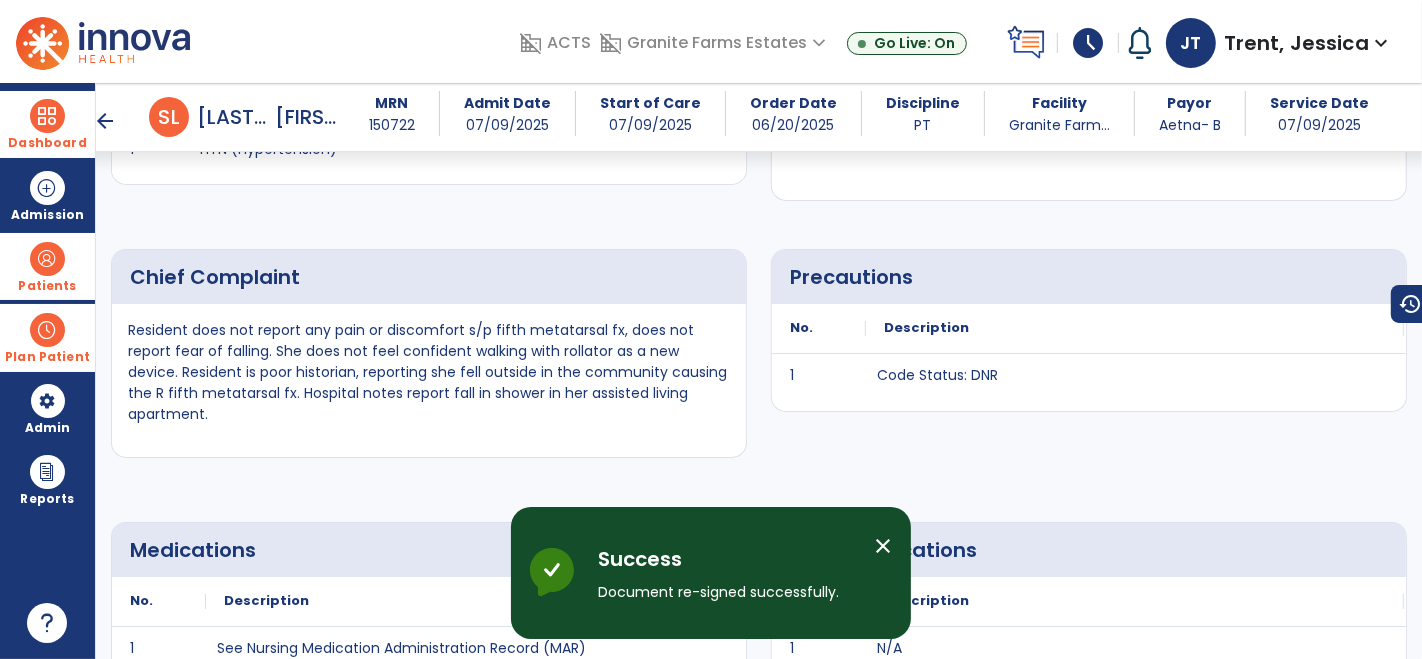 scroll, scrollTop: 1169, scrollLeft: 0, axis: vertical 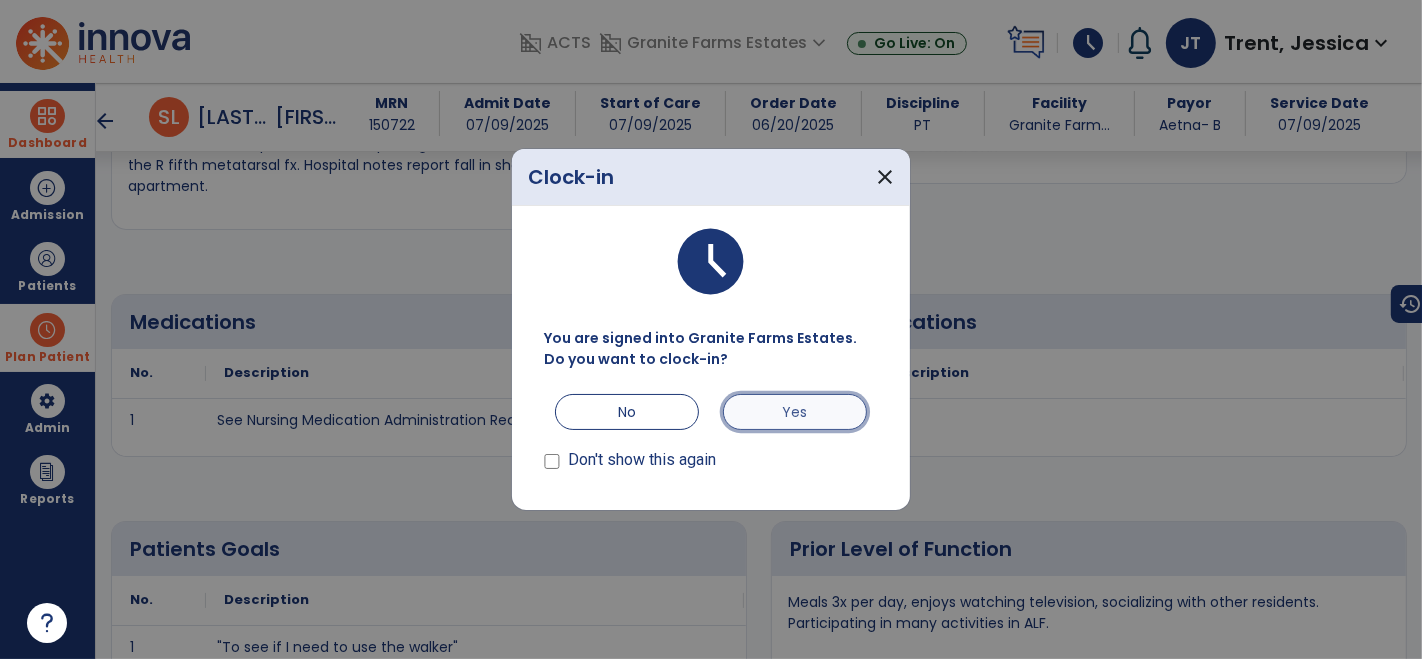click on "Yes" at bounding box center [795, 412] 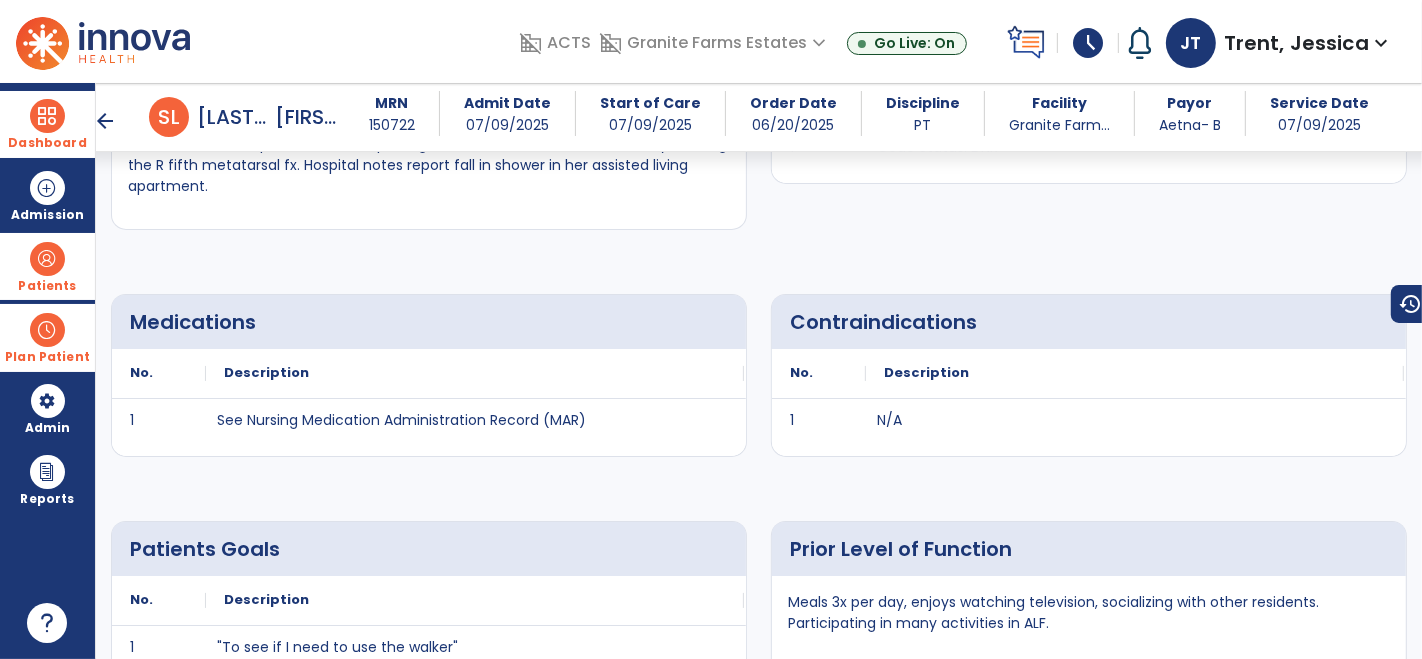 click on "Patients" at bounding box center (47, 286) 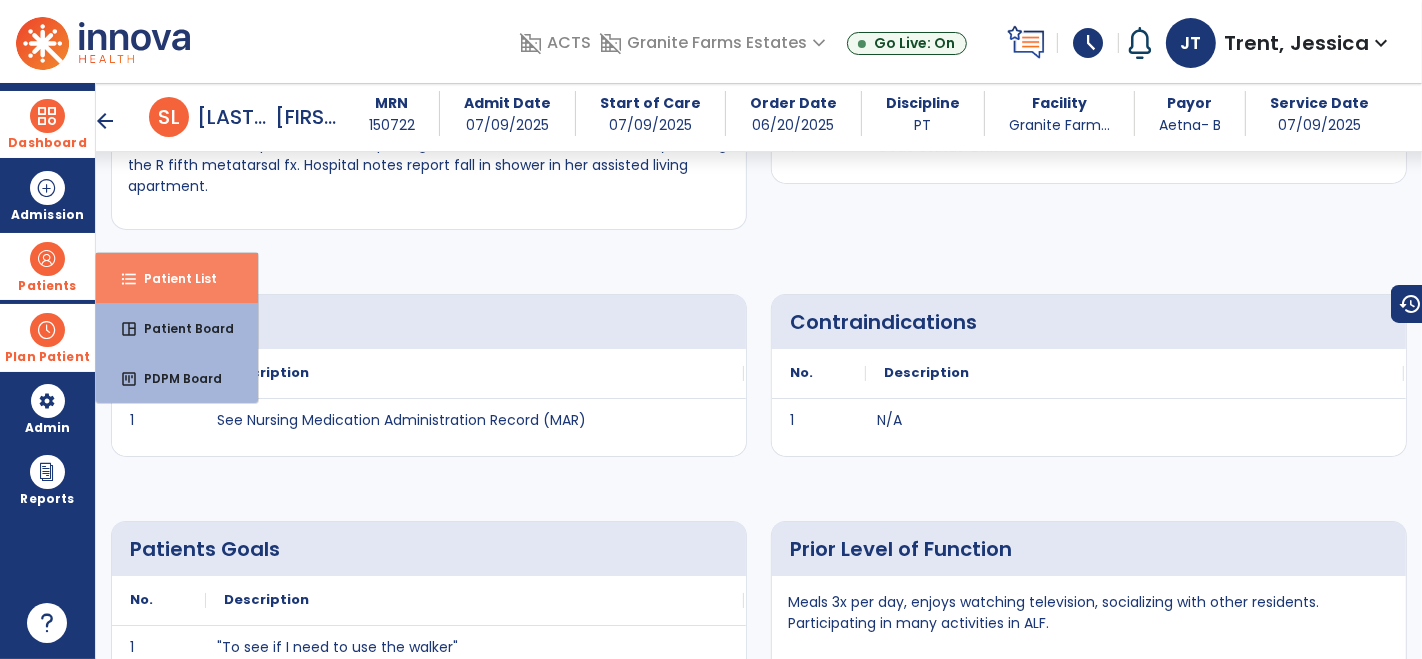 click on "Patient List" at bounding box center (172, 278) 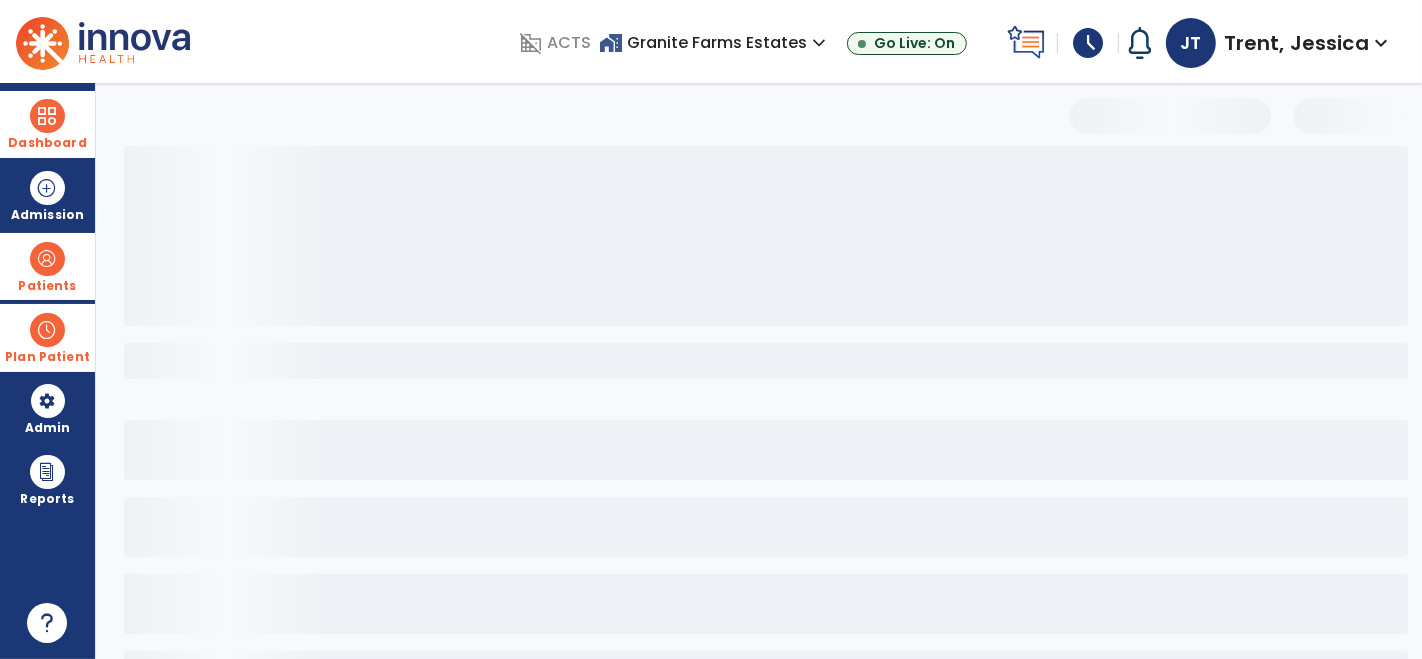scroll, scrollTop: 82, scrollLeft: 0, axis: vertical 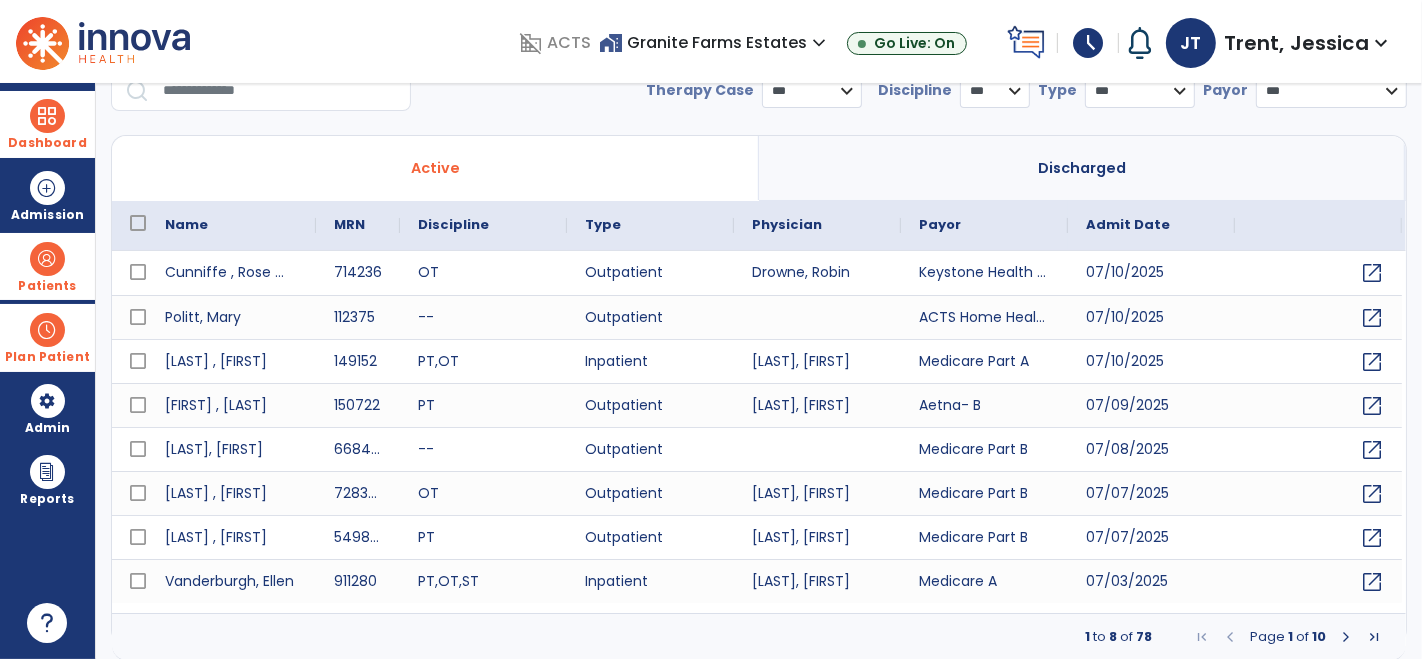 click at bounding box center (280, 91) 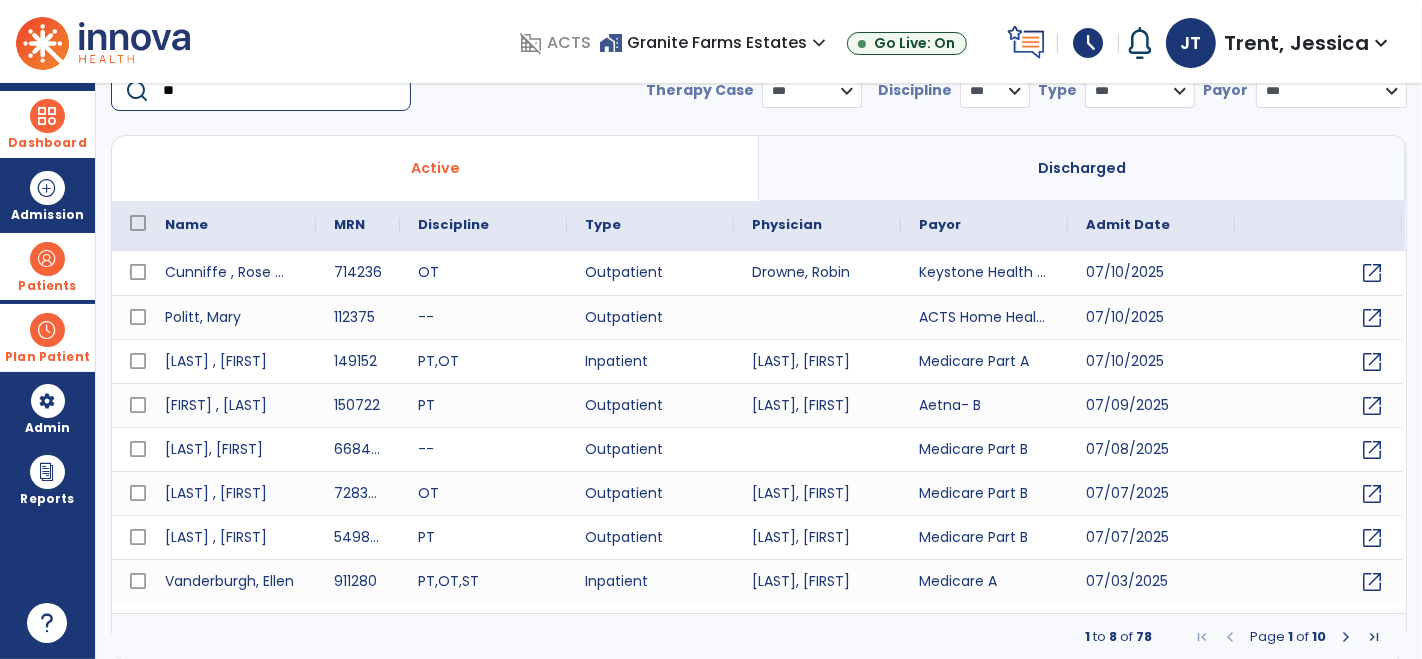scroll, scrollTop: 79, scrollLeft: 0, axis: vertical 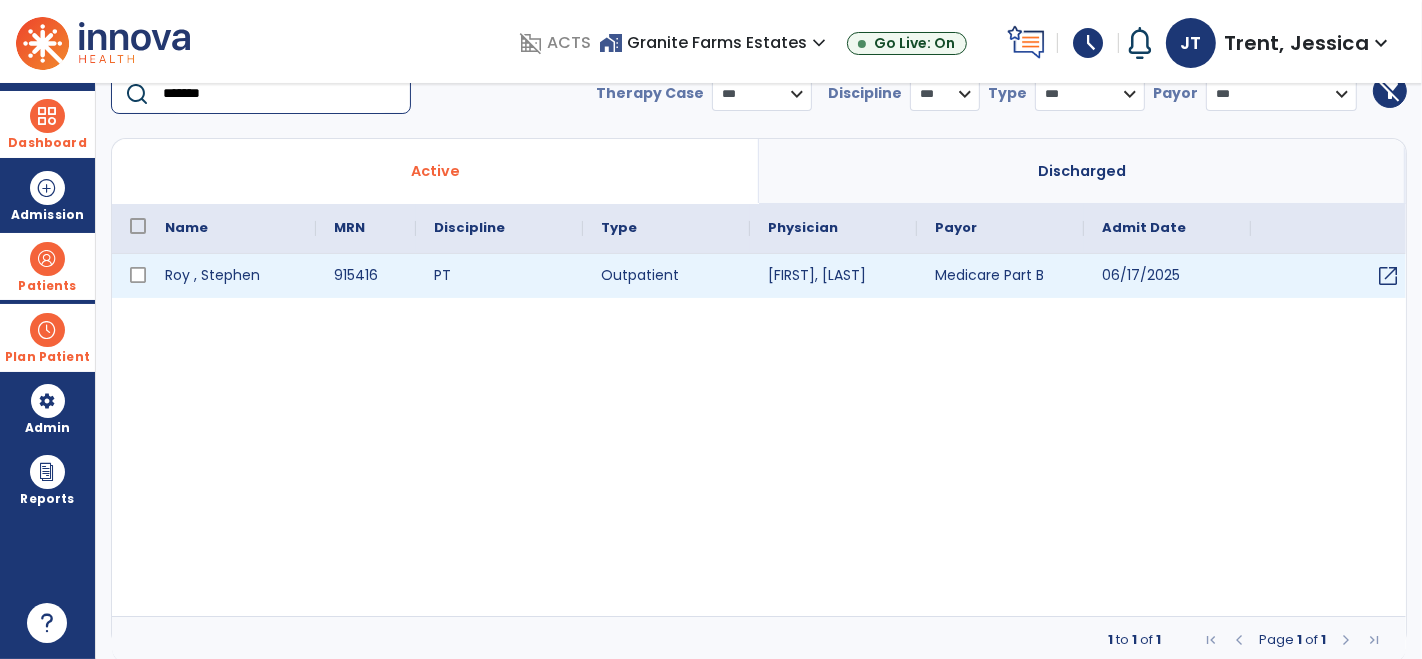 type on "*******" 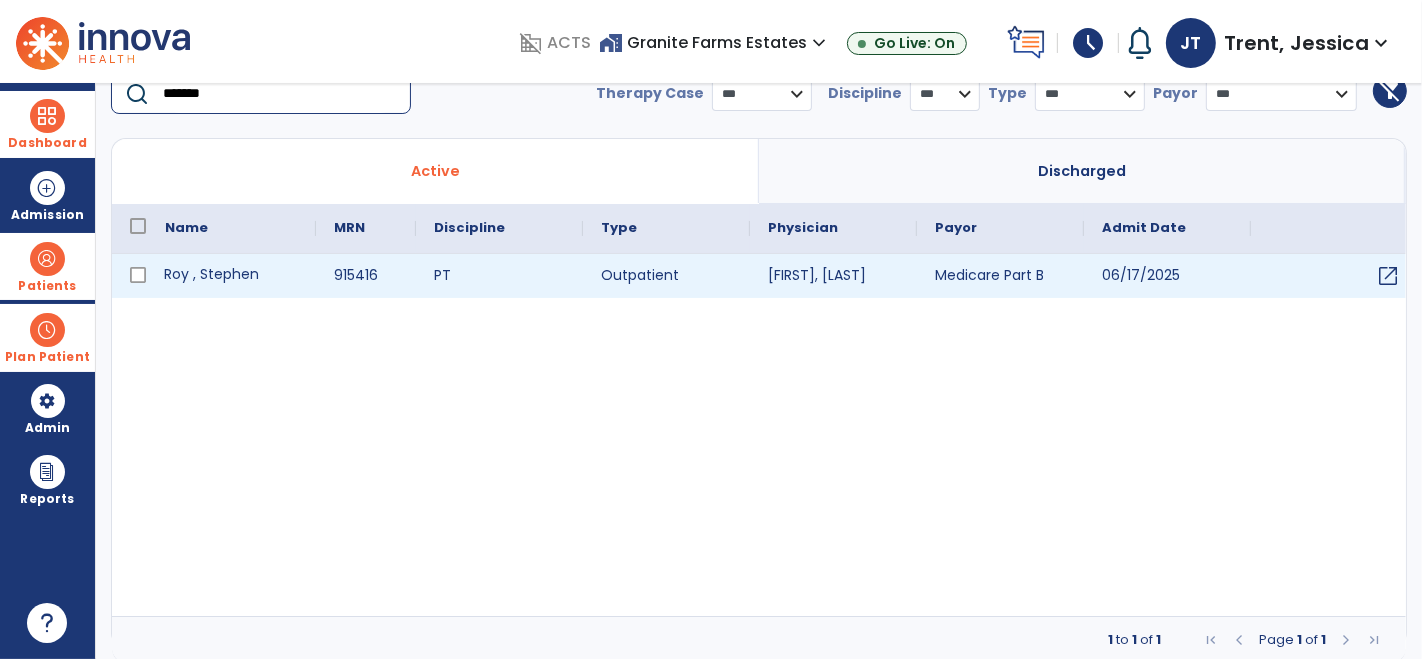 click on "Roy , Stephen" at bounding box center (231, 276) 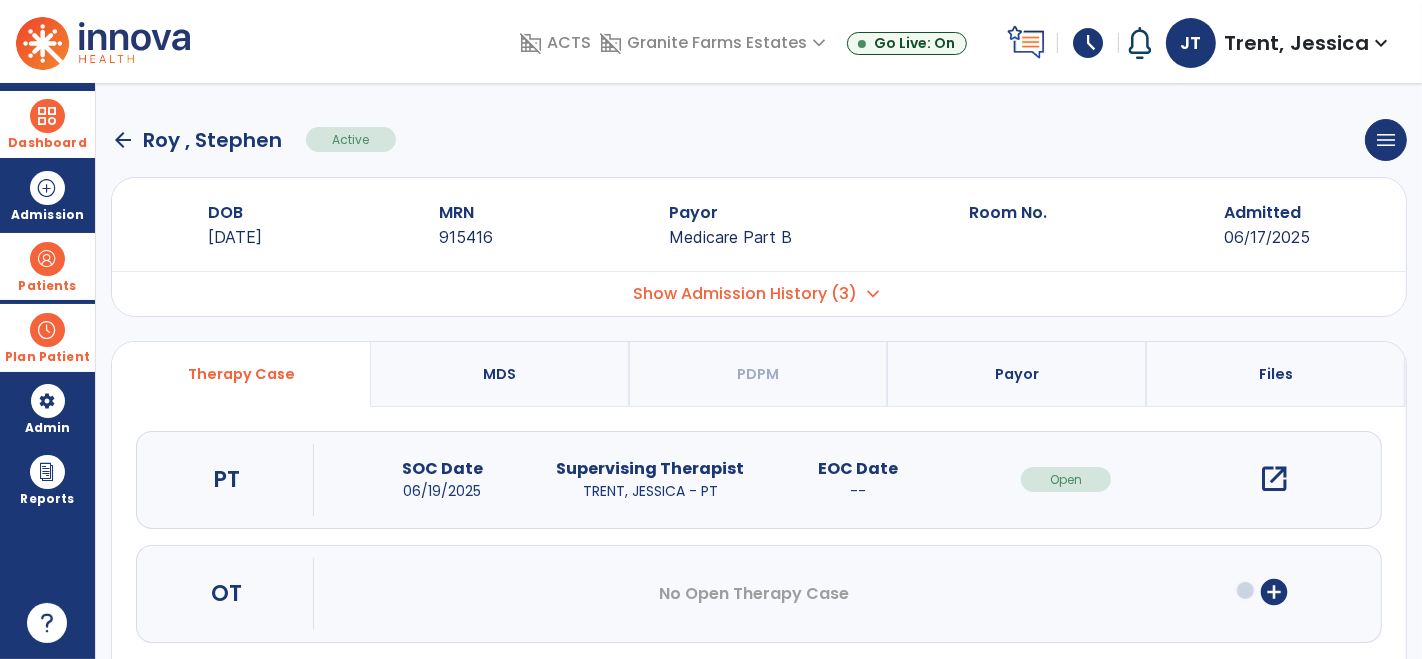 click on "open_in_new" at bounding box center (1274, 479) 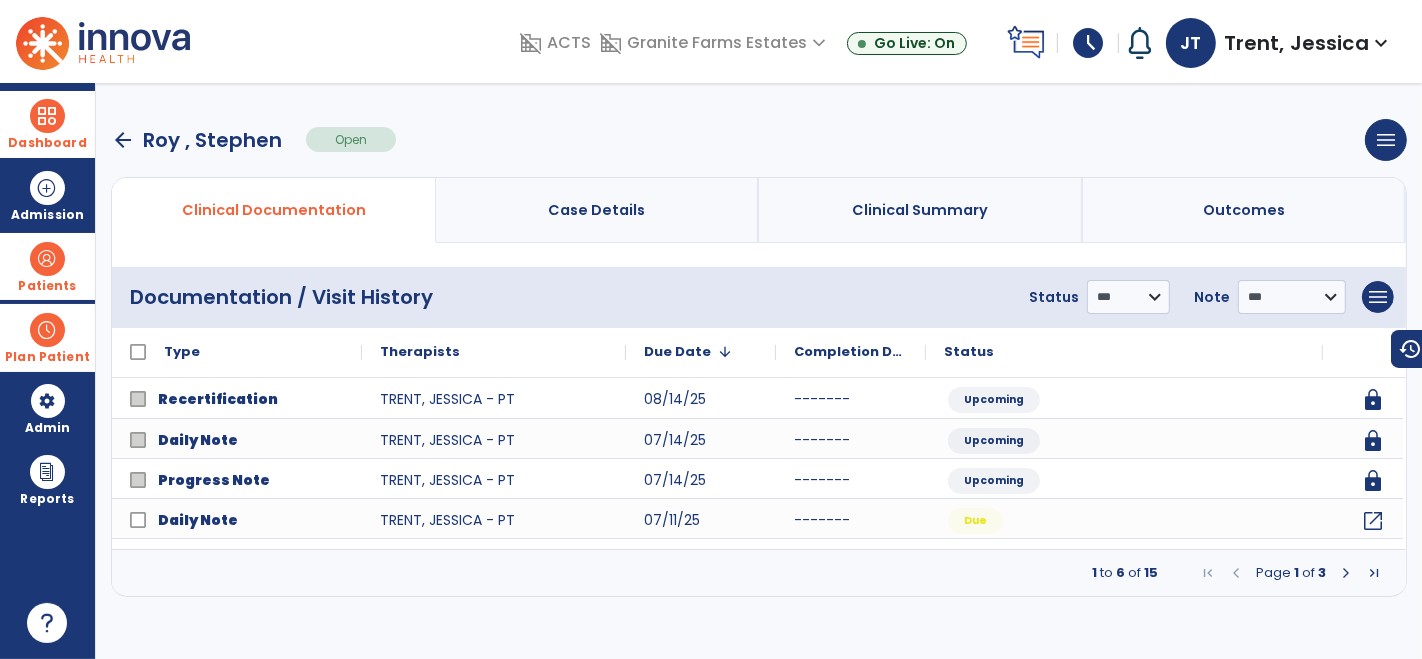 scroll, scrollTop: 0, scrollLeft: 0, axis: both 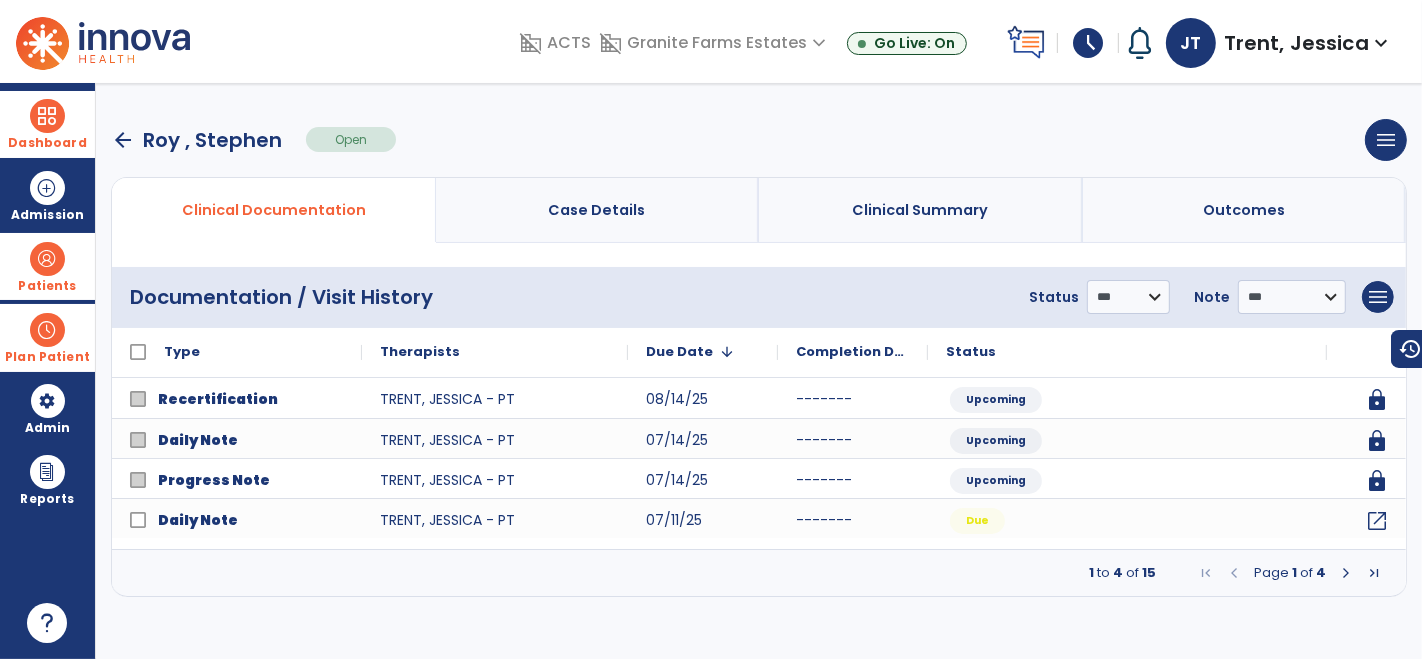 click at bounding box center [1346, 573] 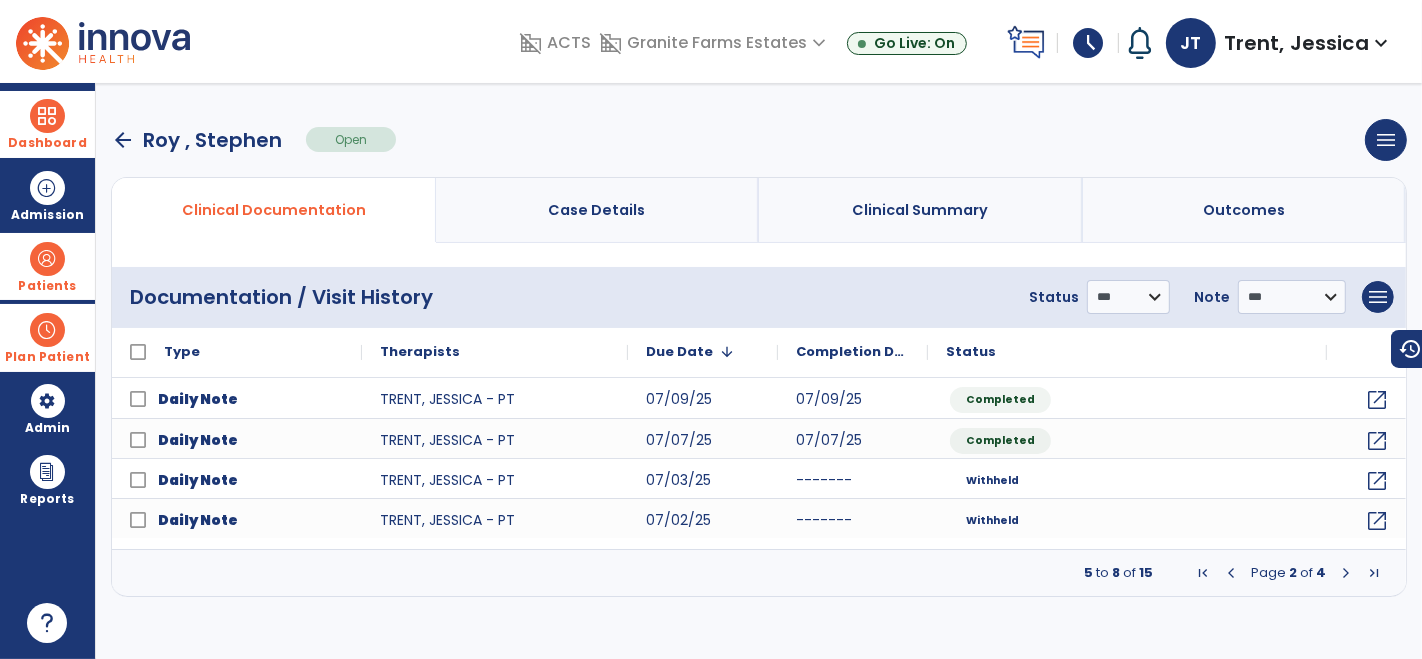 drag, startPoint x: 1341, startPoint y: 573, endPoint x: 937, endPoint y: 615, distance: 406.1773 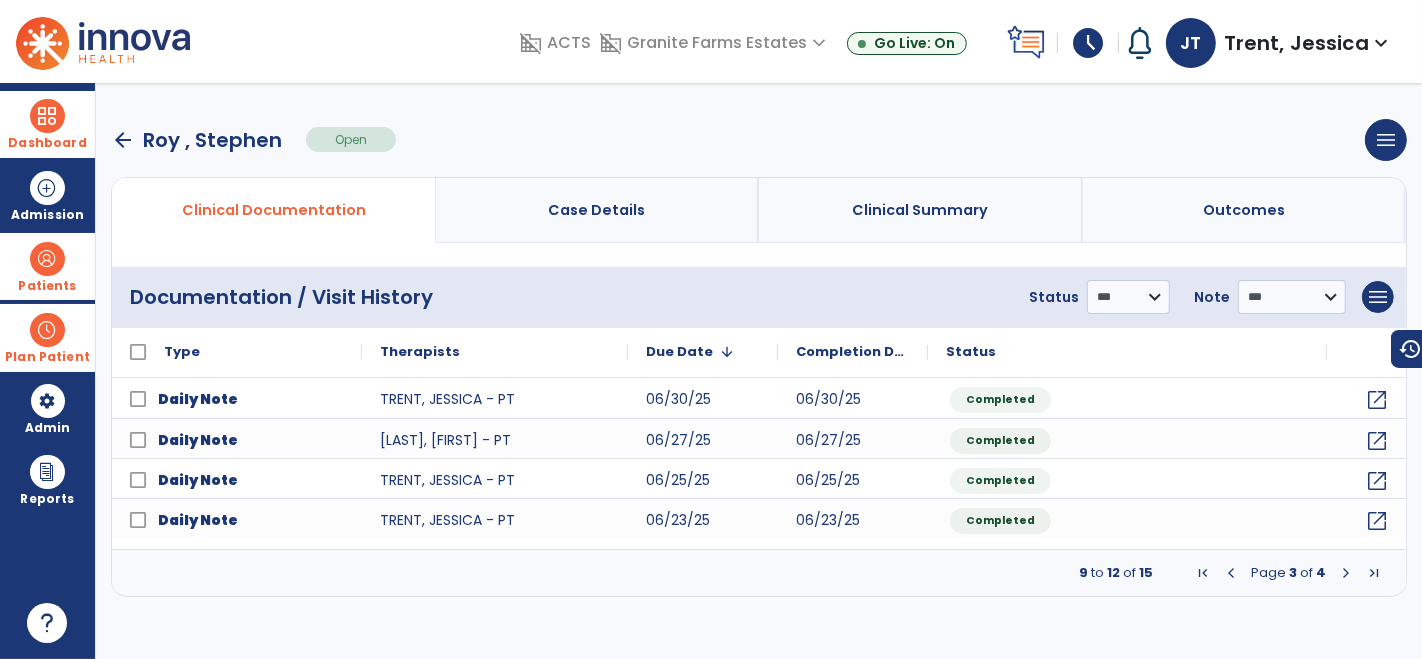 click at bounding box center (1346, 573) 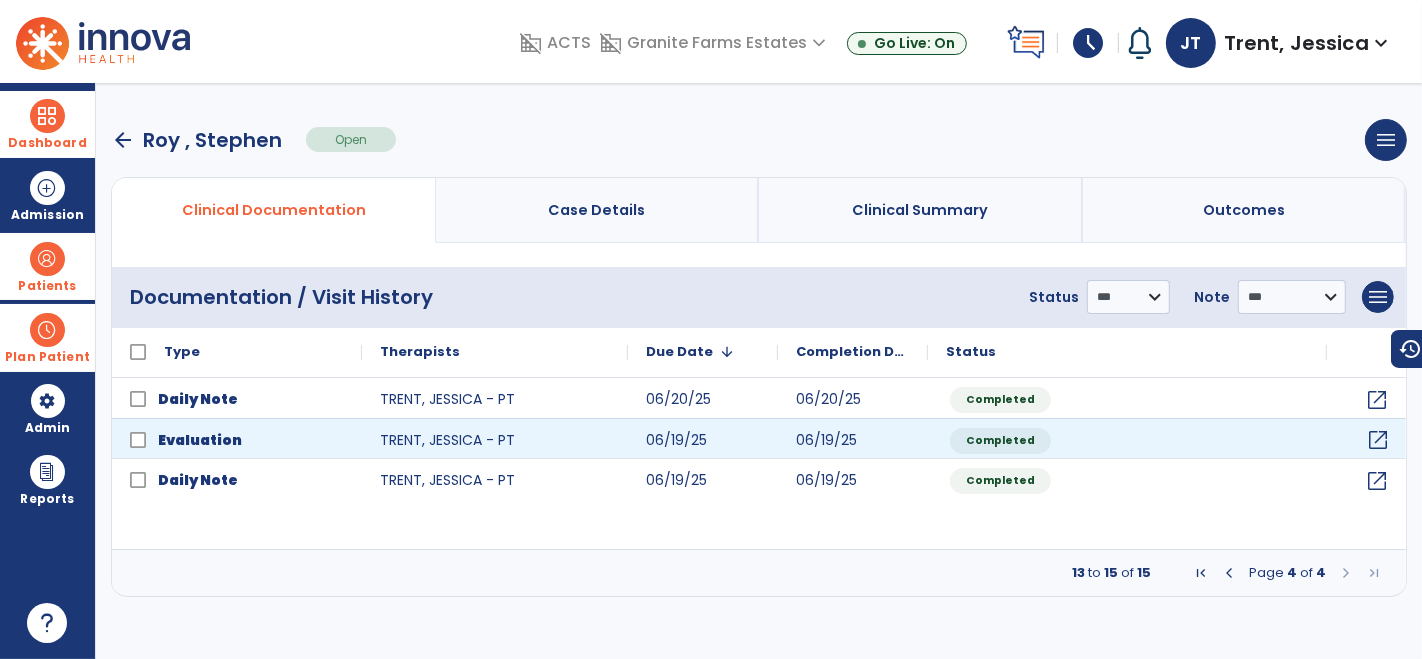 click on "open_in_new" 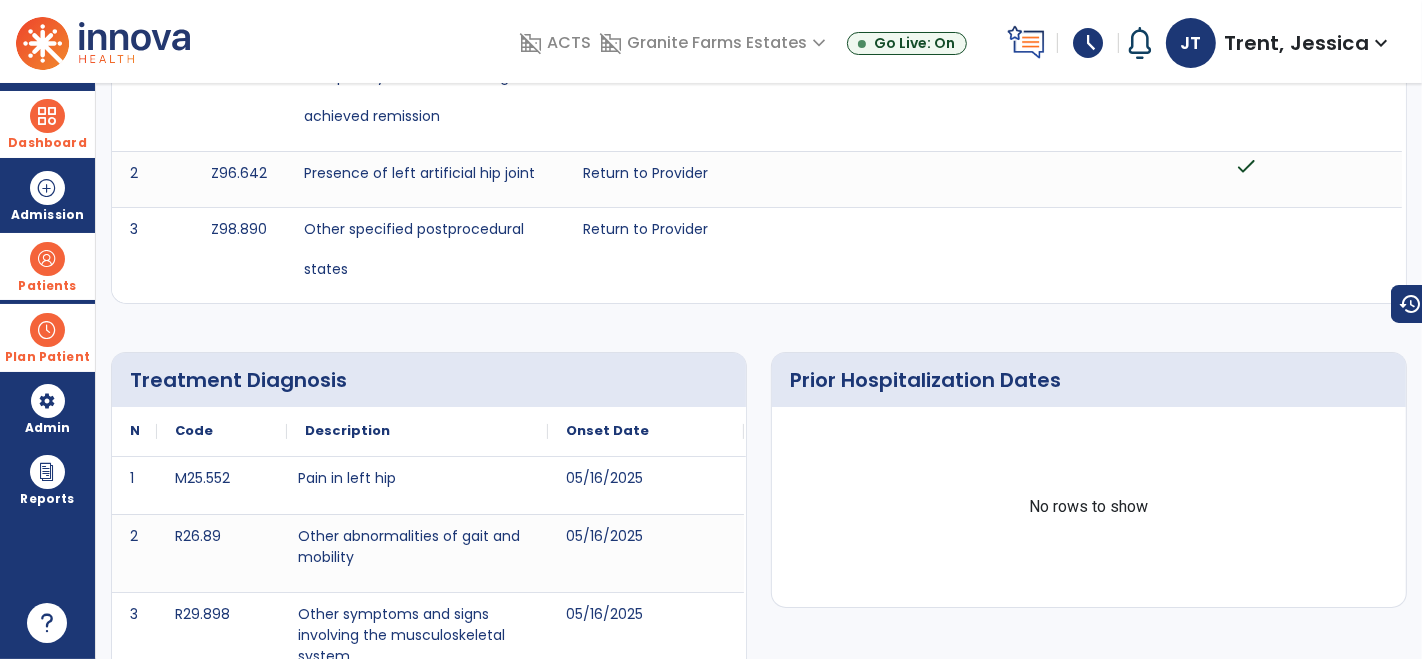 scroll, scrollTop: 0, scrollLeft: 0, axis: both 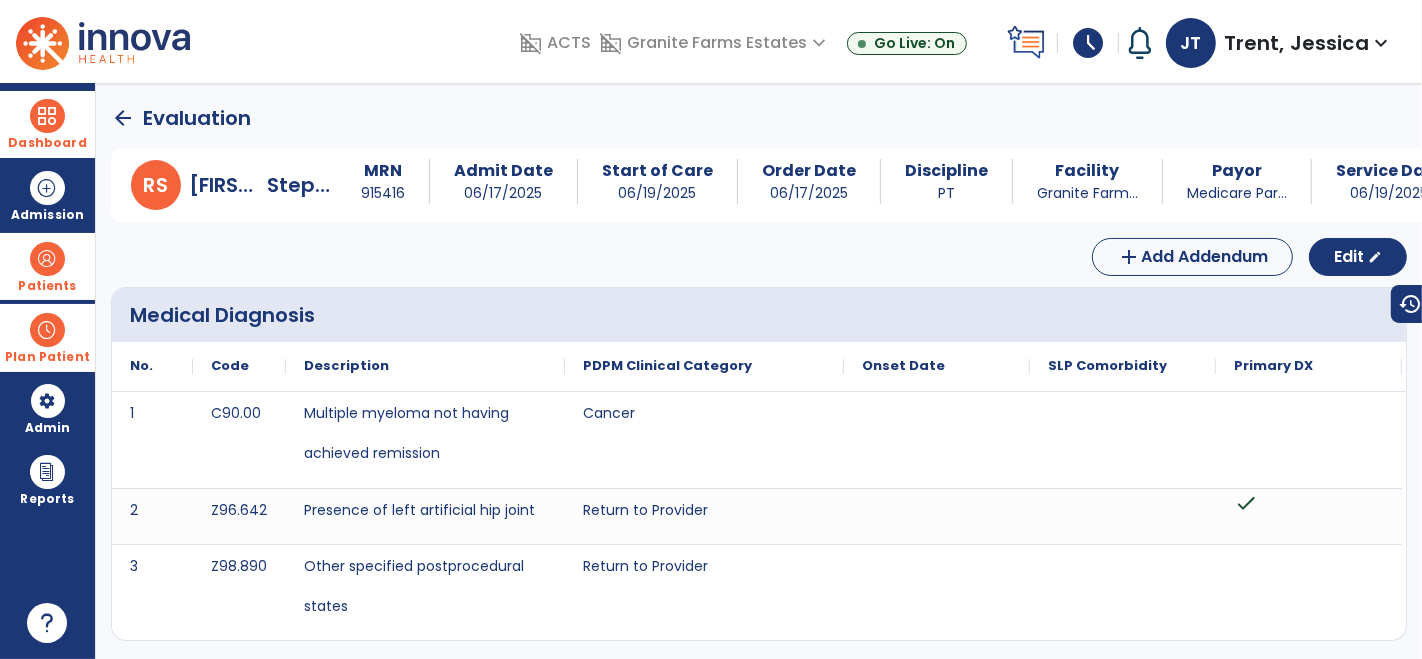 click on "arrow_back" 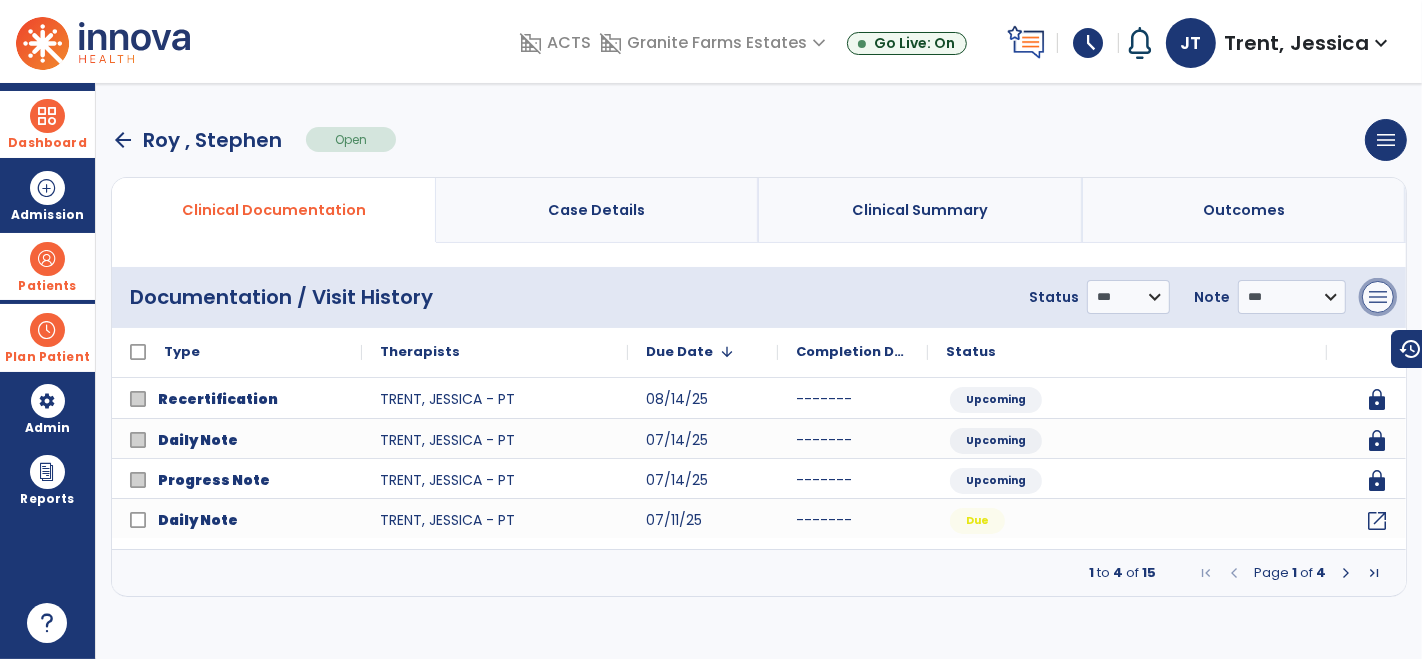 click on "menu" at bounding box center [1378, 297] 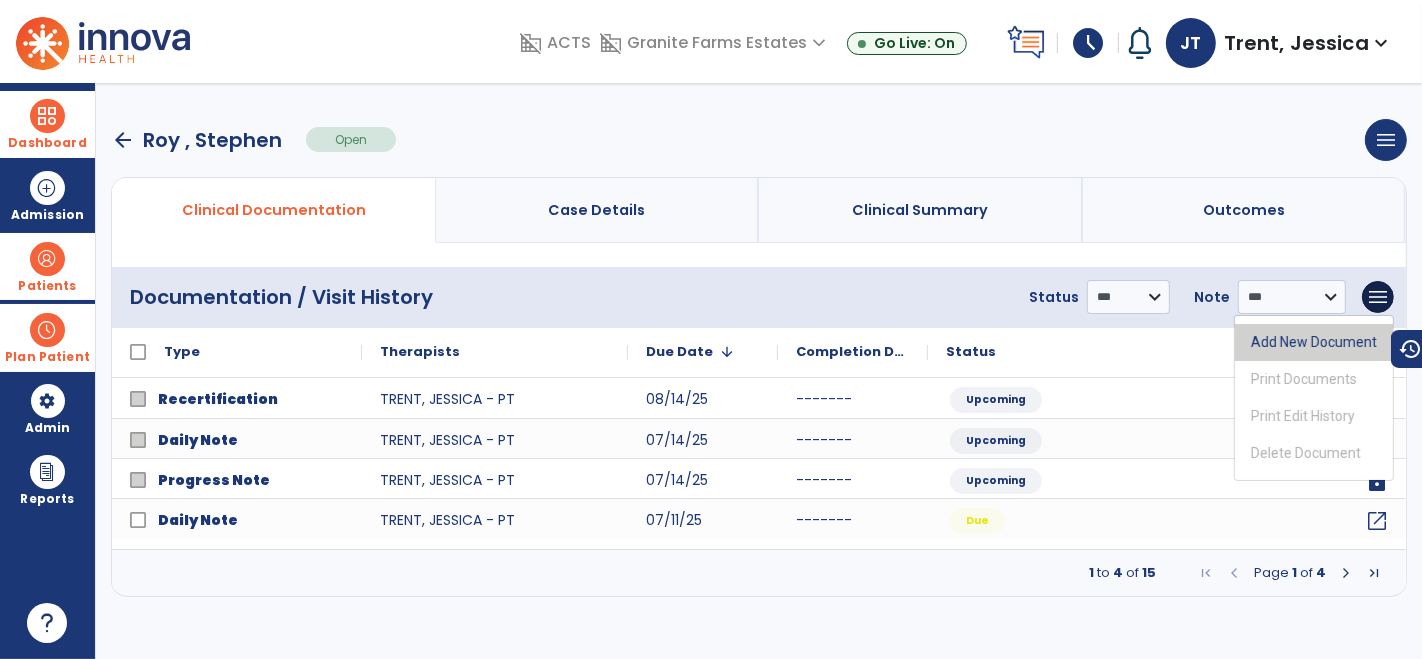 click on "Add New Document" at bounding box center [1314, 342] 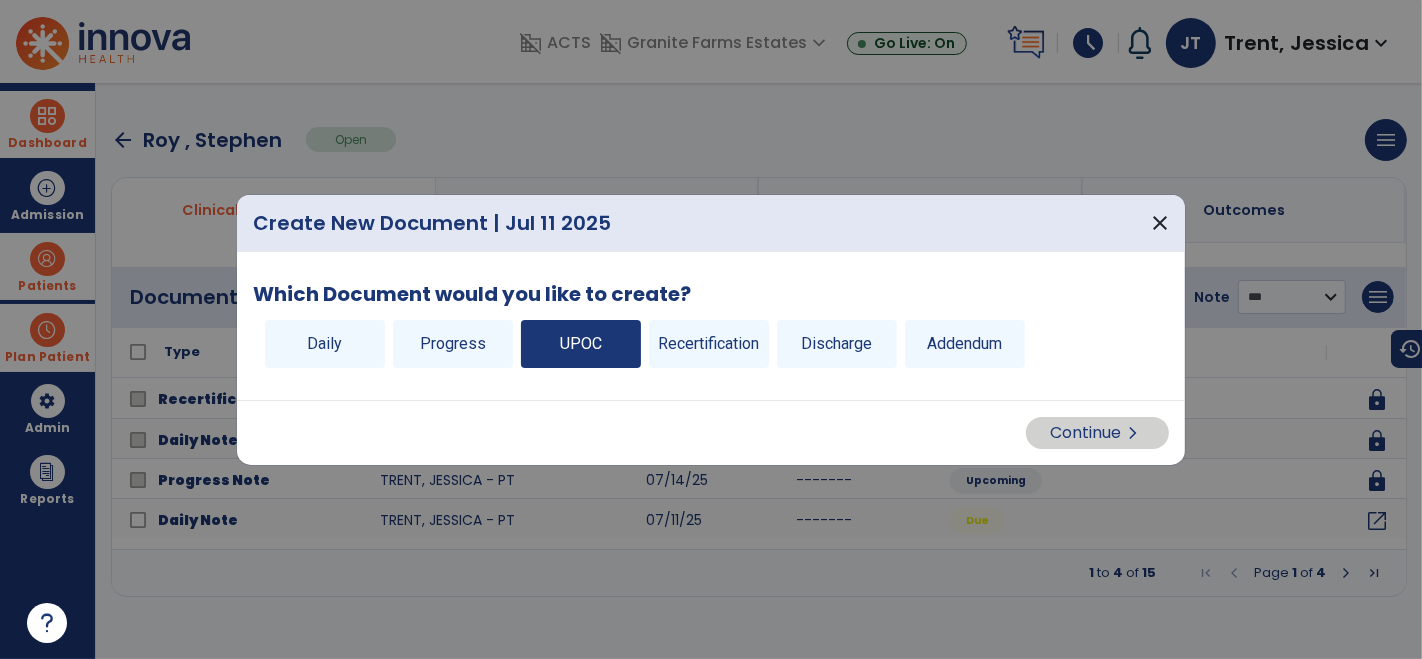 click on "UPOC" at bounding box center [581, 344] 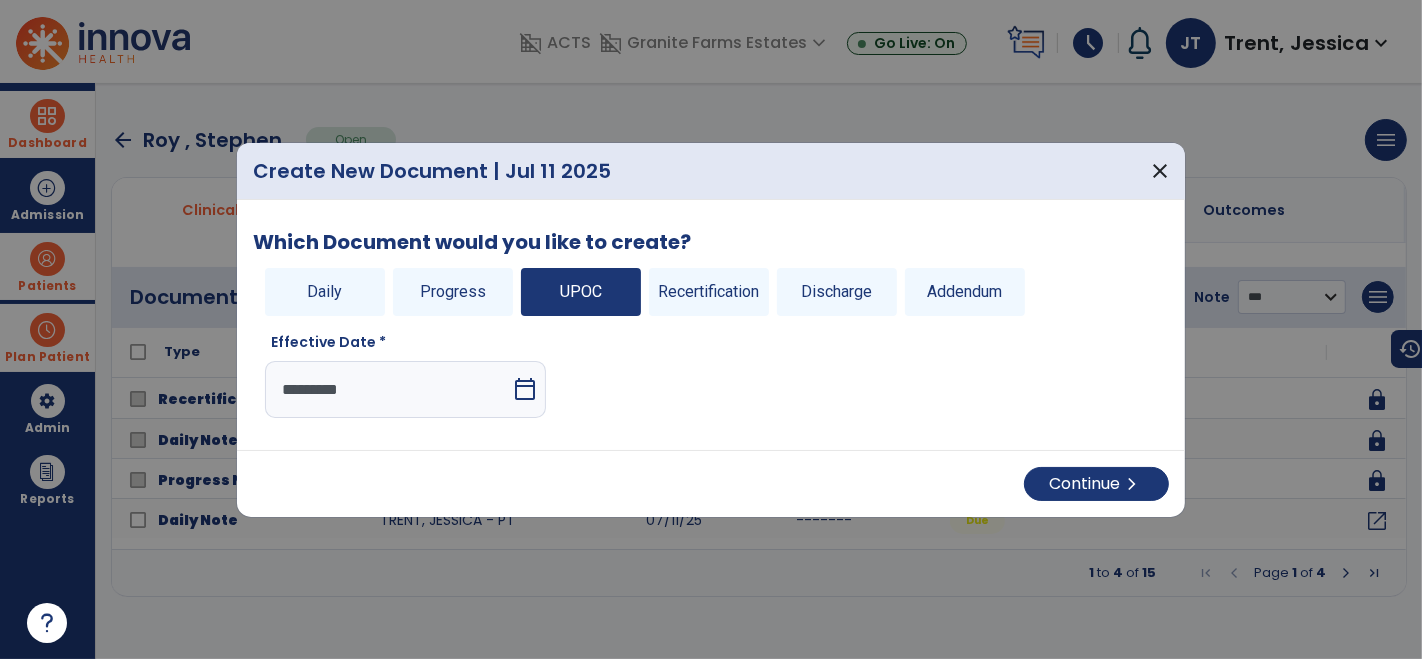 click on "calendar_today" at bounding box center (525, 389) 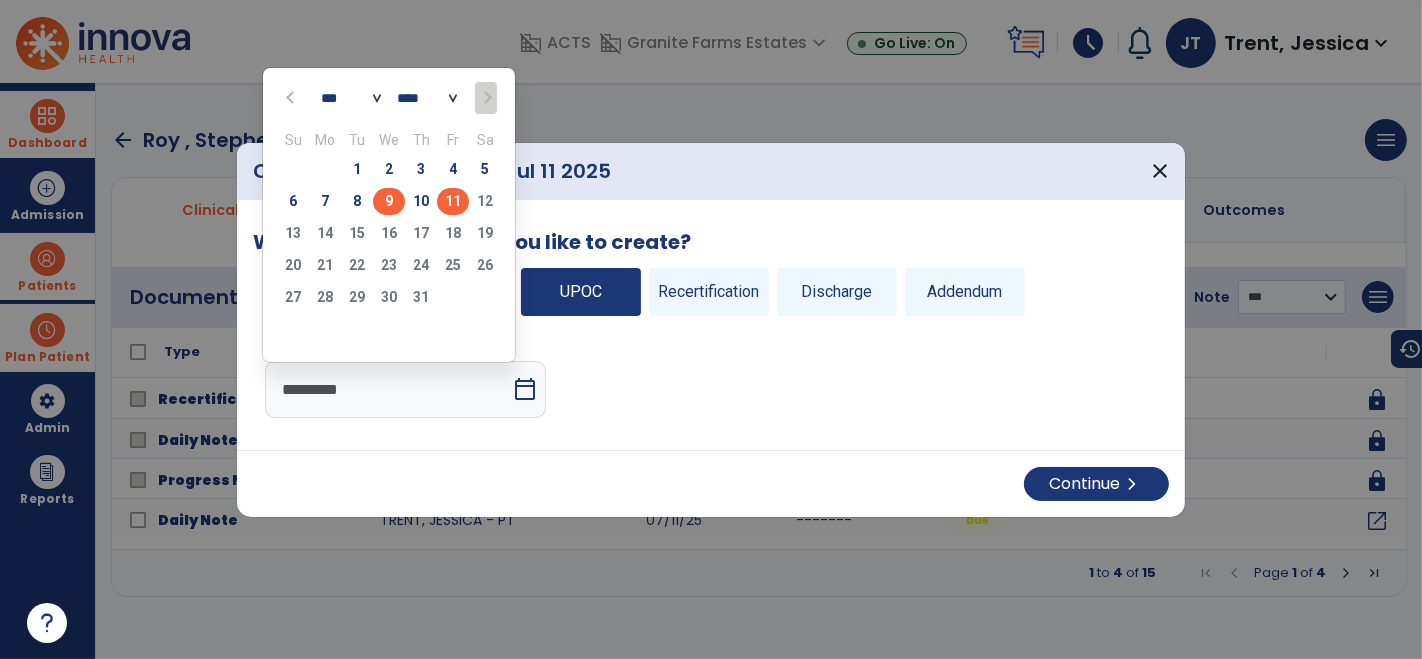 click on "9" 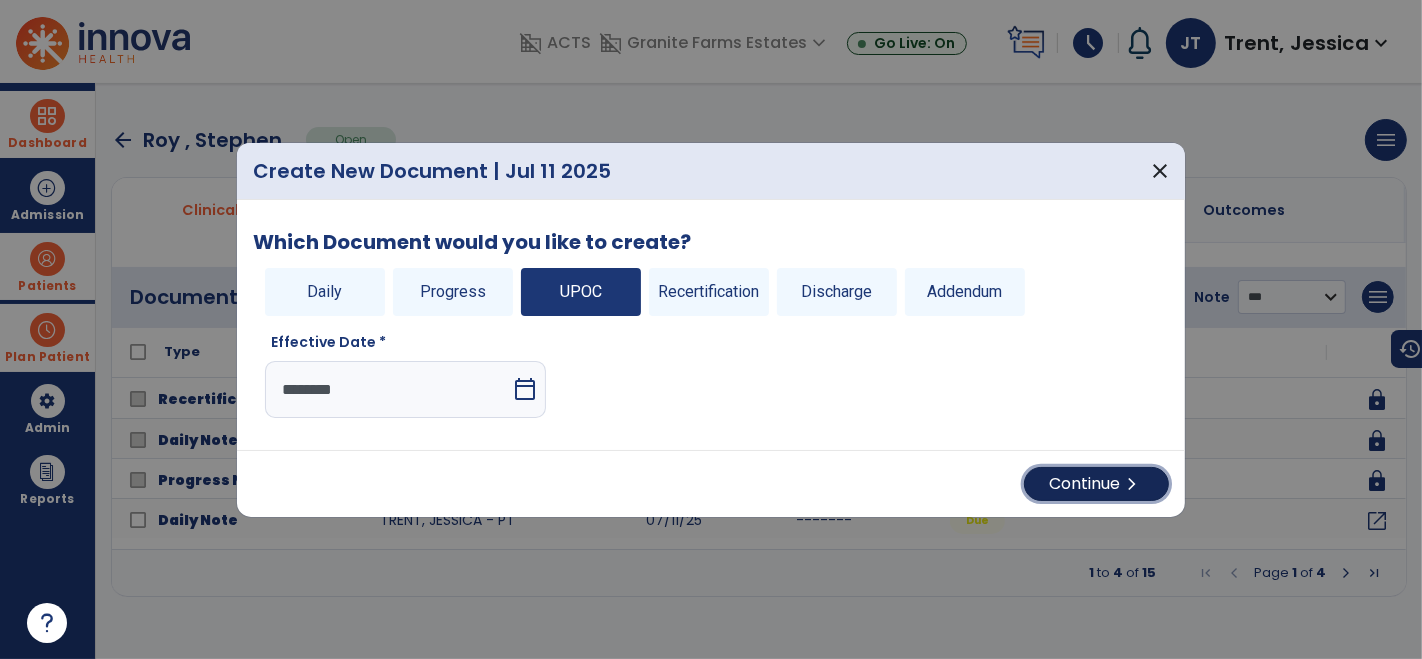 click on "Continue   chevron_right" at bounding box center (1096, 484) 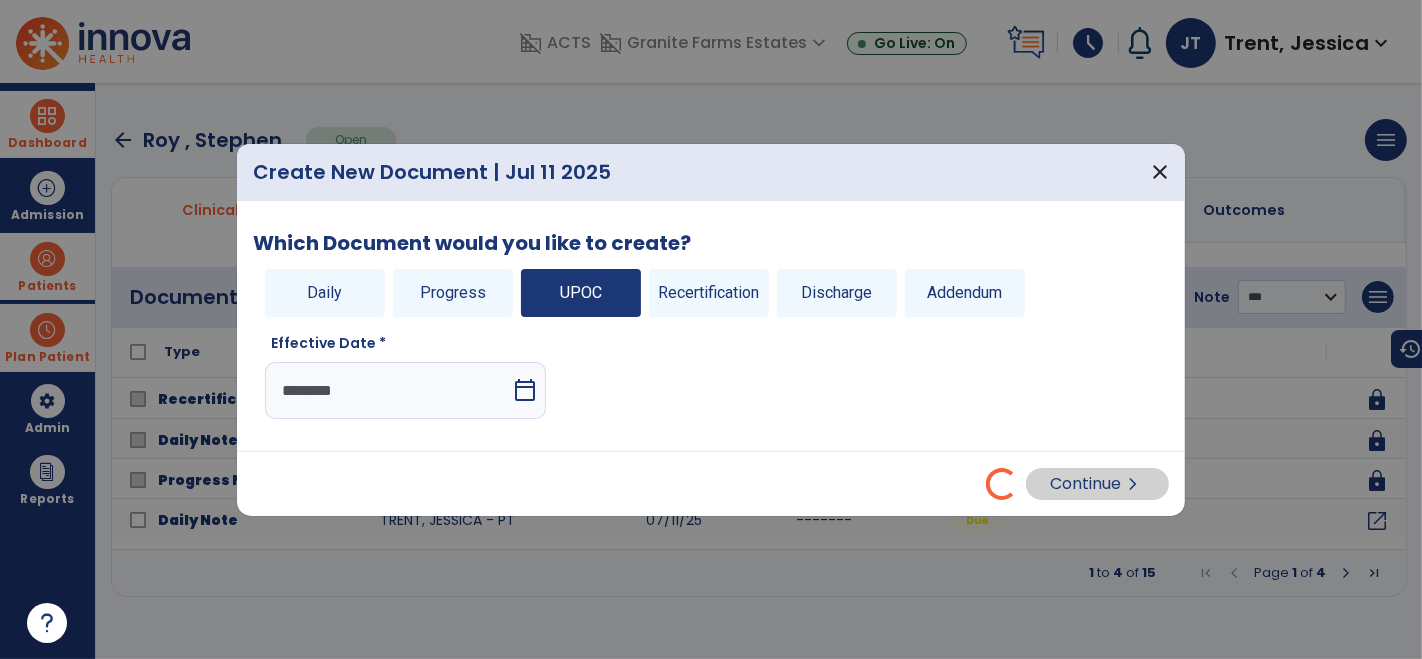 select on "**" 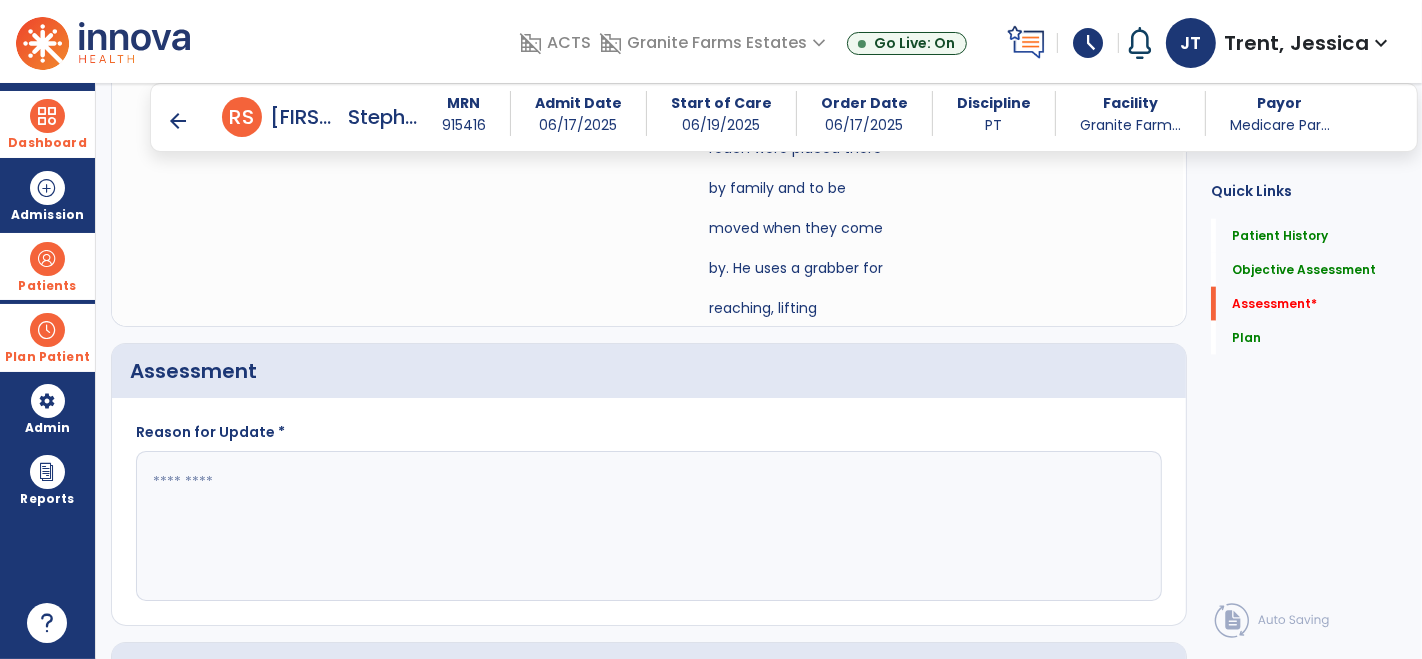 scroll, scrollTop: 2045, scrollLeft: 0, axis: vertical 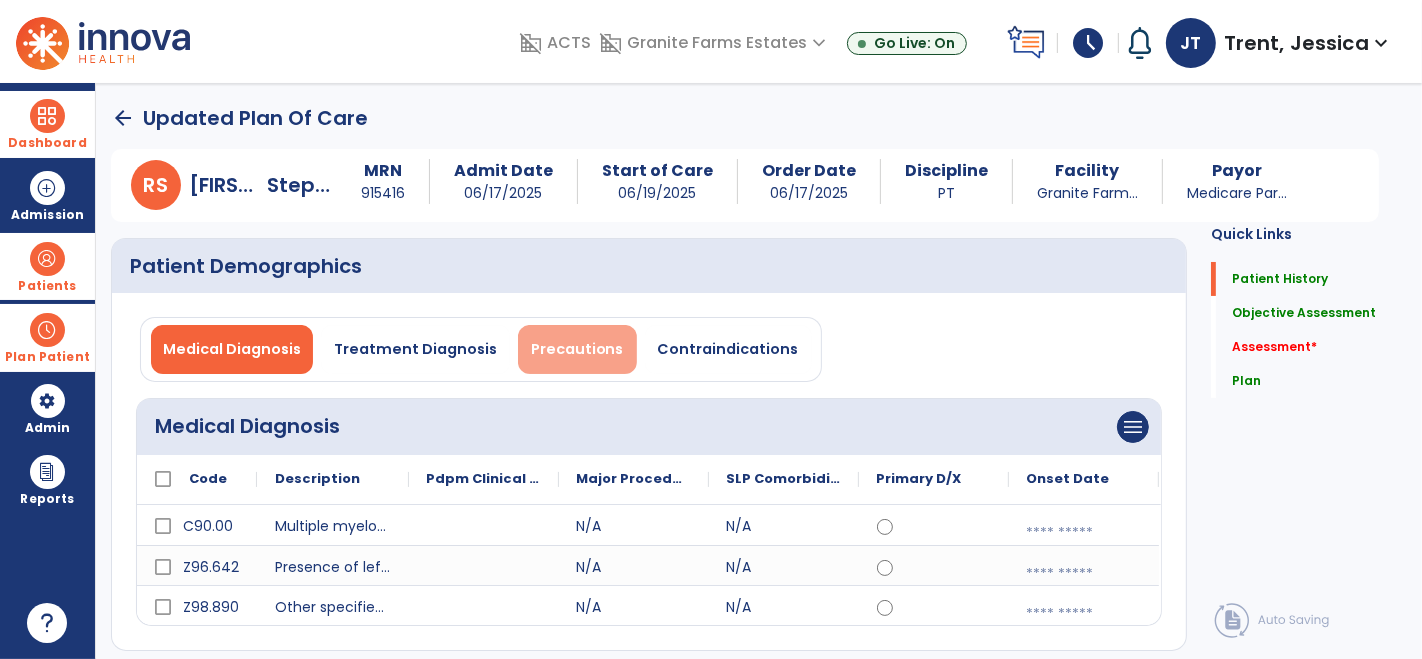 click on "Precautions" at bounding box center (577, 349) 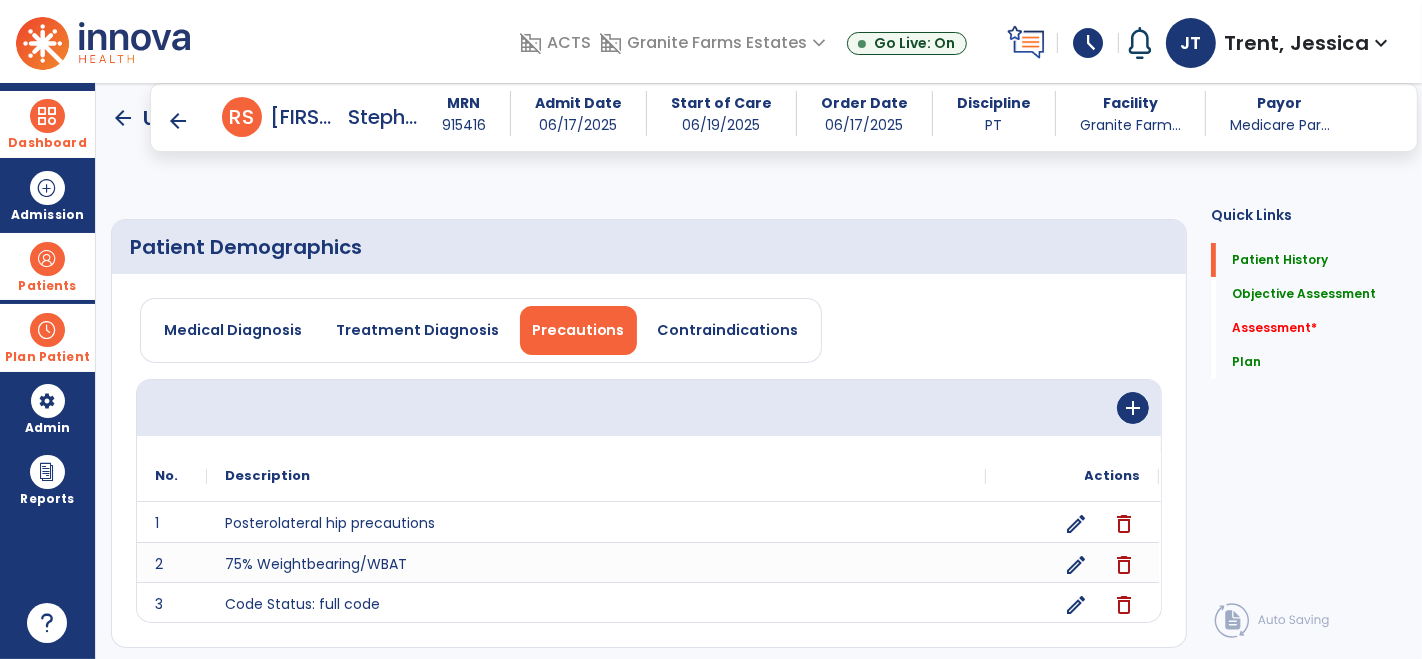 scroll, scrollTop: 159, scrollLeft: 0, axis: vertical 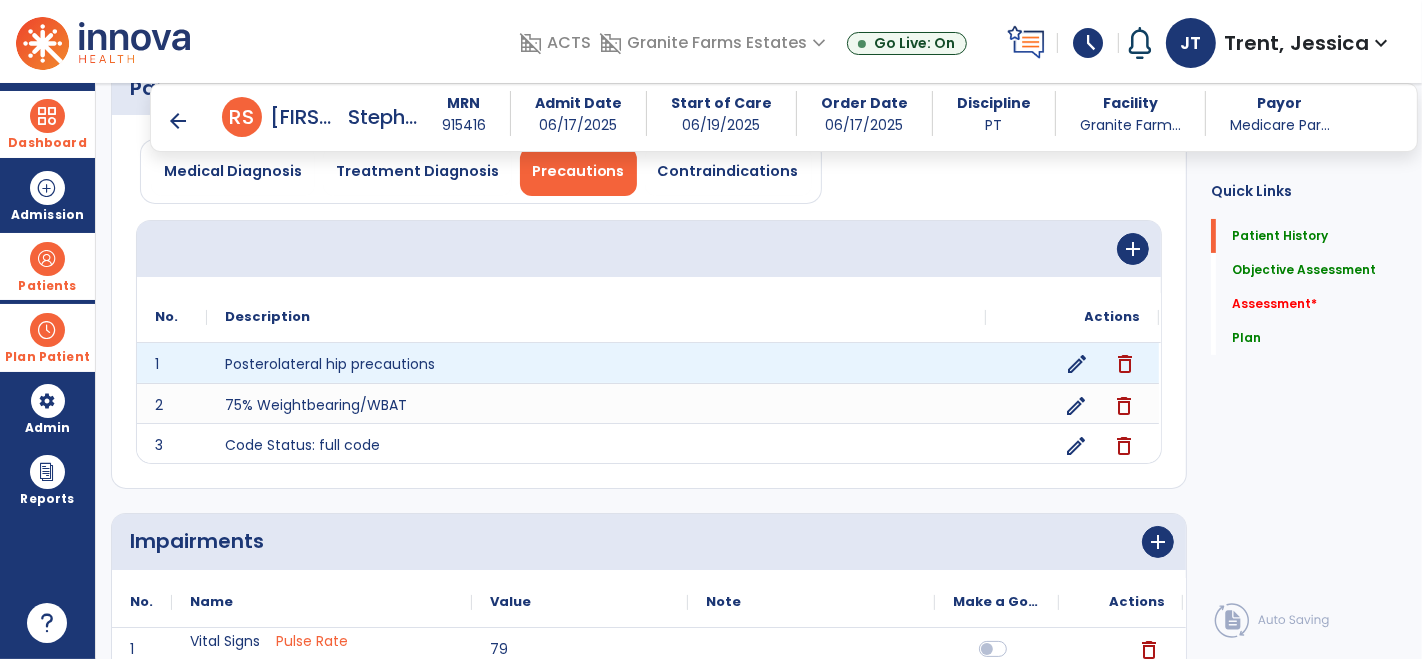 click on "edit" 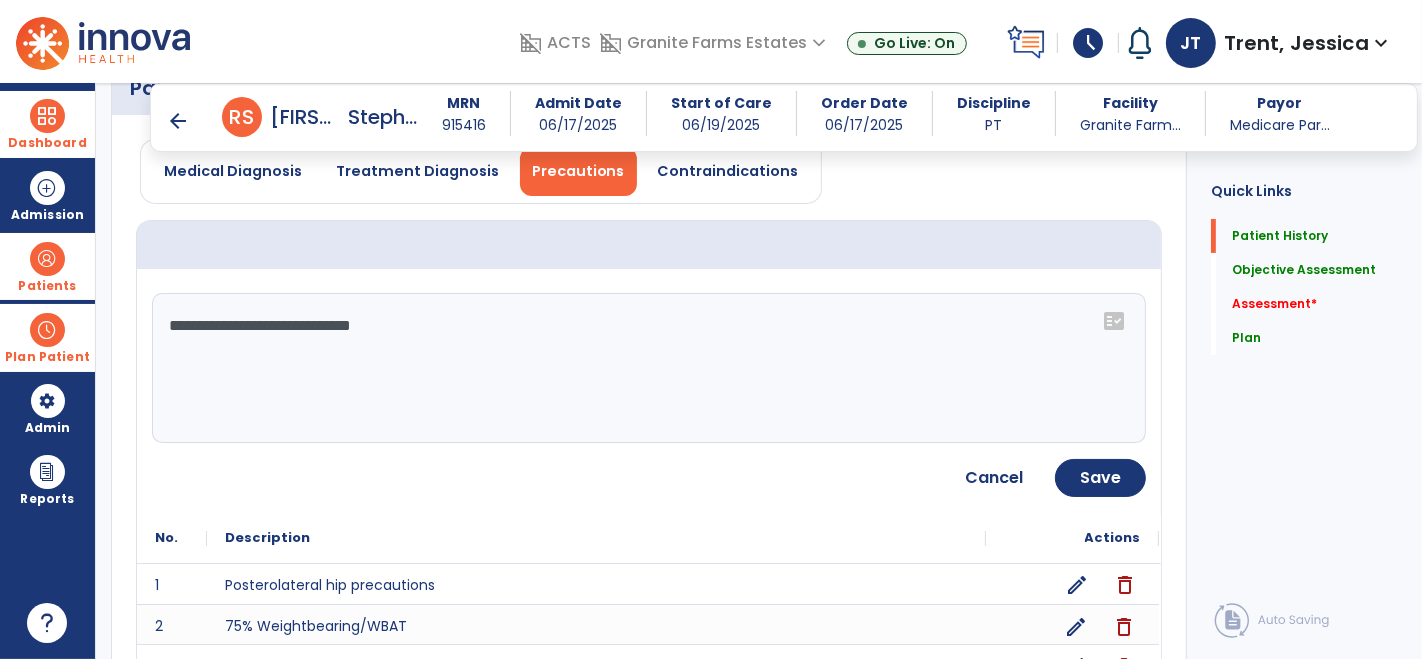 click on "**********" 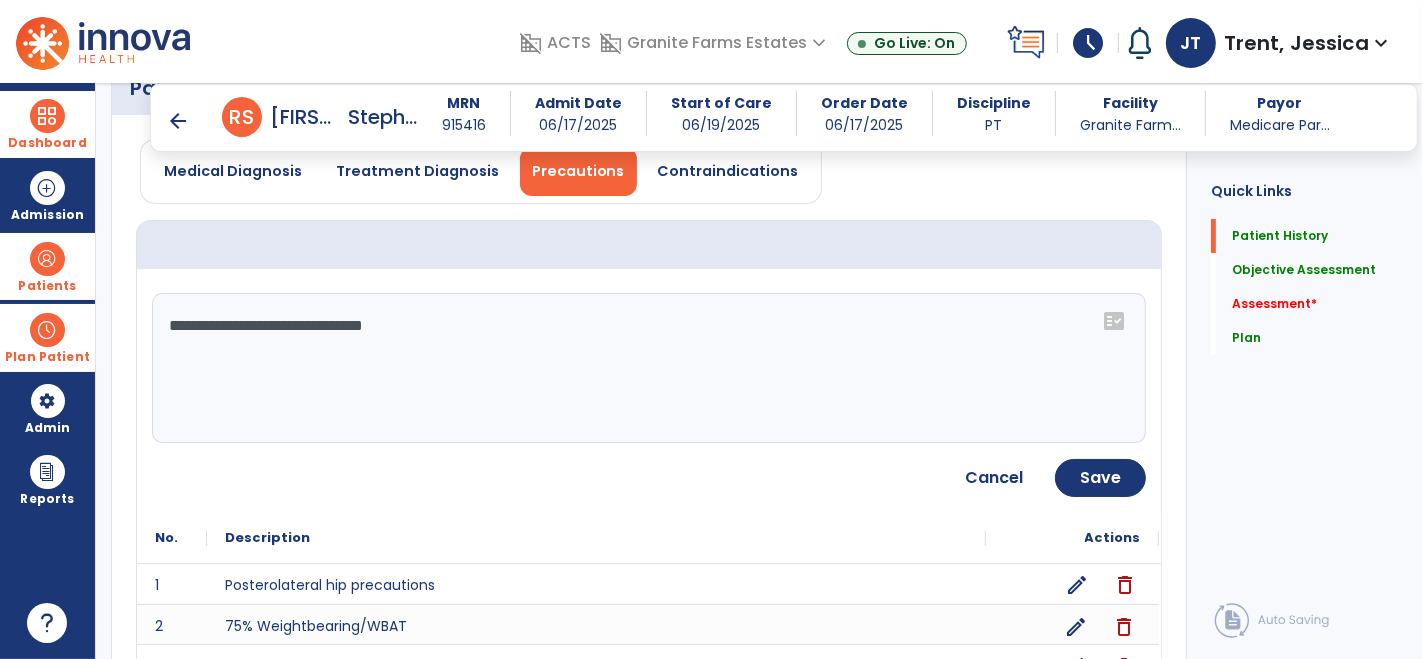 type on "**********" 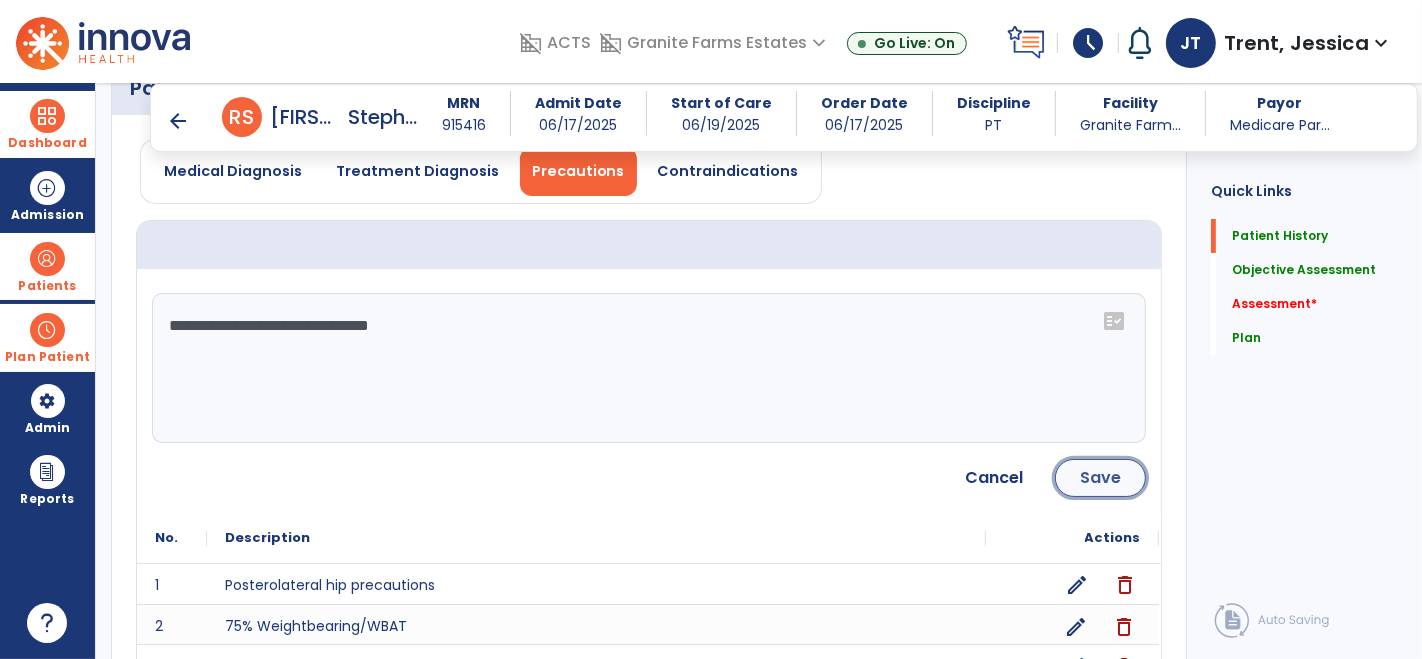click on "Save" 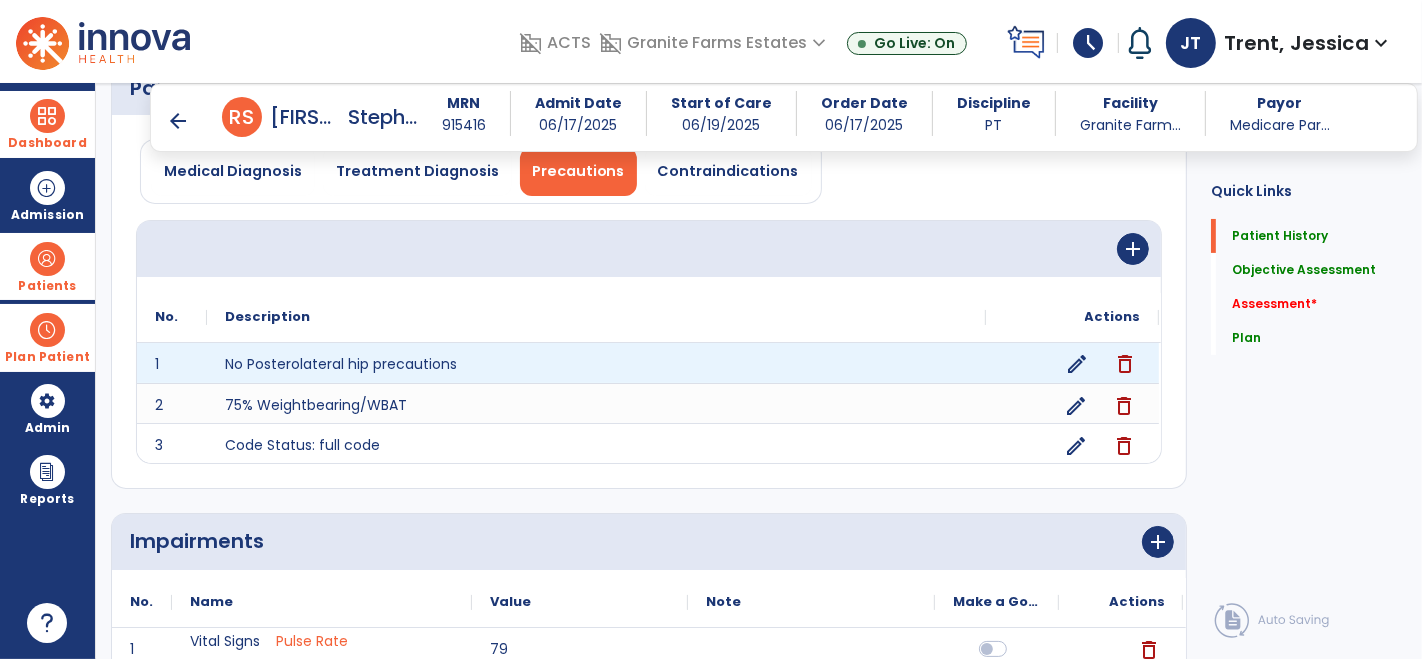 click on "edit" 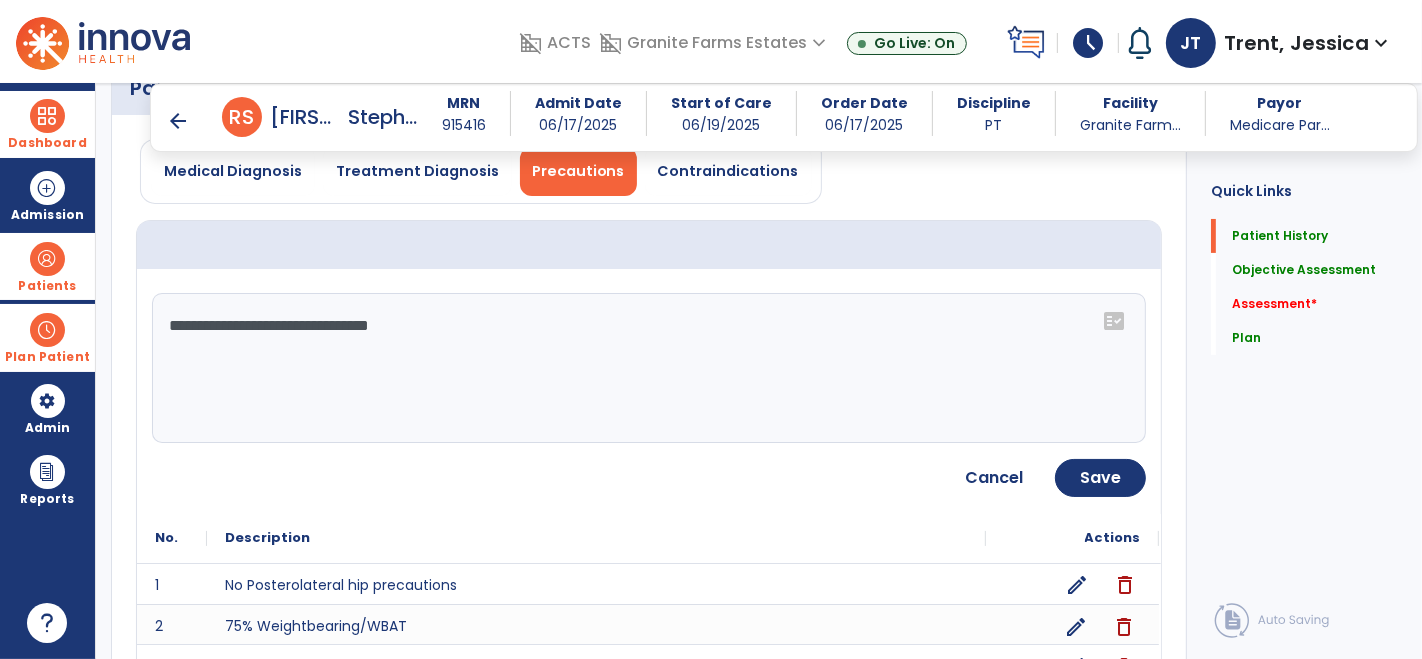 drag, startPoint x: 304, startPoint y: 325, endPoint x: 242, endPoint y: 330, distance: 62.201286 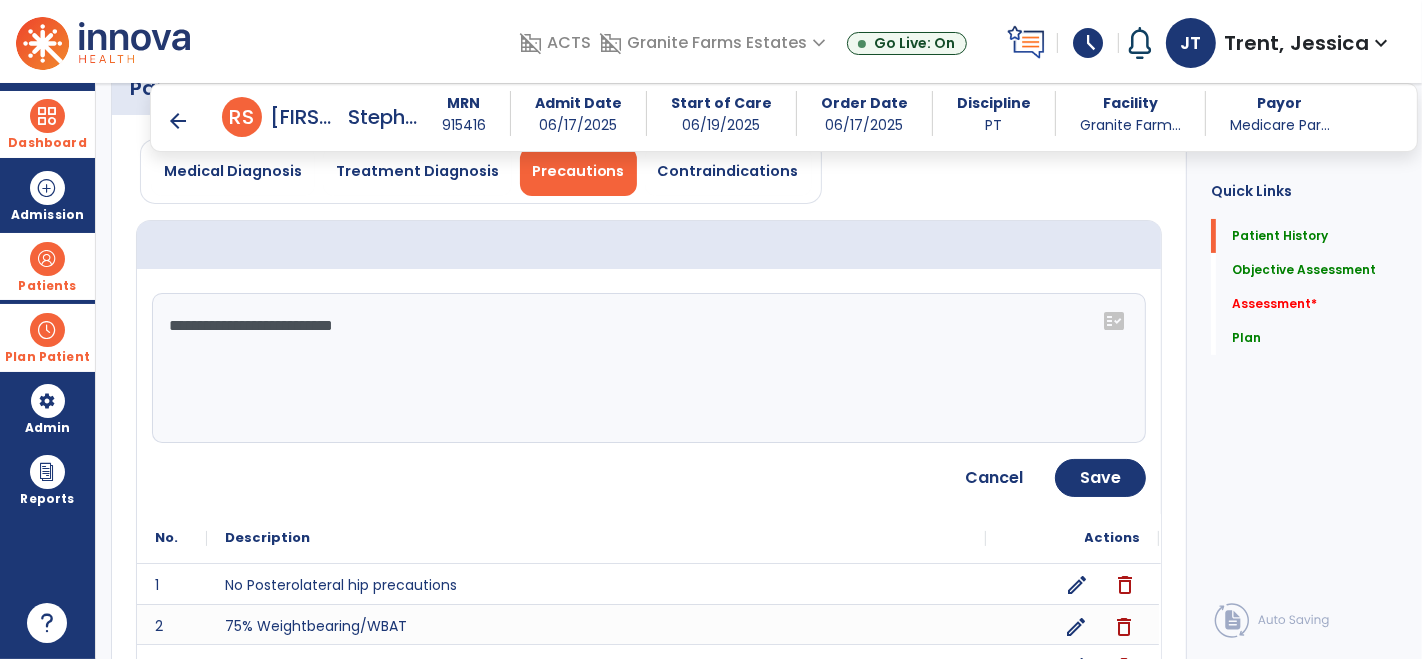 type on "**********" 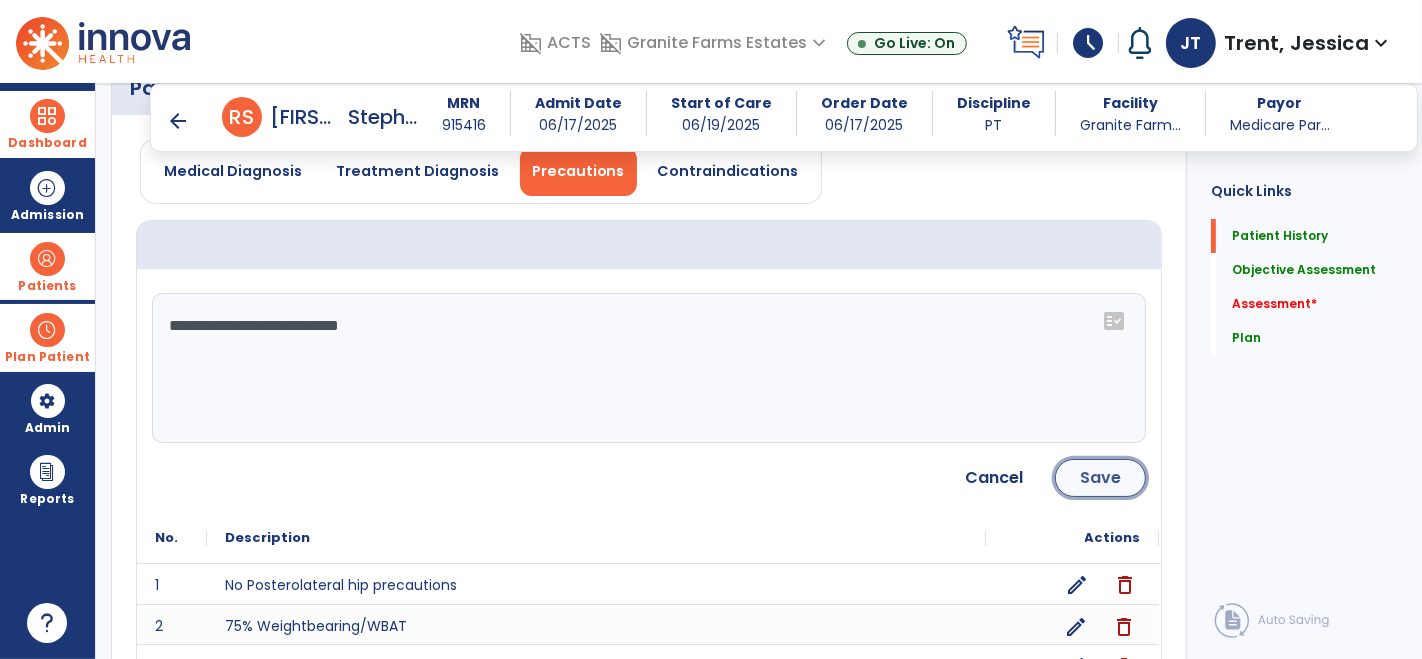 click on "Save" 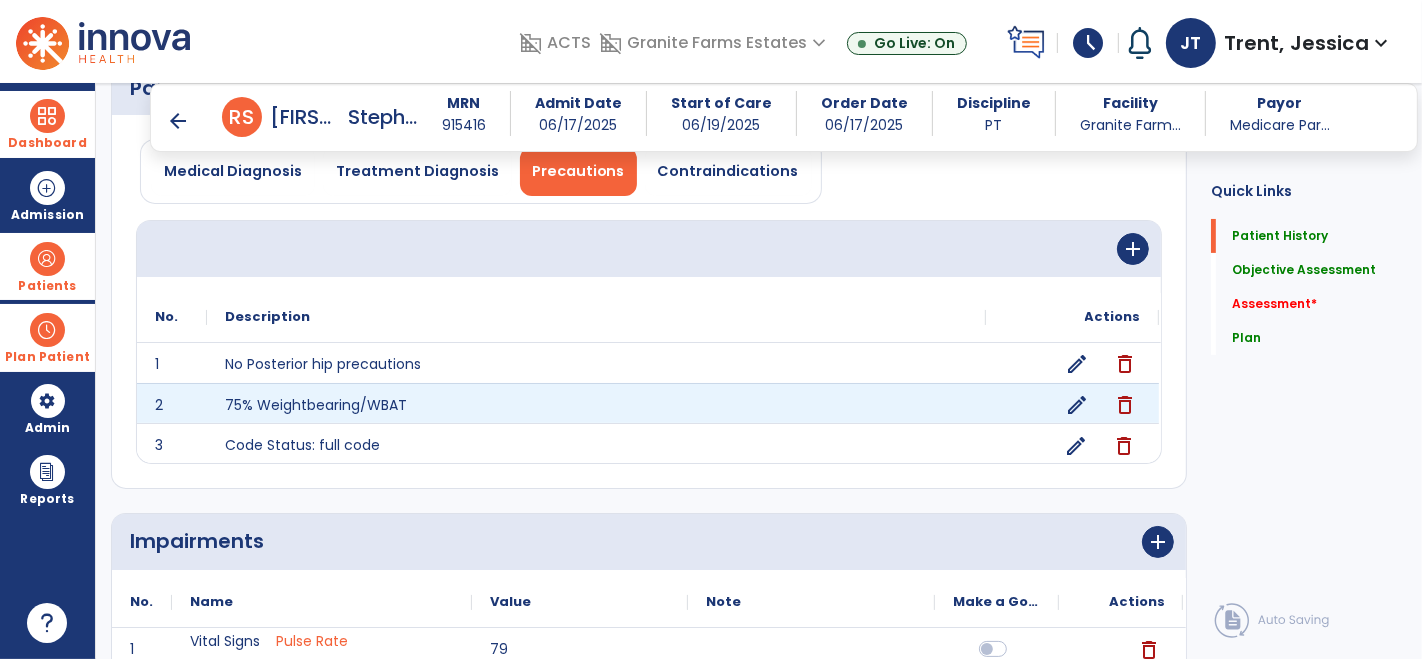click on "edit" 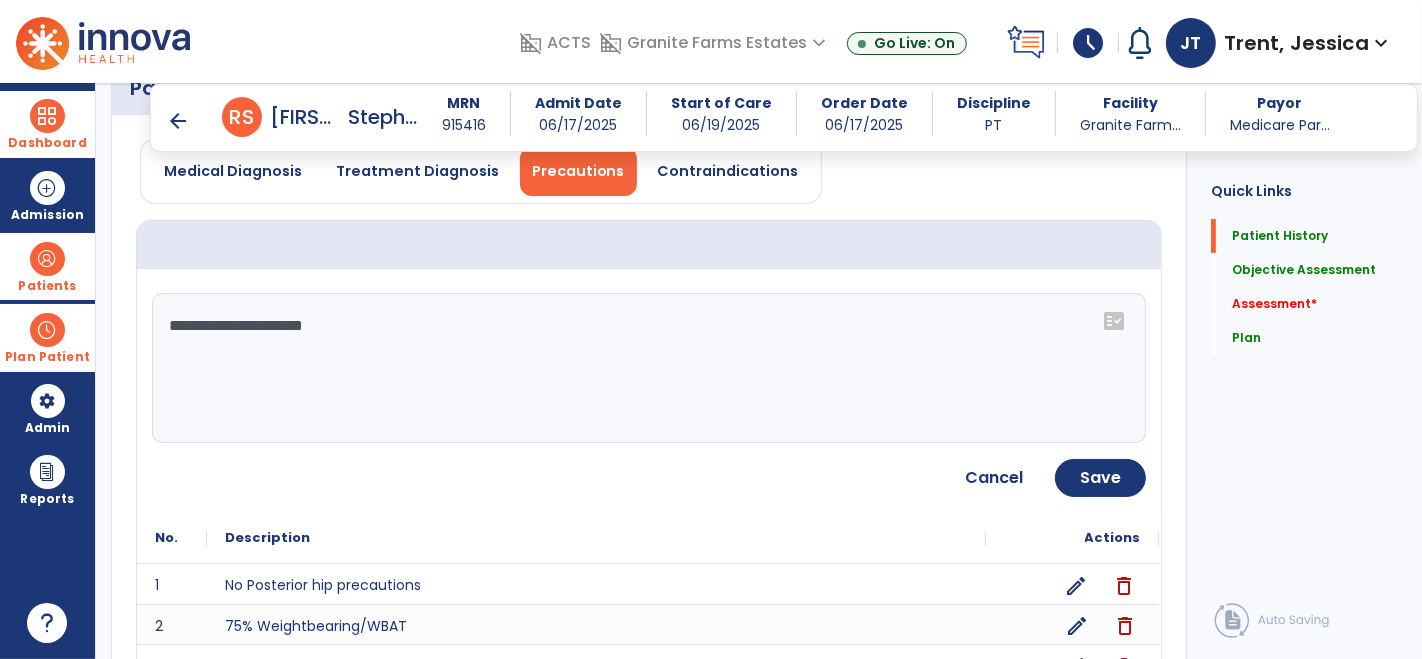 drag, startPoint x: 327, startPoint y: 321, endPoint x: 114, endPoint y: 322, distance: 213.00235 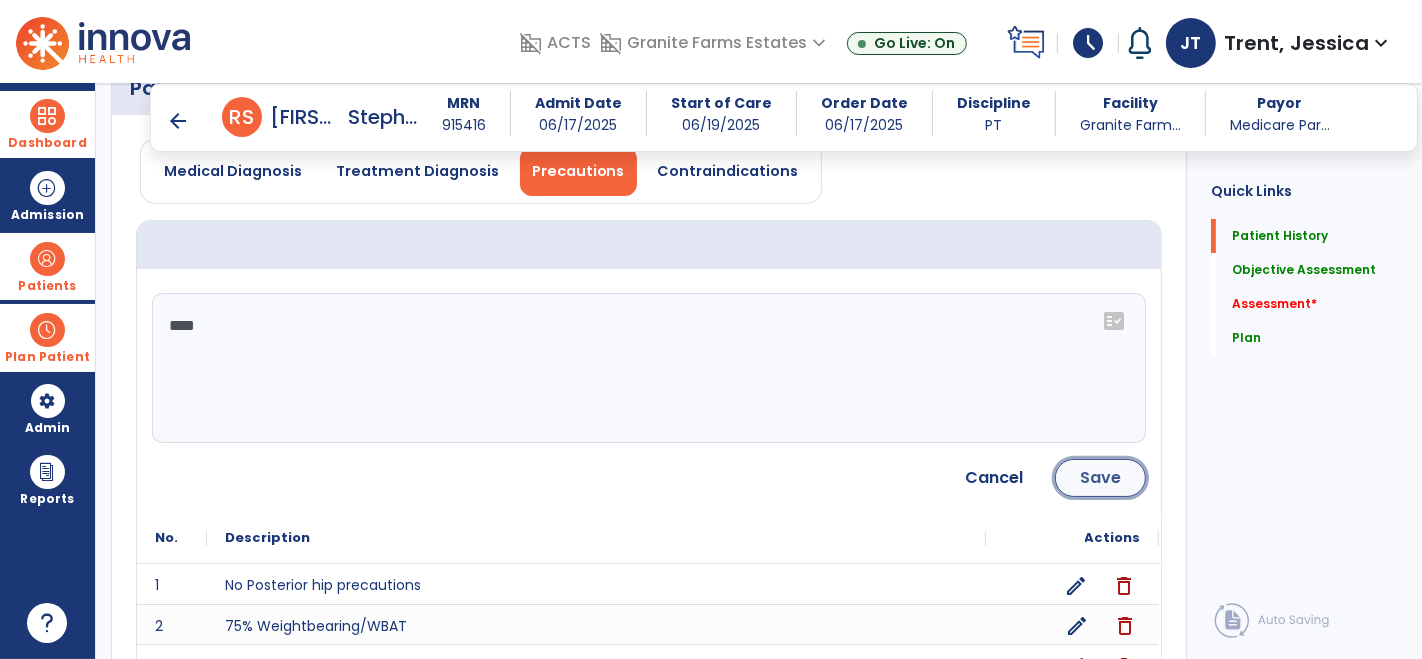 click on "Save" 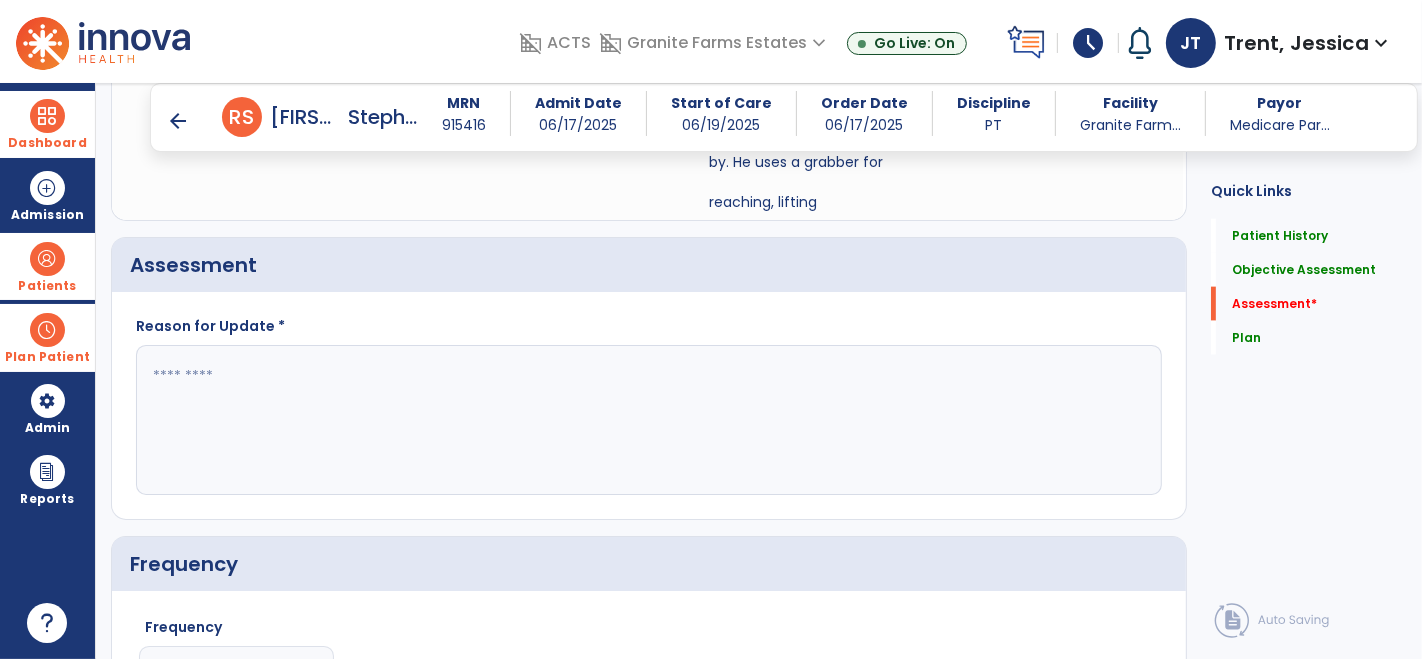 scroll, scrollTop: 2161, scrollLeft: 0, axis: vertical 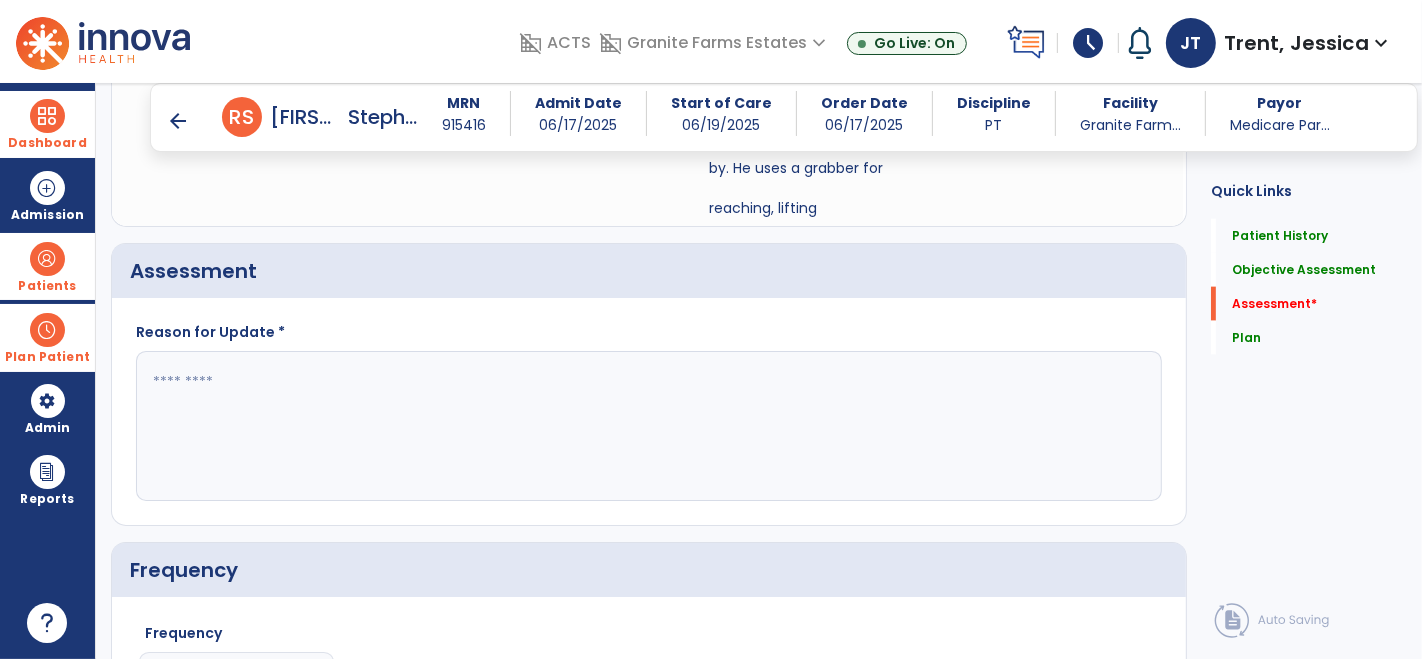 click 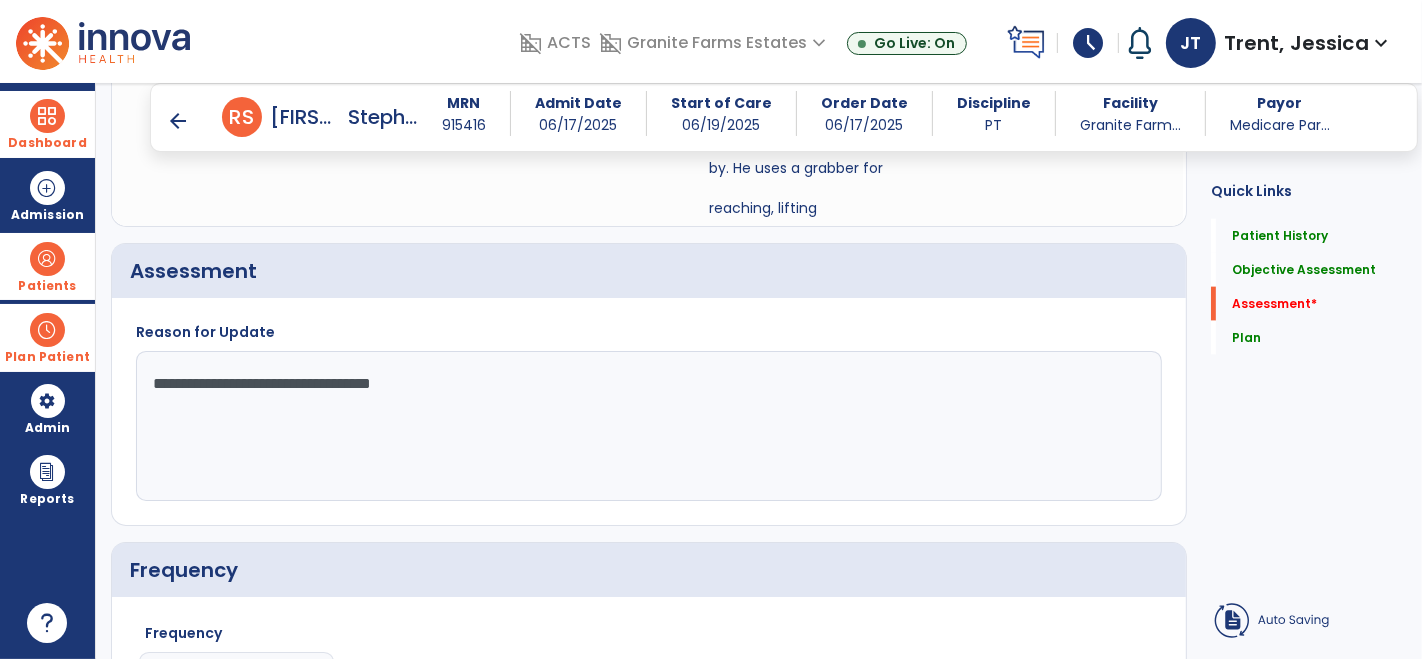 click on "**********" 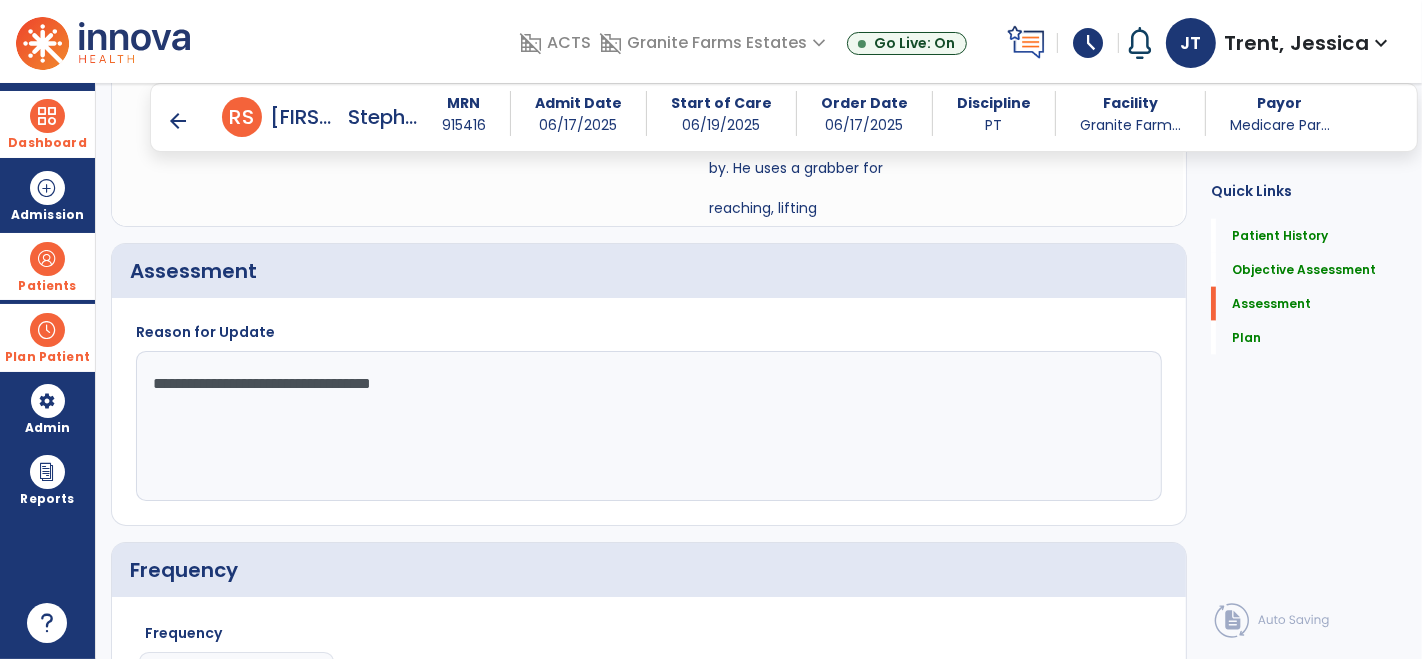 click on "**********" 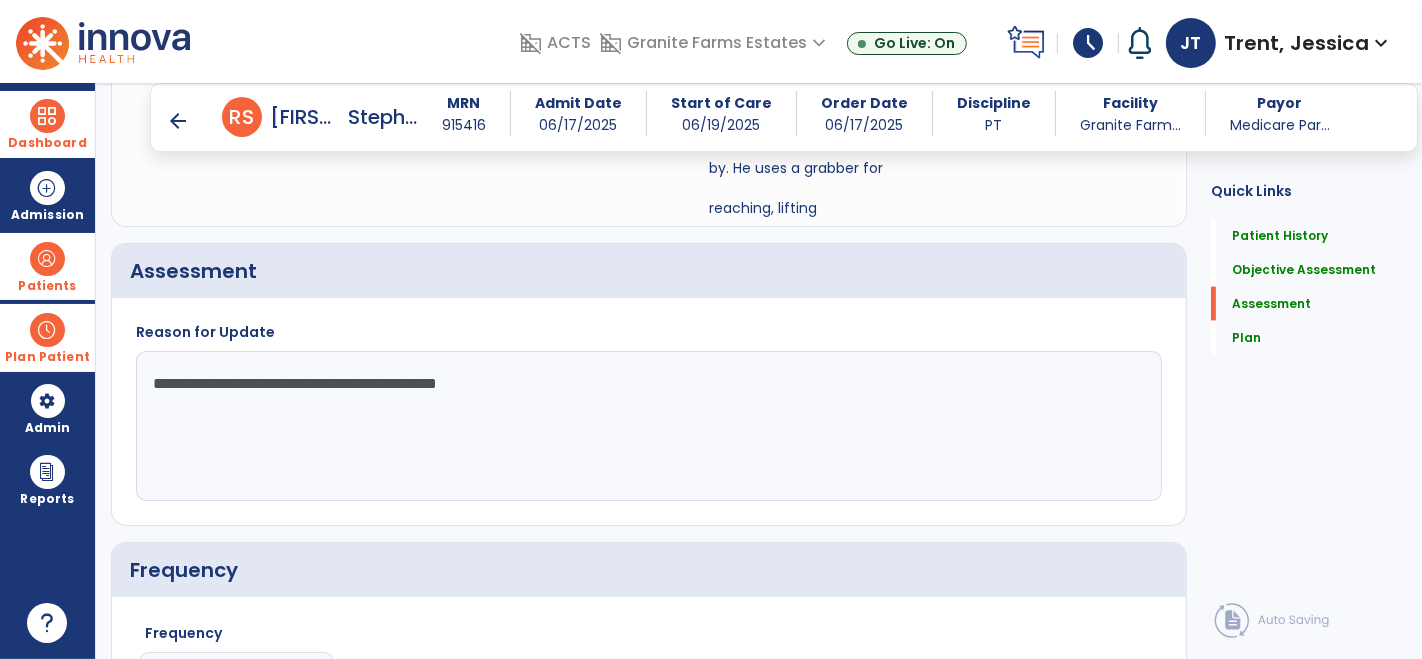 click on "**********" 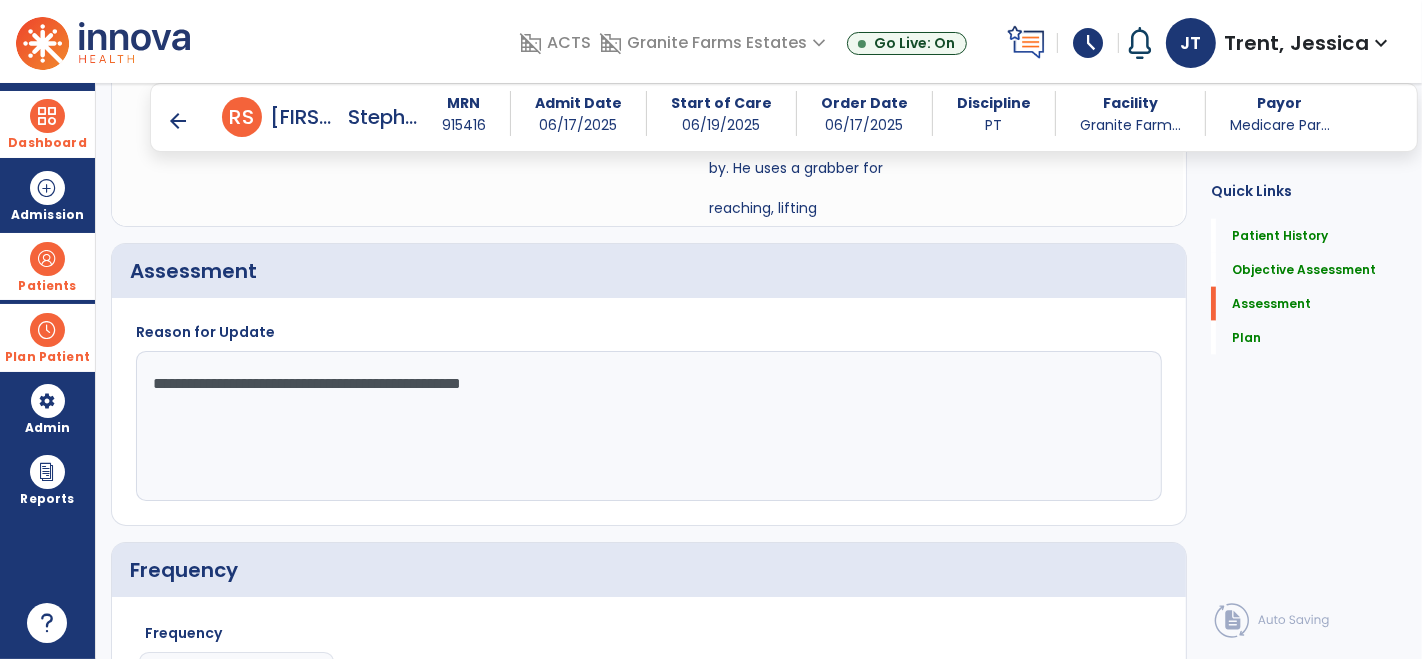 click on "**********" 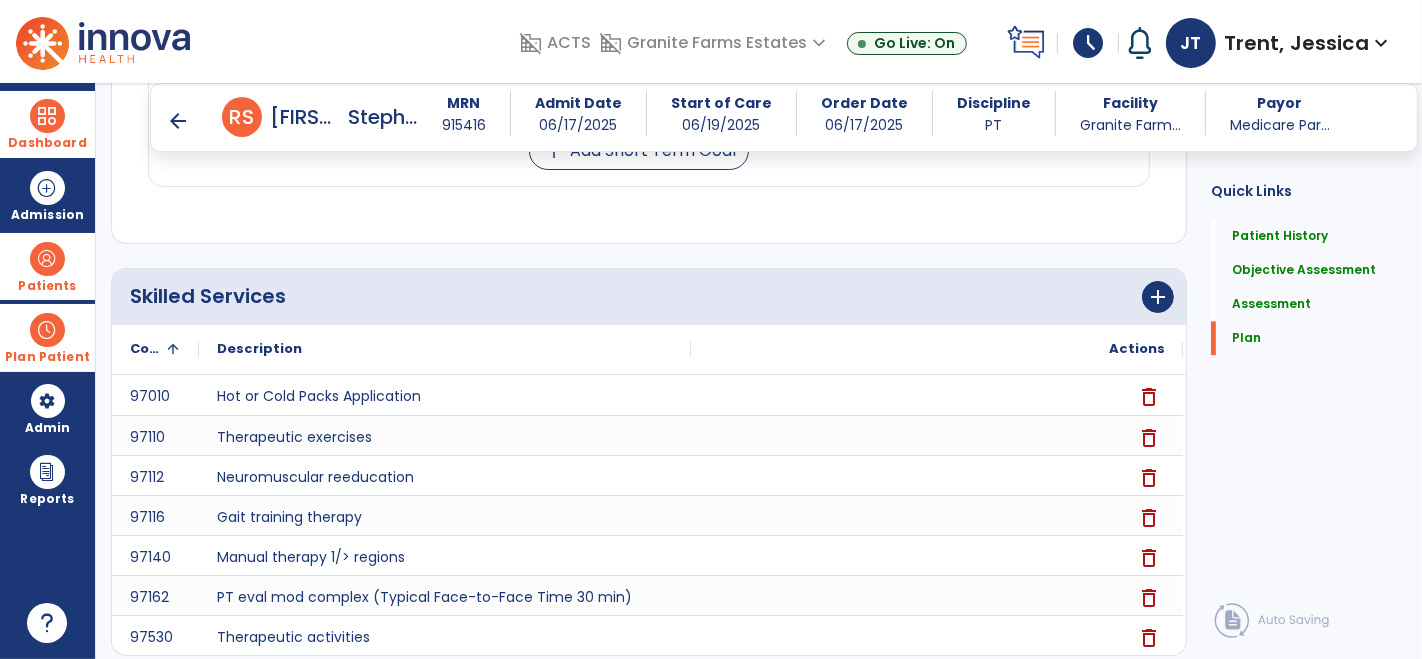 scroll, scrollTop: 3836, scrollLeft: 0, axis: vertical 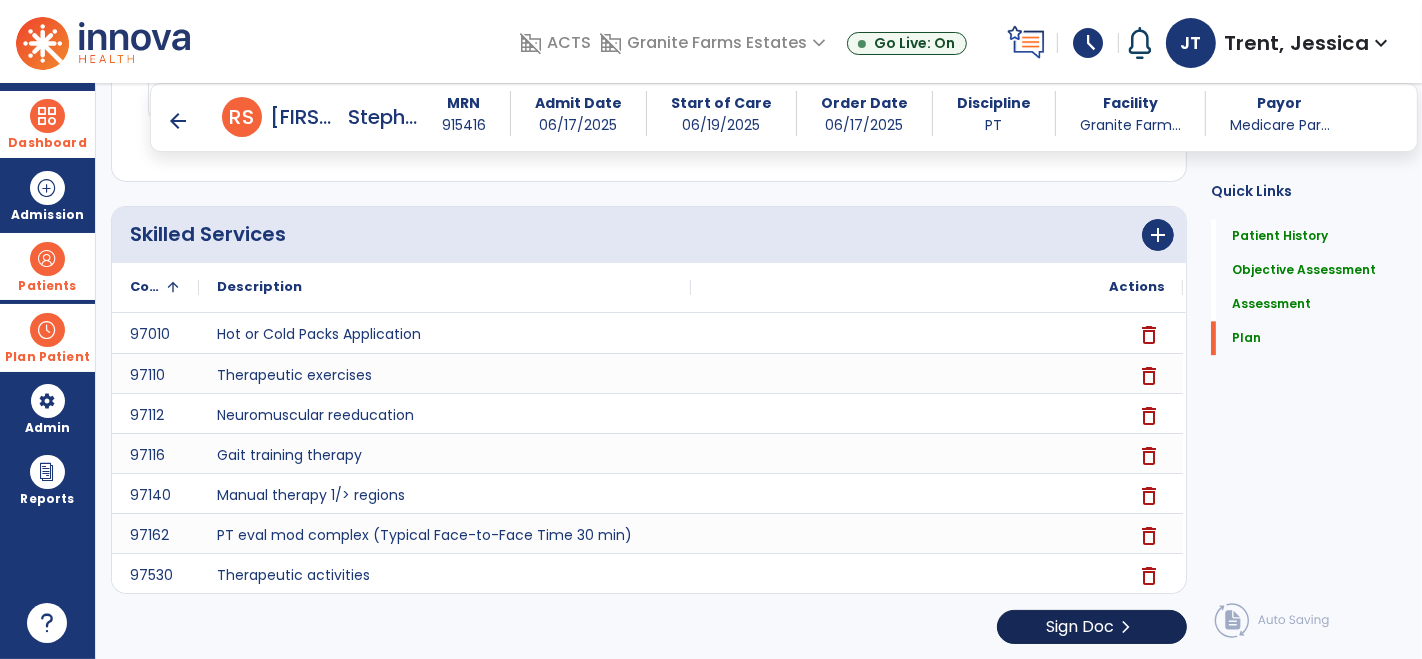 type on "**********" 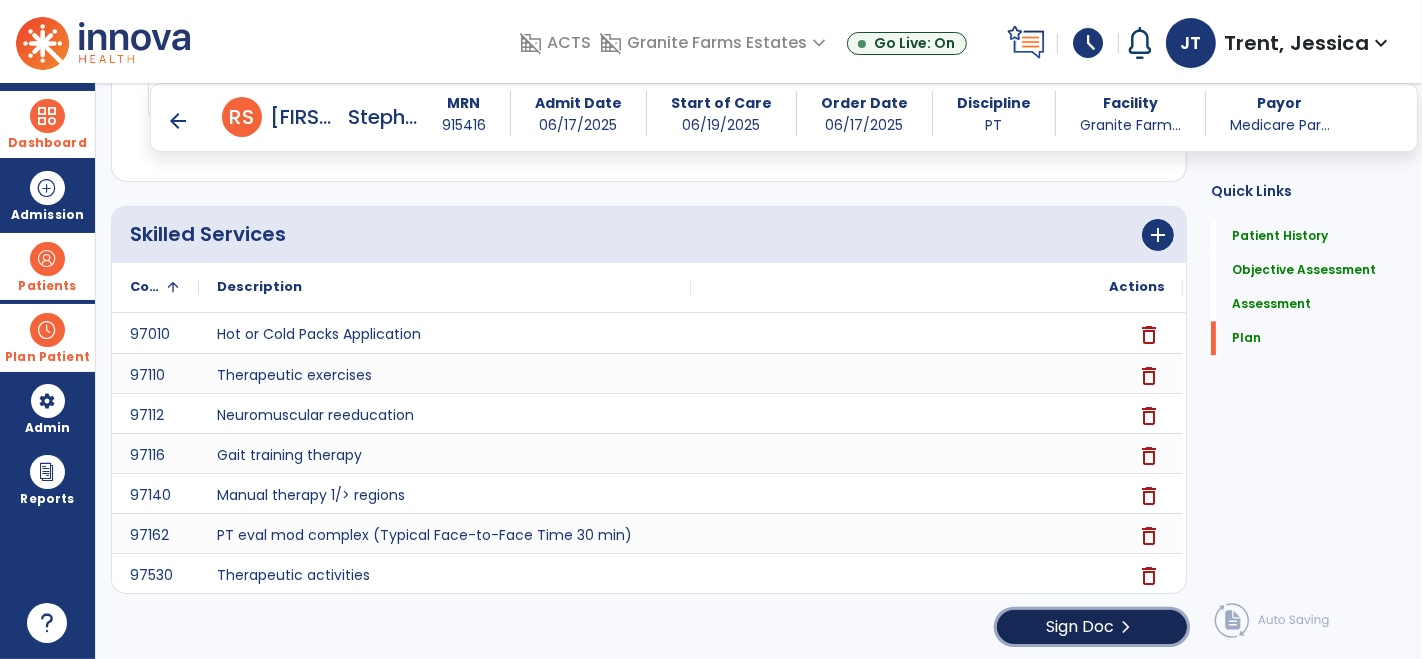 click on "Sign Doc" 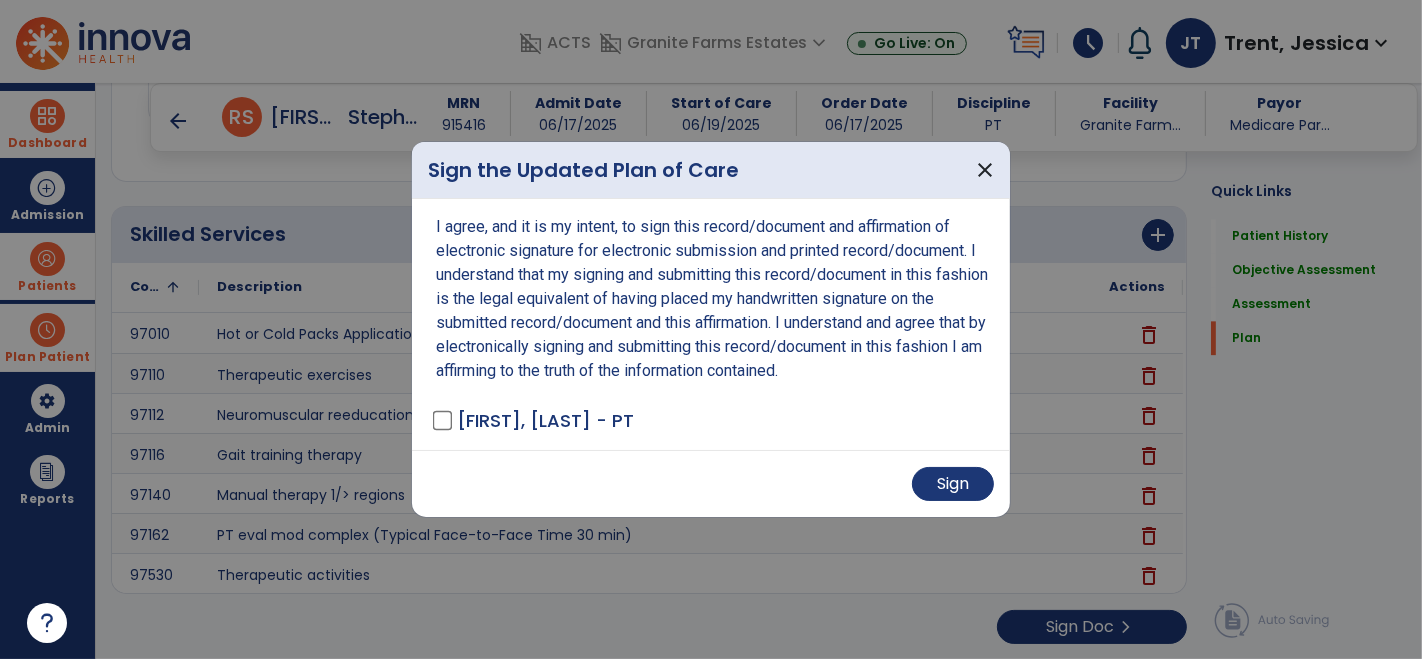 click on "Sign" at bounding box center [711, 483] 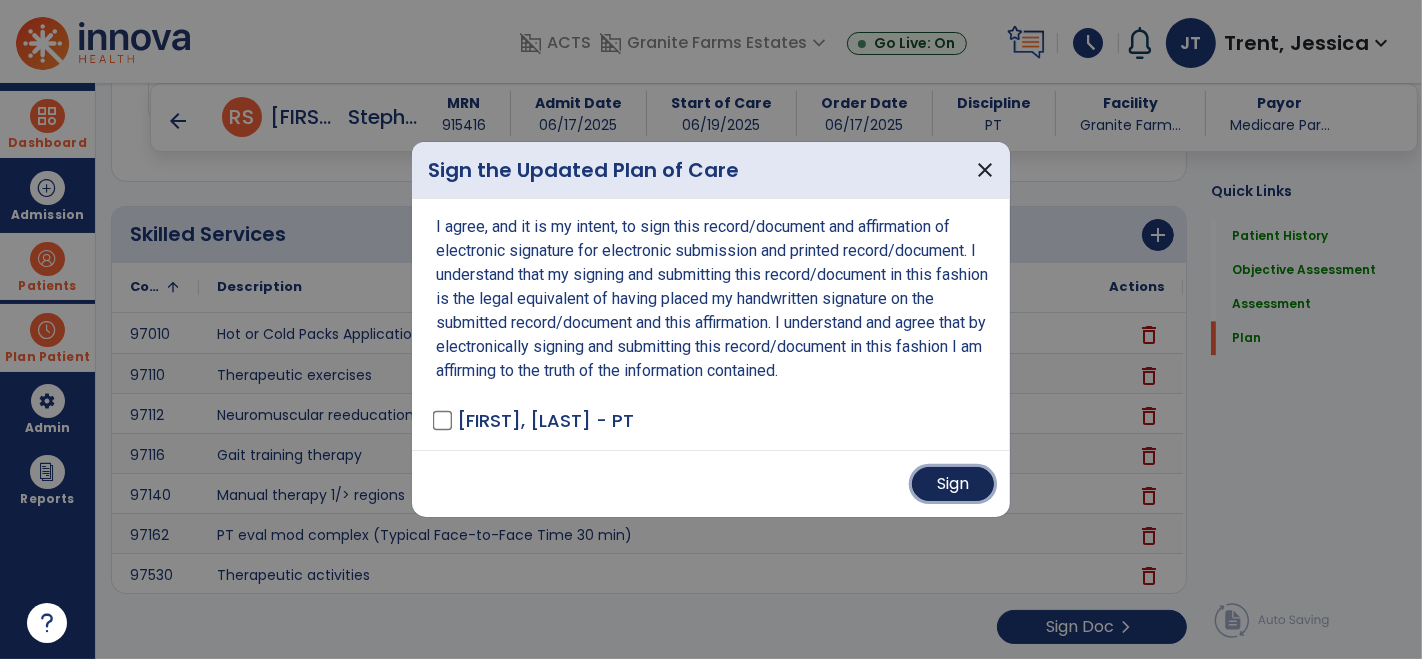 click on "Sign" at bounding box center [953, 484] 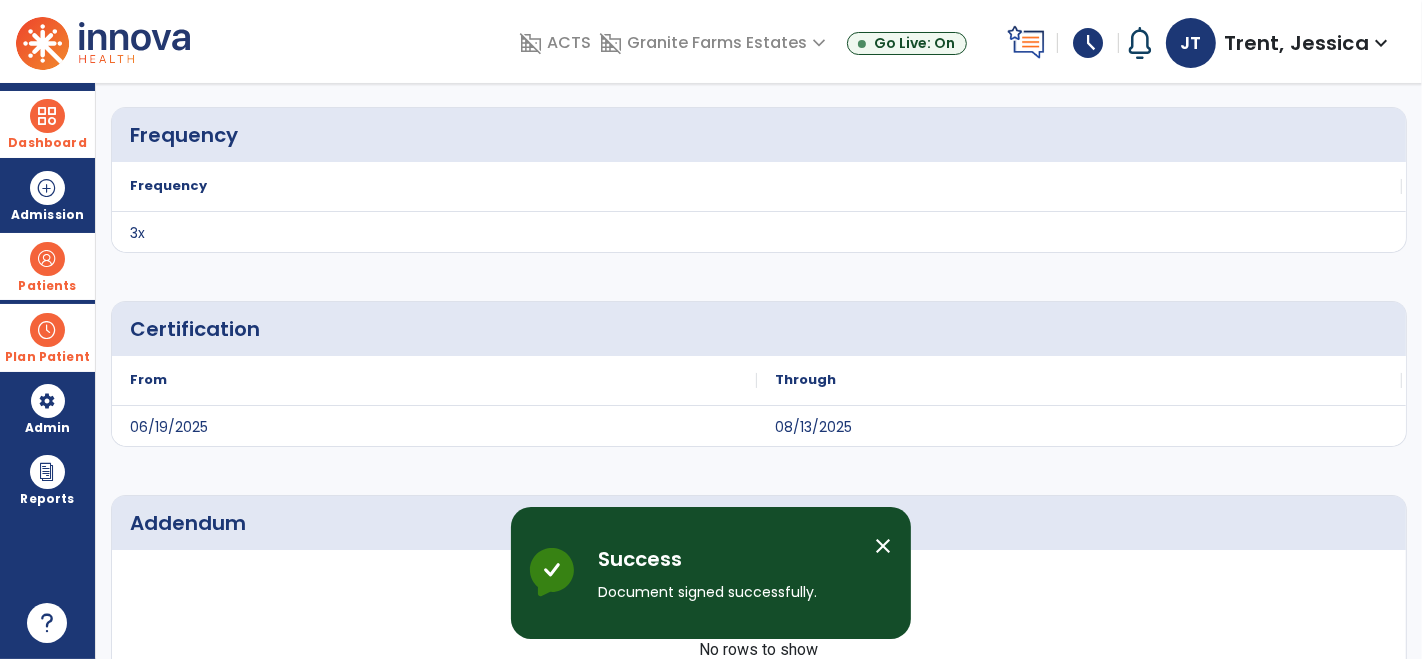 scroll, scrollTop: 0, scrollLeft: 0, axis: both 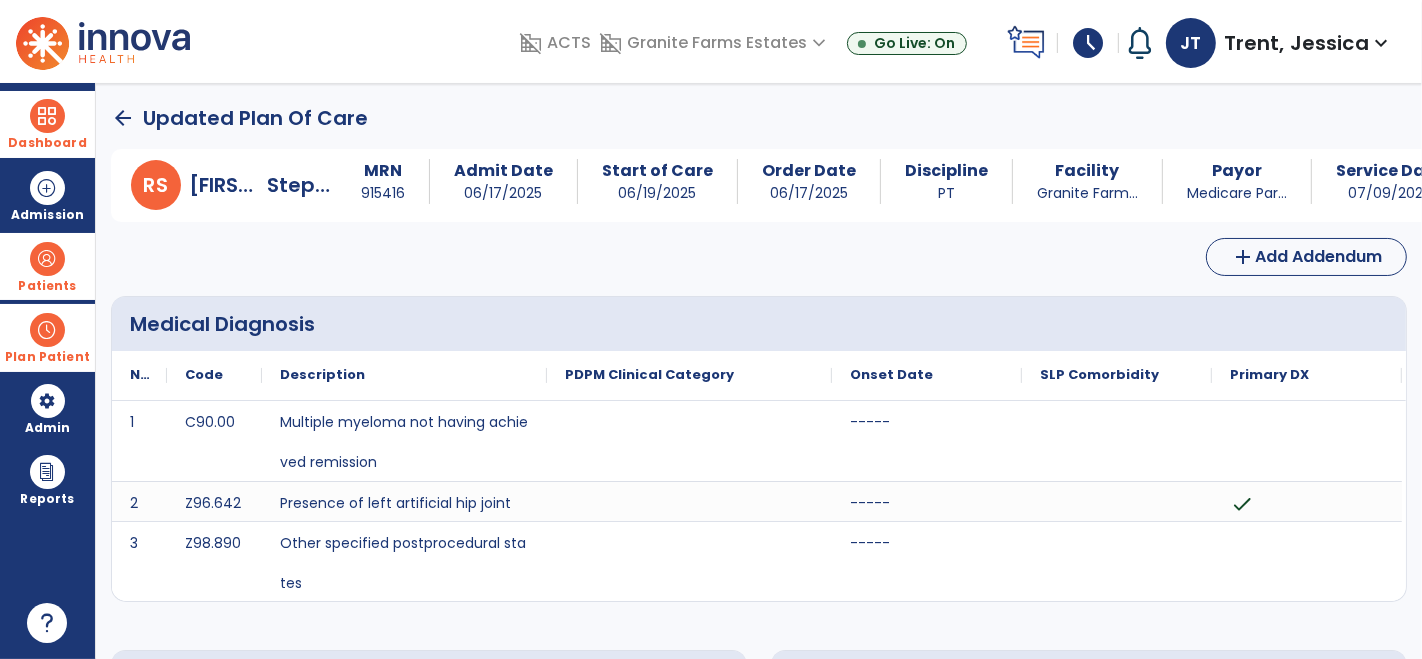 click at bounding box center [47, 116] 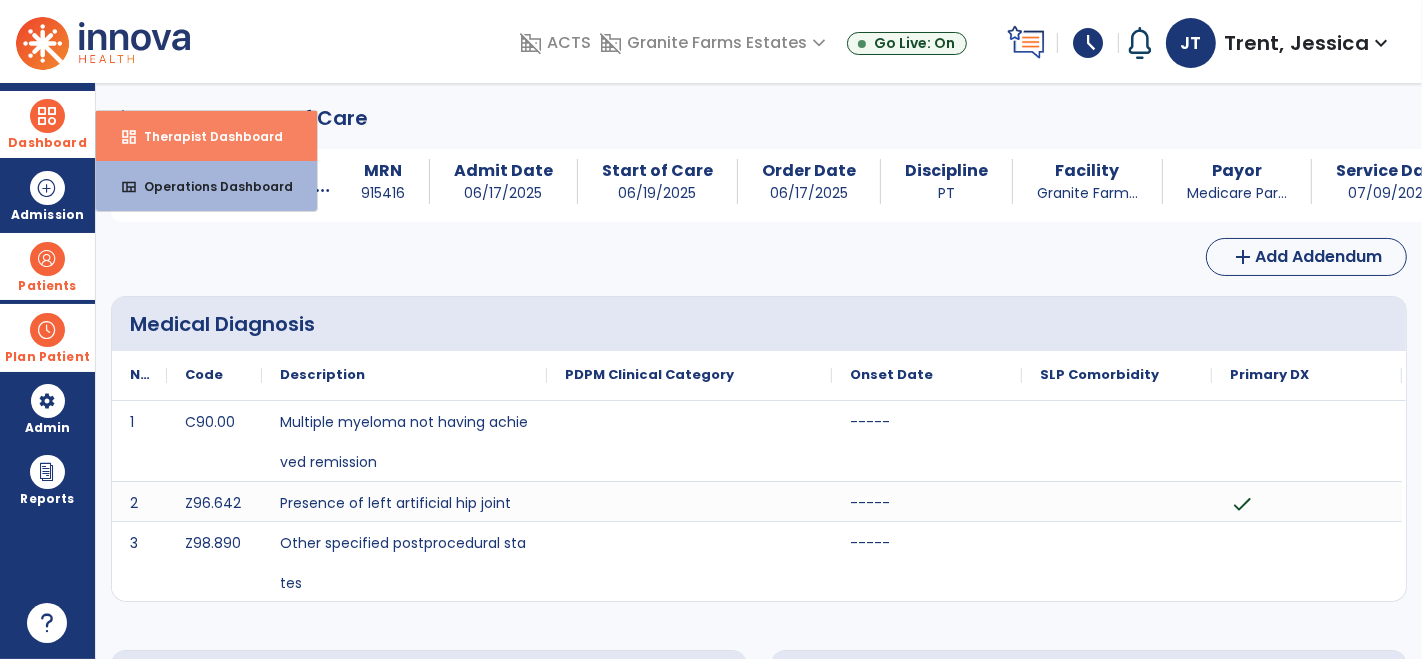 click on "dashboard  Therapist Dashboard" at bounding box center (206, 136) 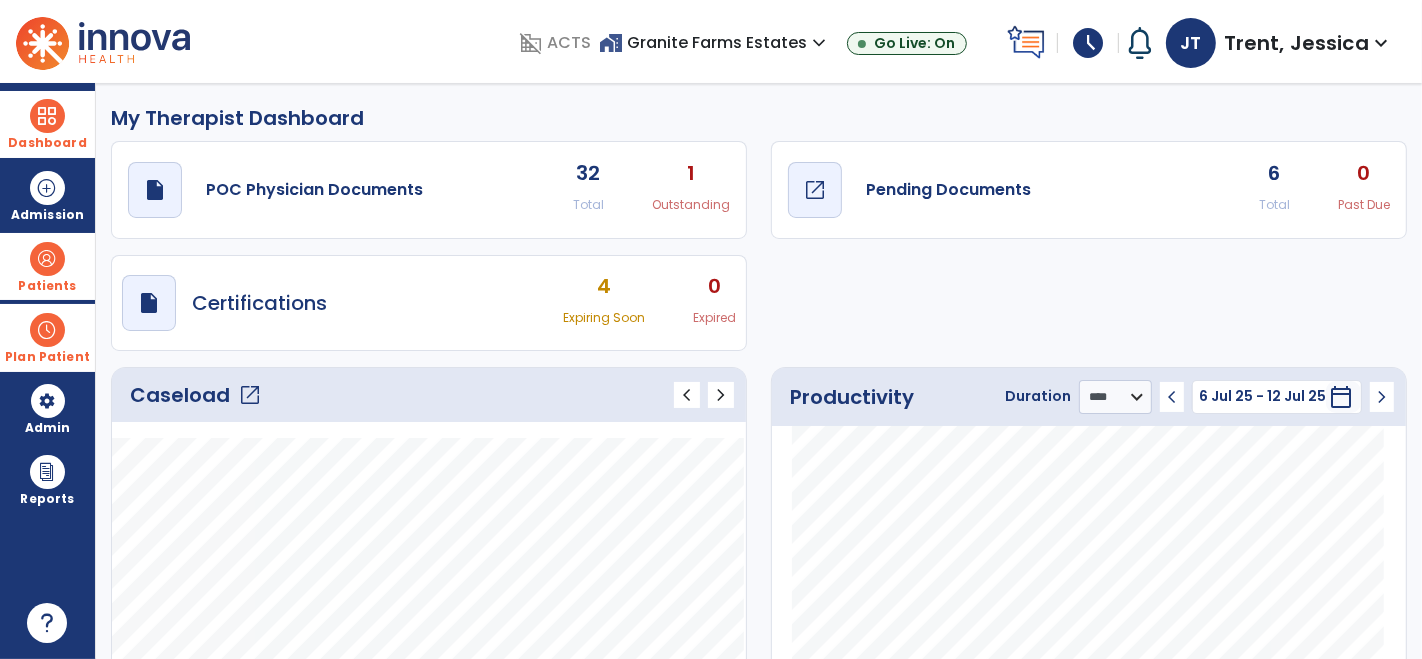 click on "draft   open_in_new  Pending Documents" 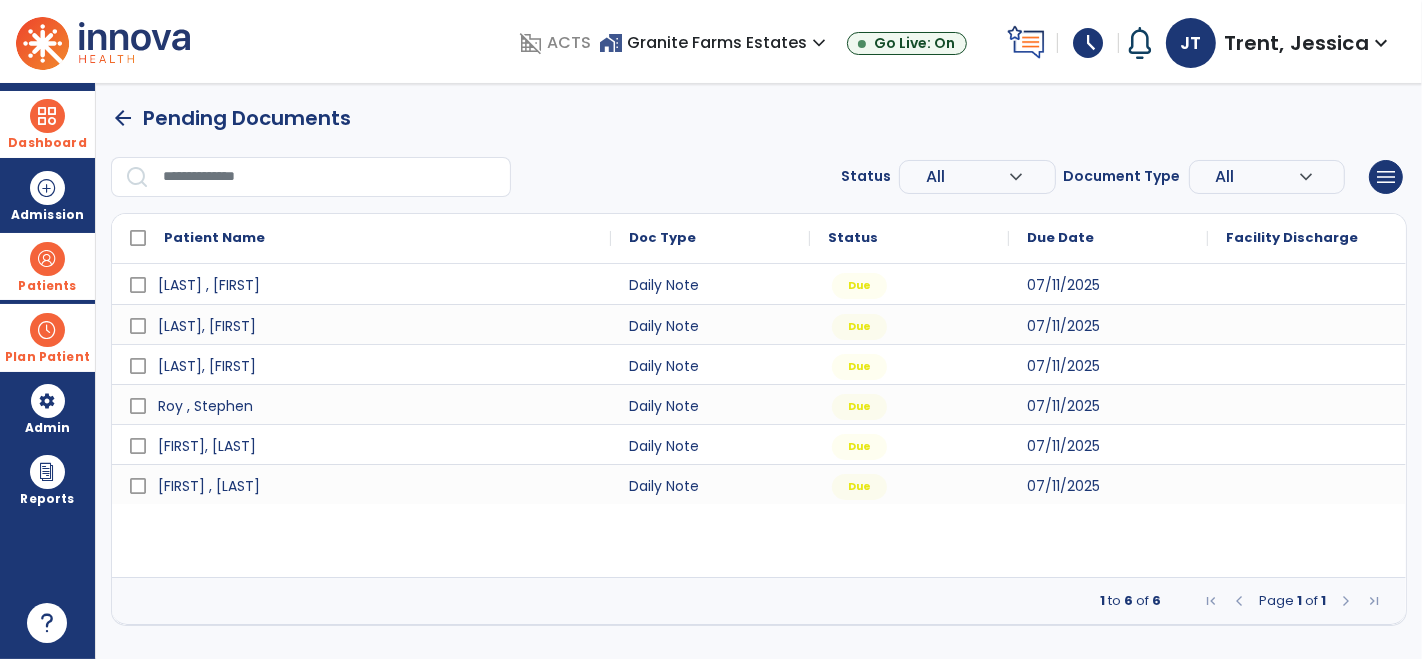 click on "Patients" at bounding box center (47, 286) 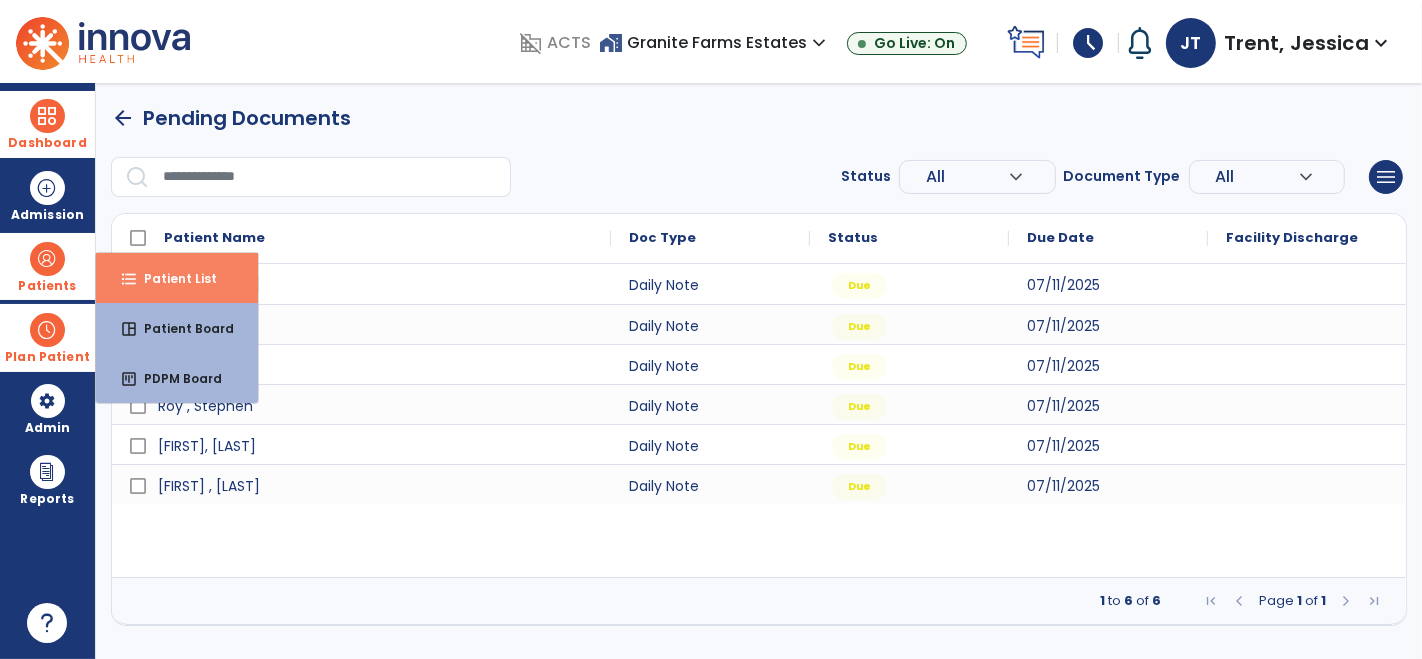 click on "Patient List" at bounding box center (172, 278) 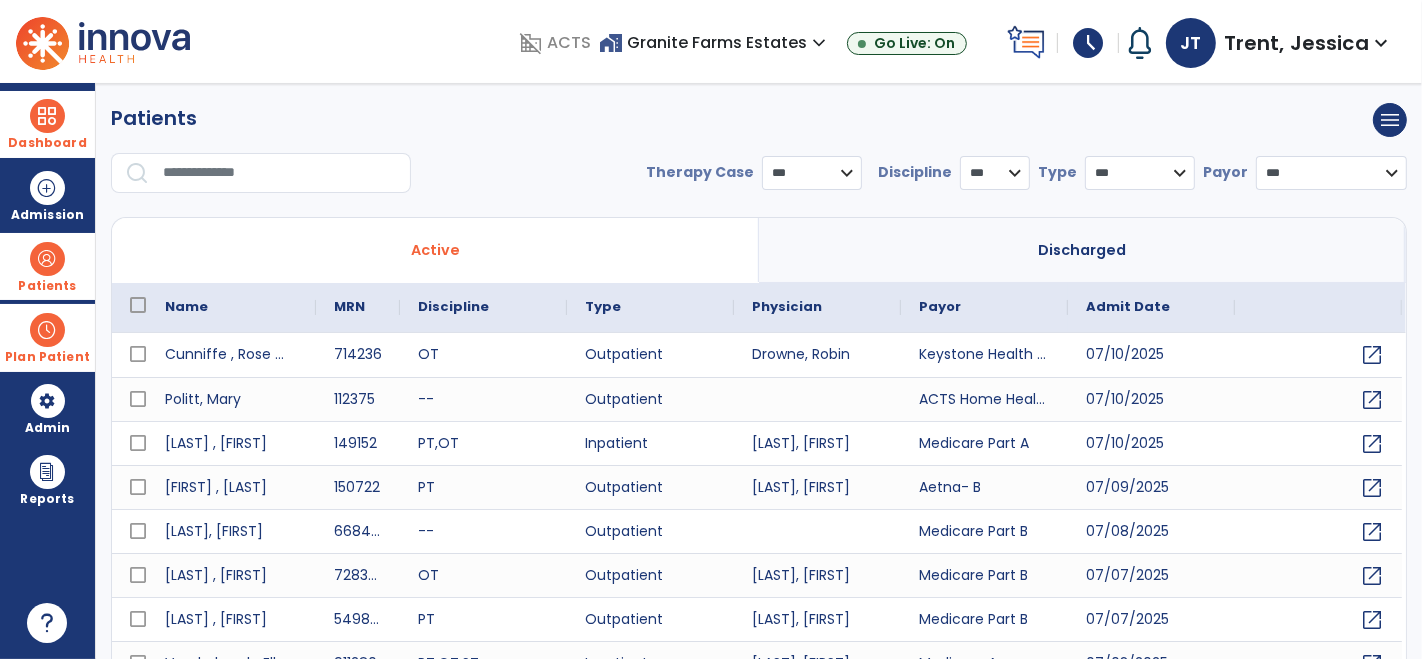 click at bounding box center [280, 173] 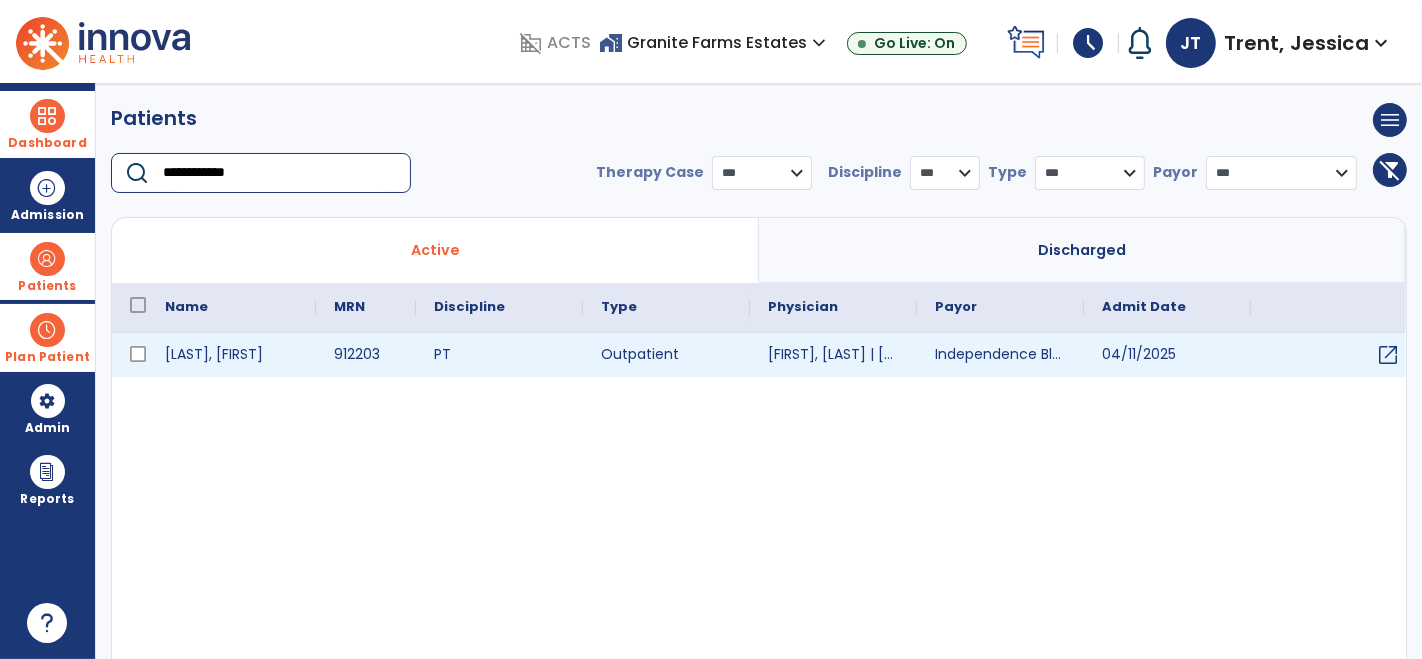 type on "**********" 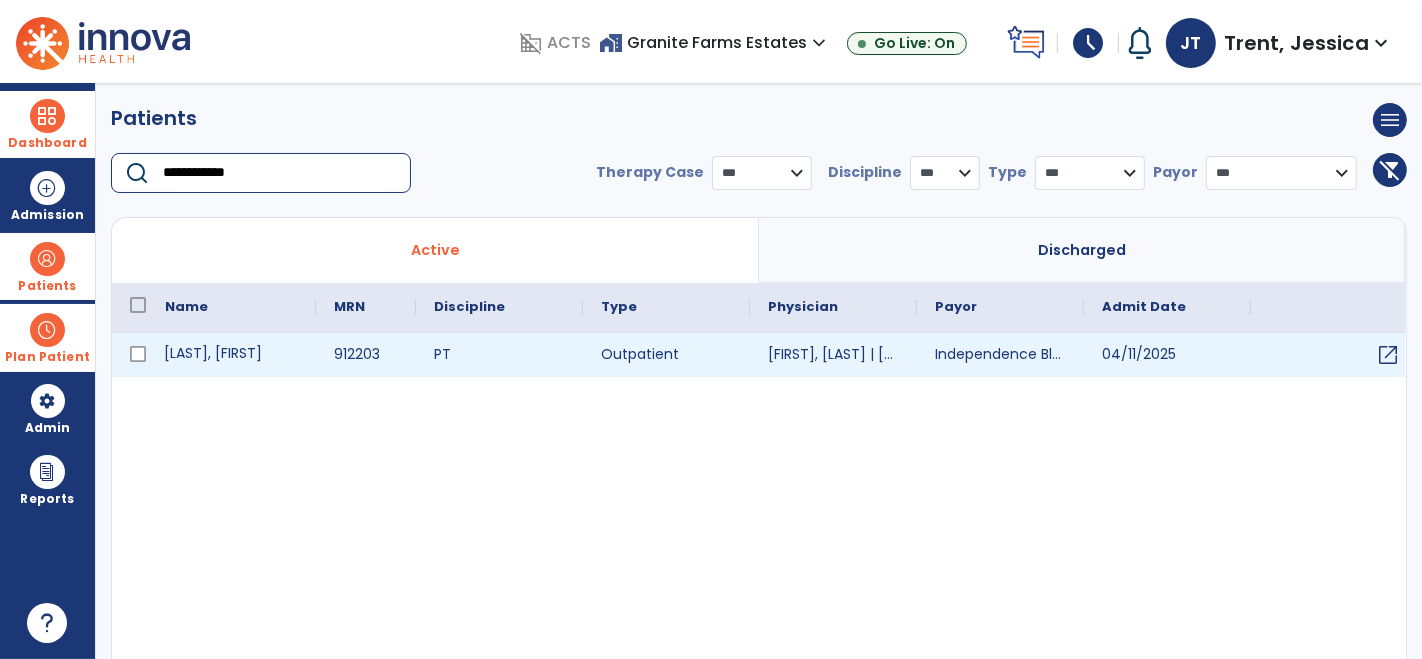 click on "[LAST], [FIRST]" at bounding box center [231, 355] 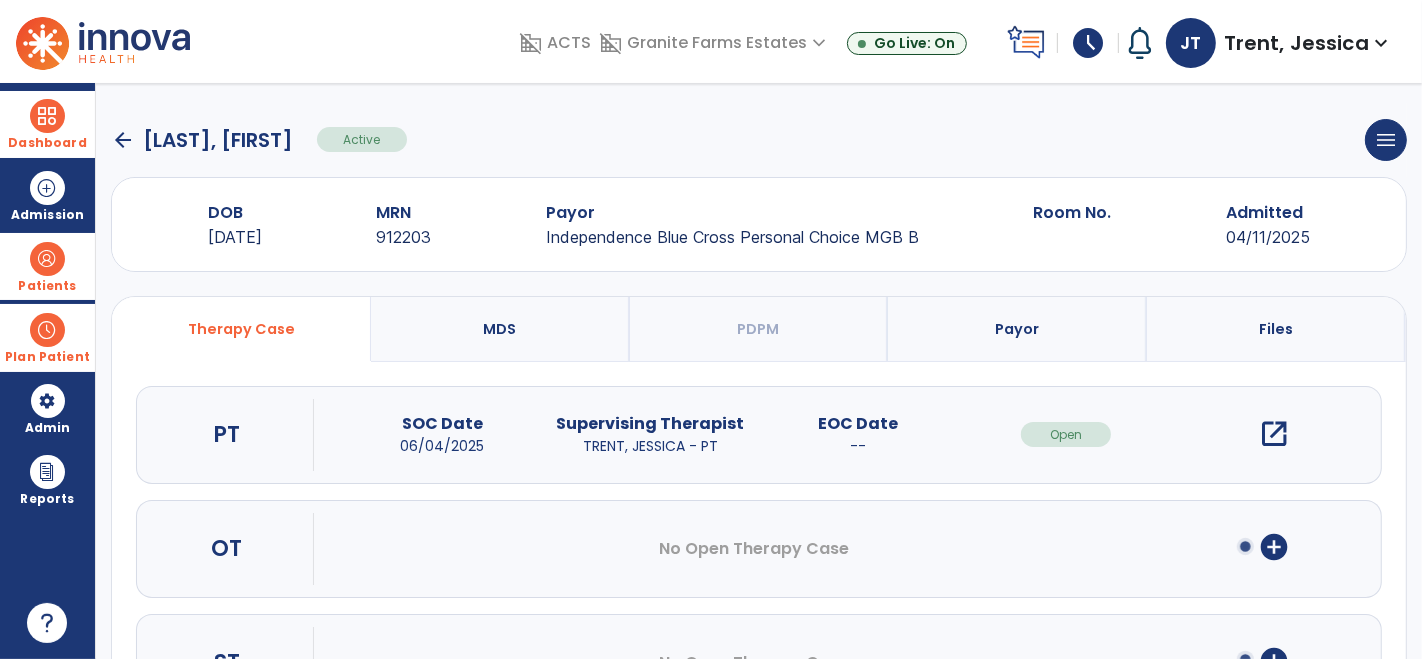 click on "open_in_new" at bounding box center [1274, 434] 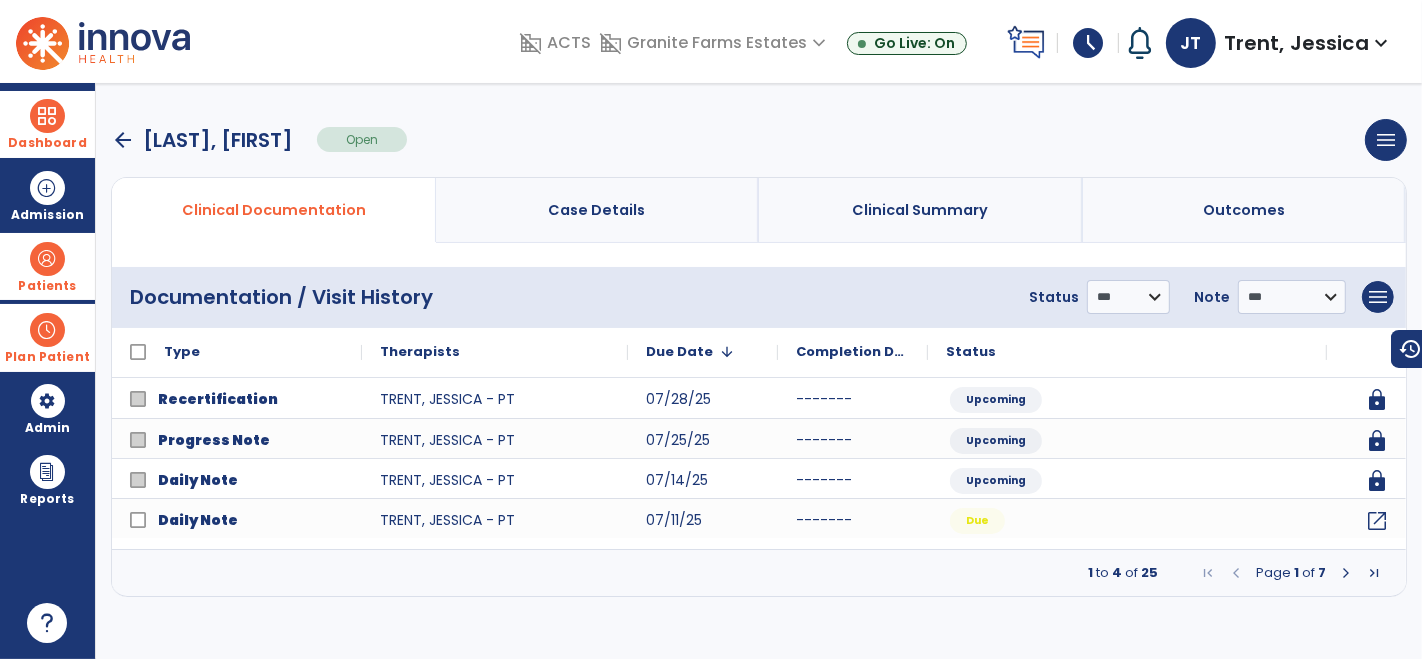click at bounding box center [1346, 573] 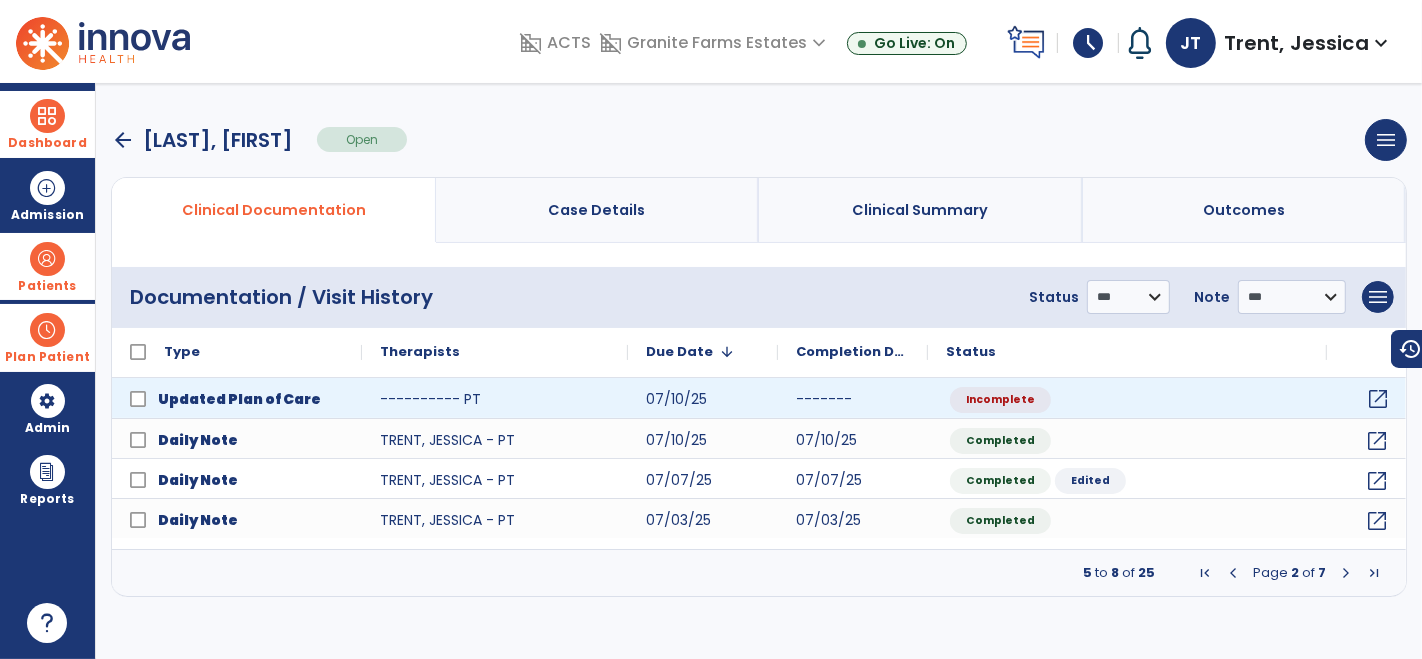 click on "open_in_new" 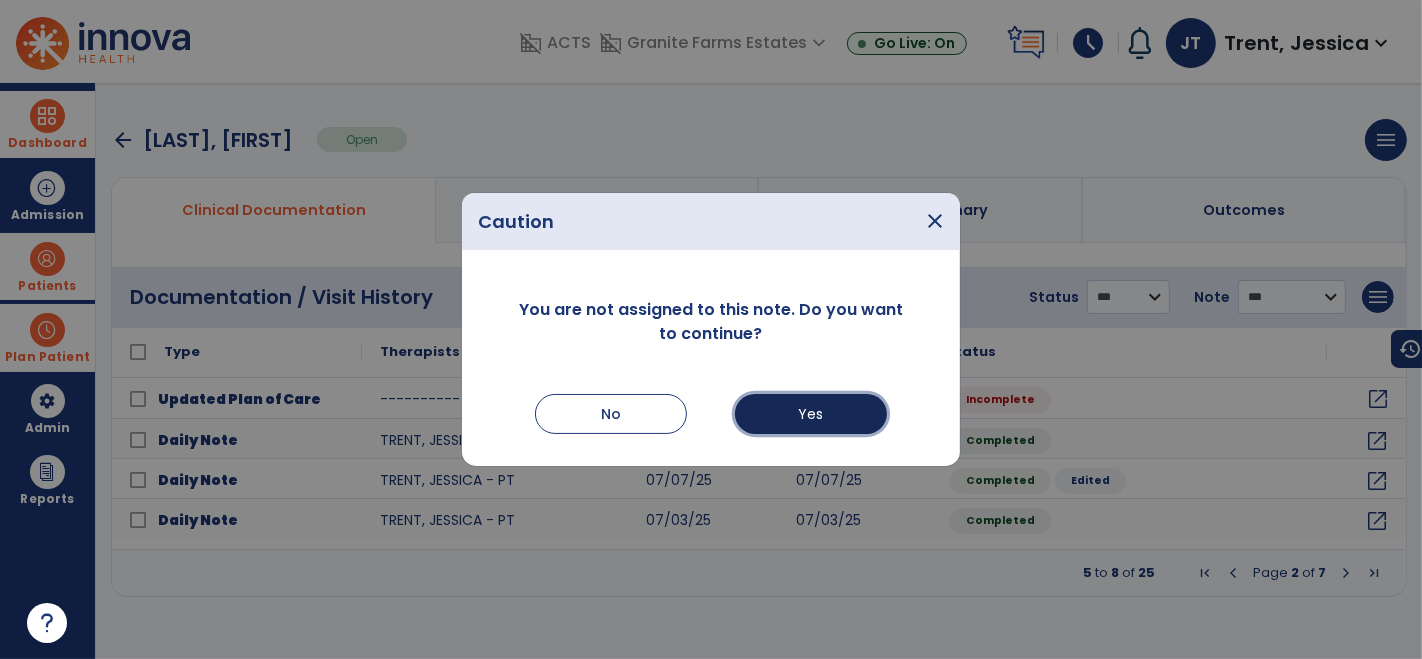 click on "Yes" at bounding box center [811, 414] 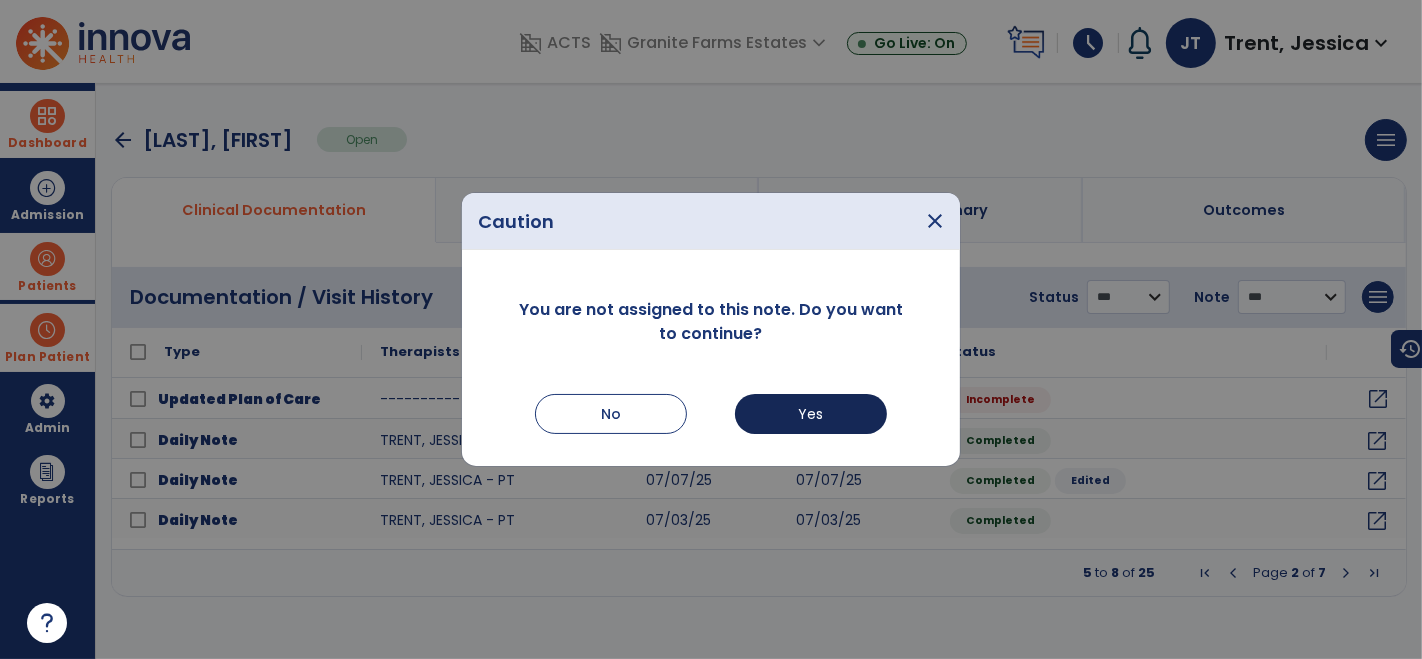 select on "**" 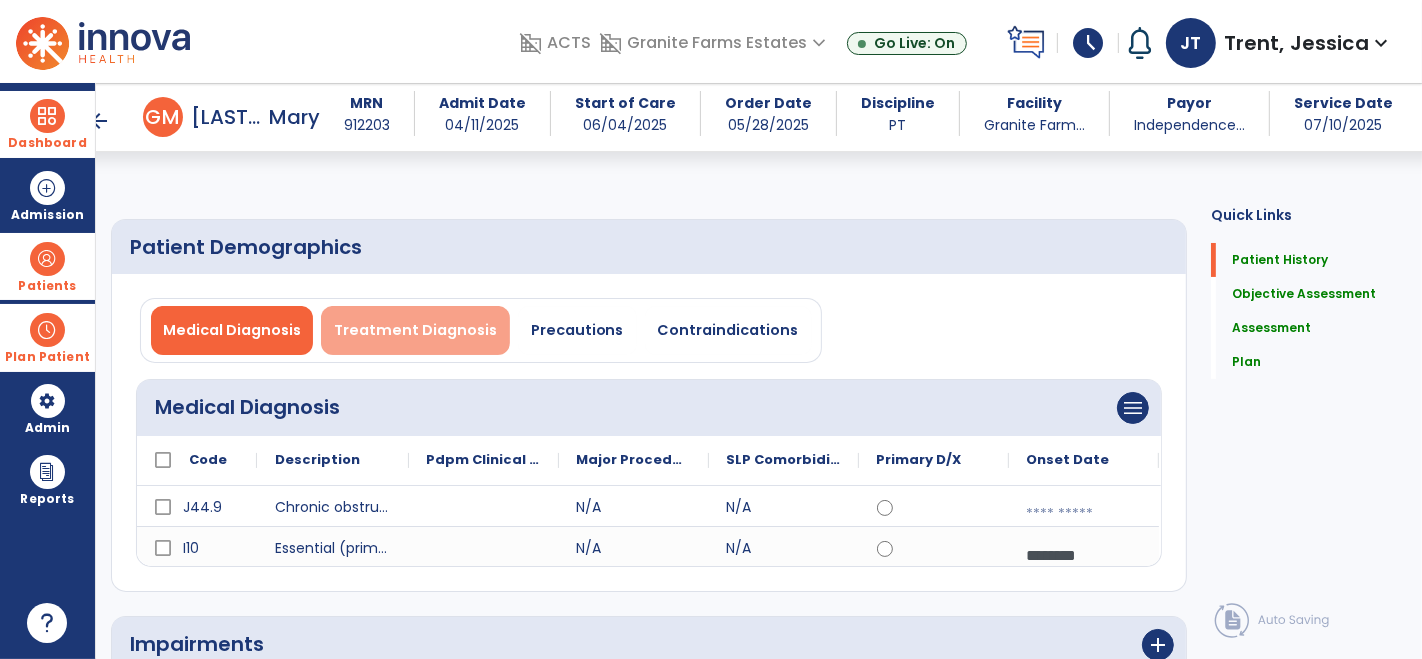 click on "Treatment Diagnosis" at bounding box center (415, 330) 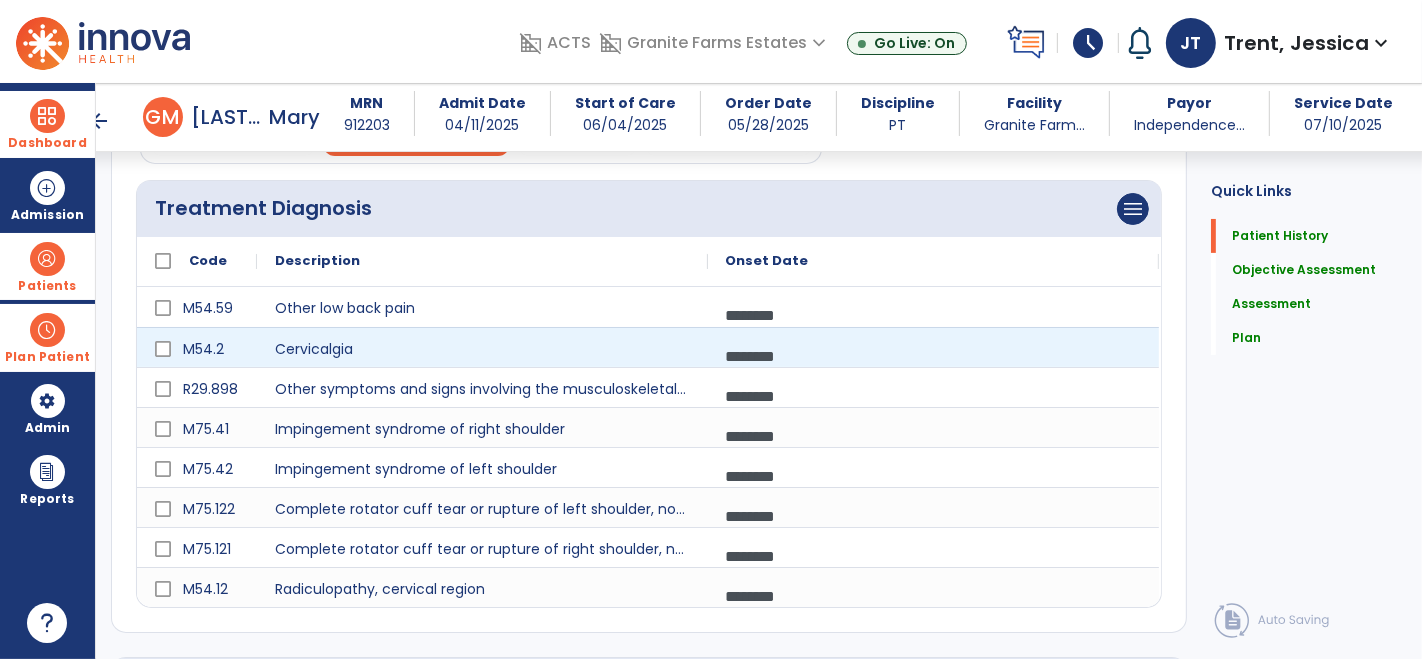 scroll, scrollTop: 182, scrollLeft: 0, axis: vertical 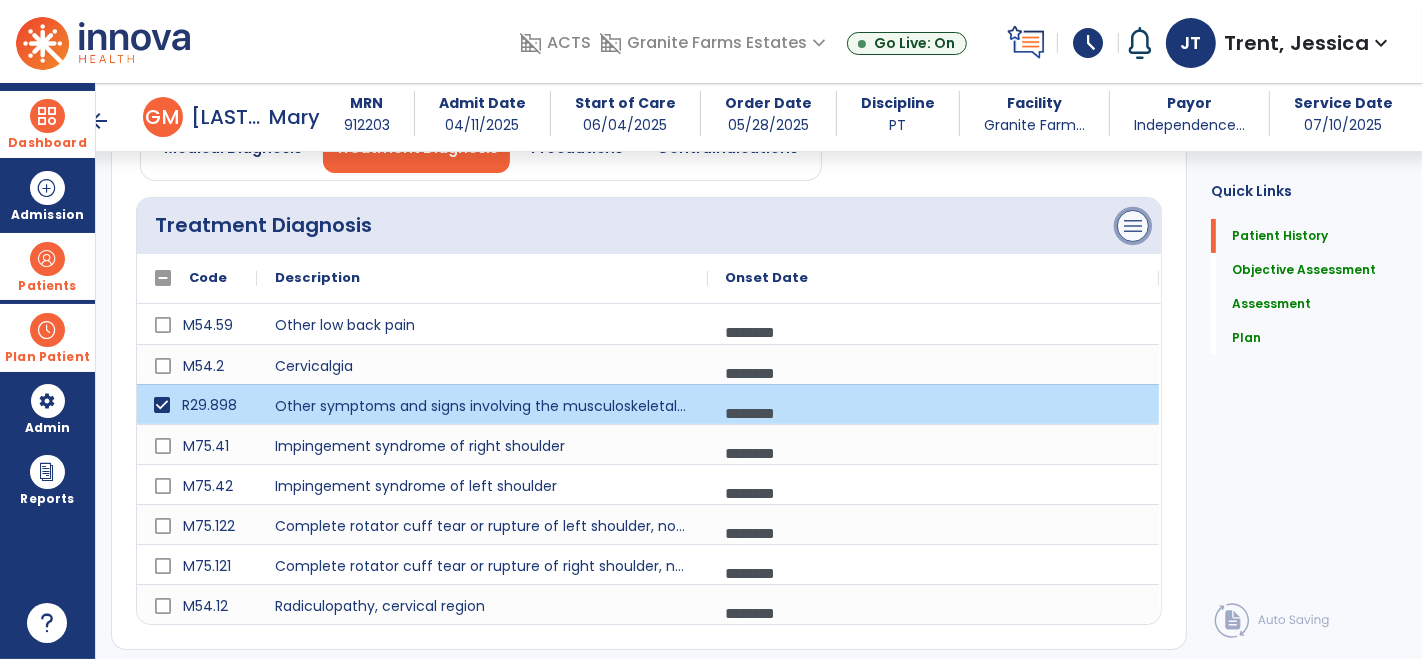 click on "menu" at bounding box center (1133, 226) 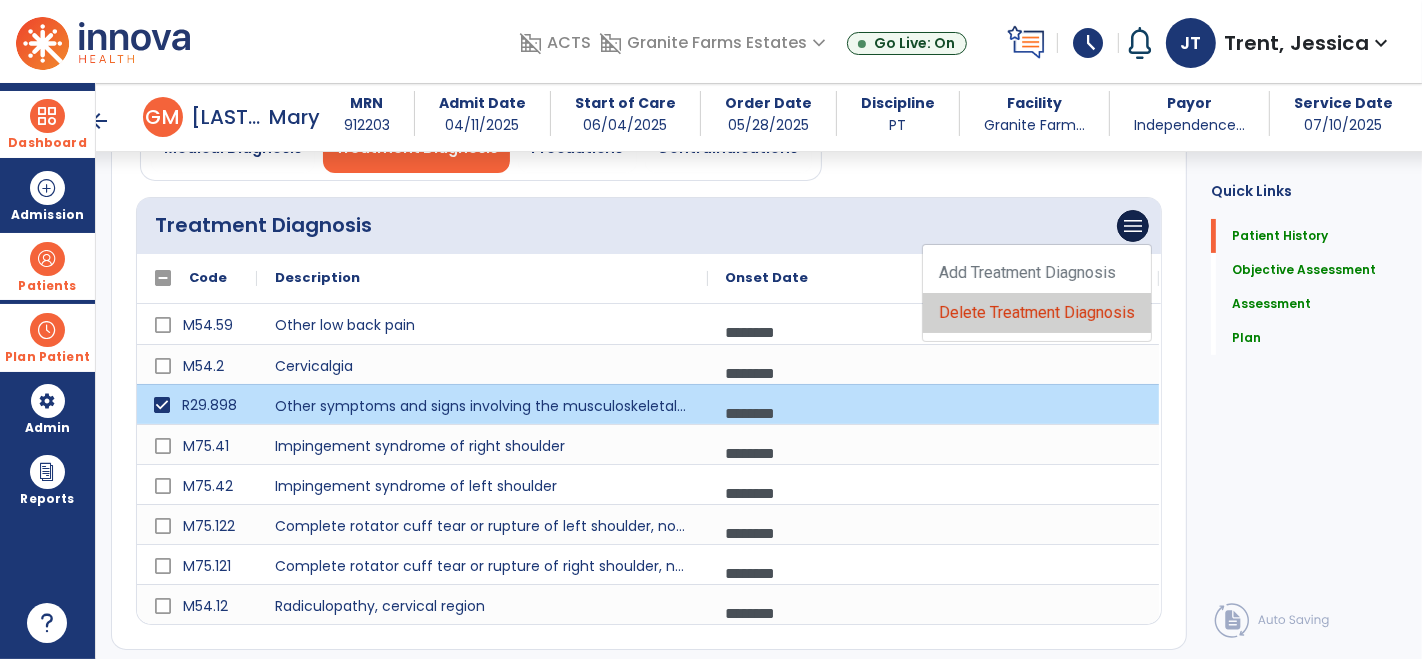 click on "Delete Treatment Diagnosis" 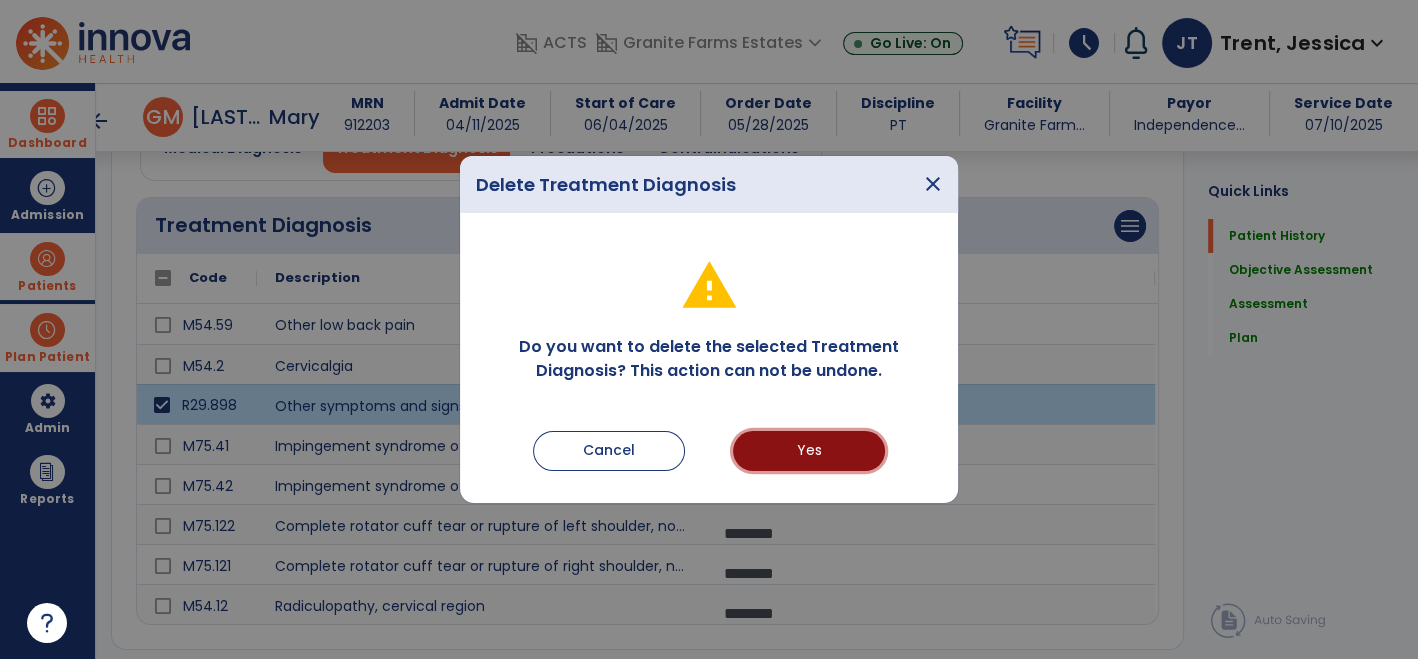 click on "Yes" at bounding box center (809, 451) 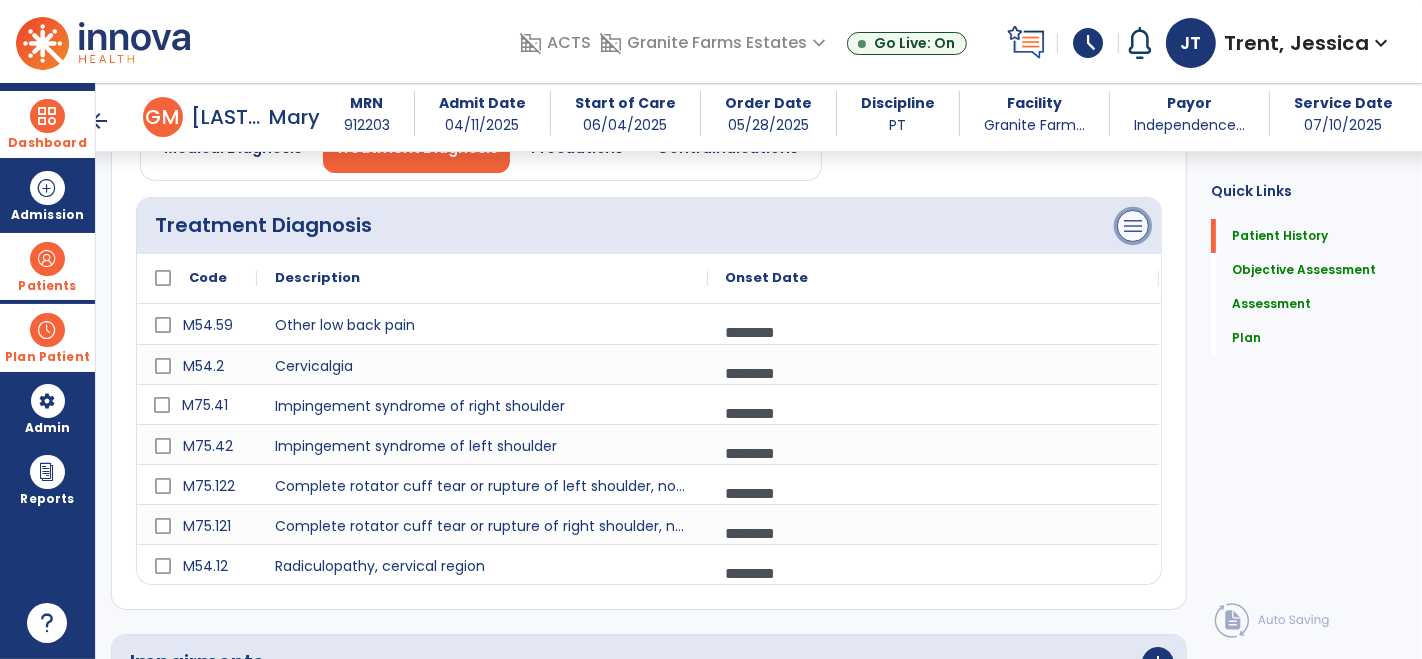 click on "menu" at bounding box center (1133, 226) 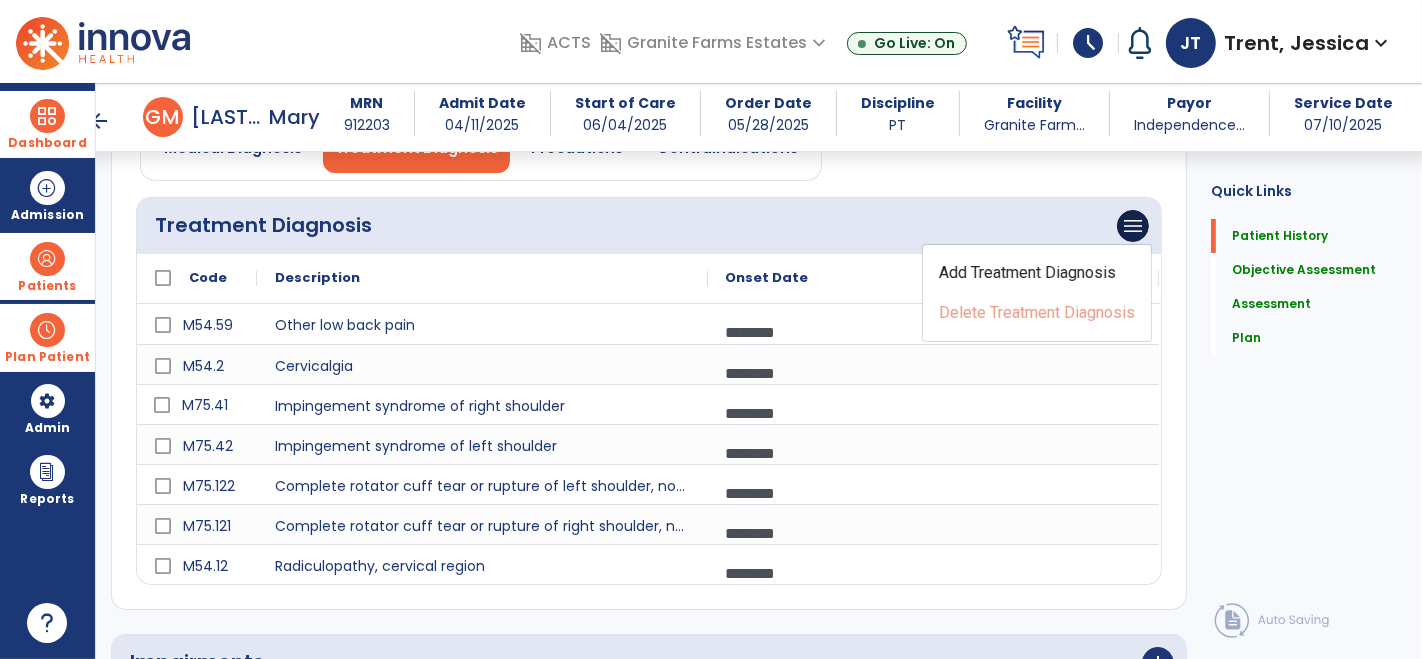 click on "Treatment Diagnosis" 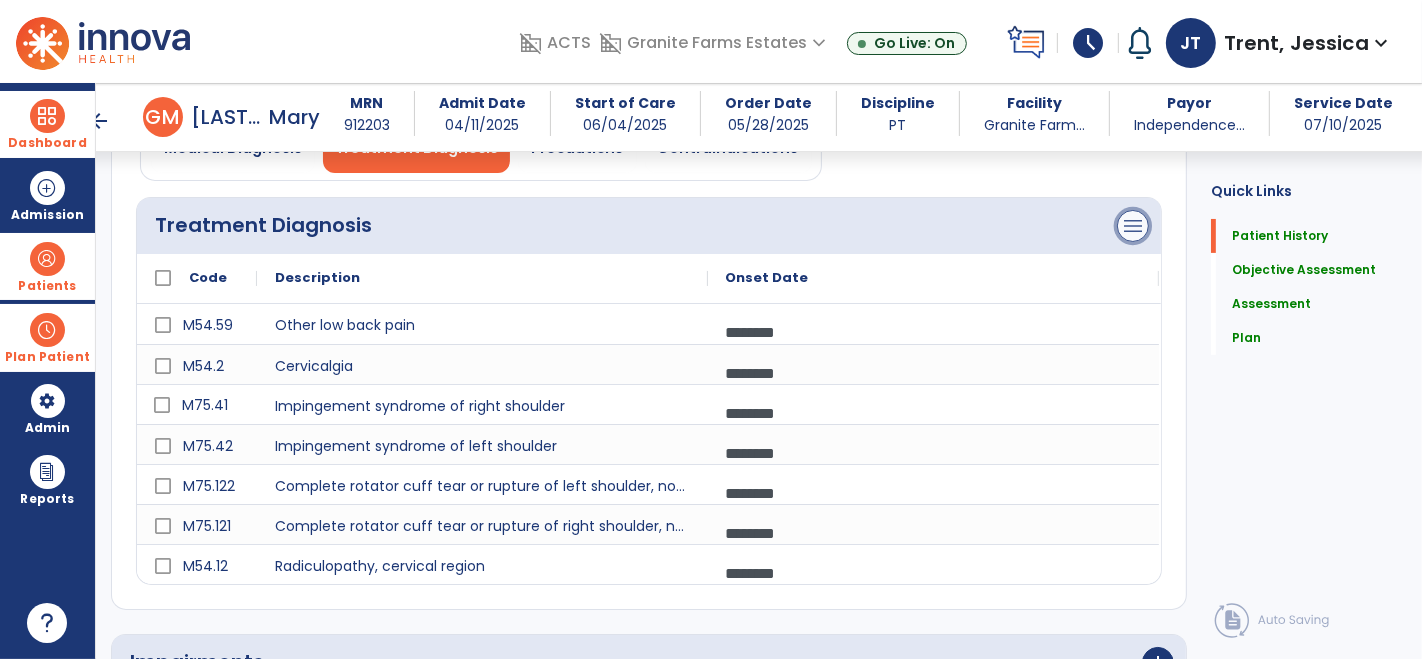 click on "menu" at bounding box center (1133, 226) 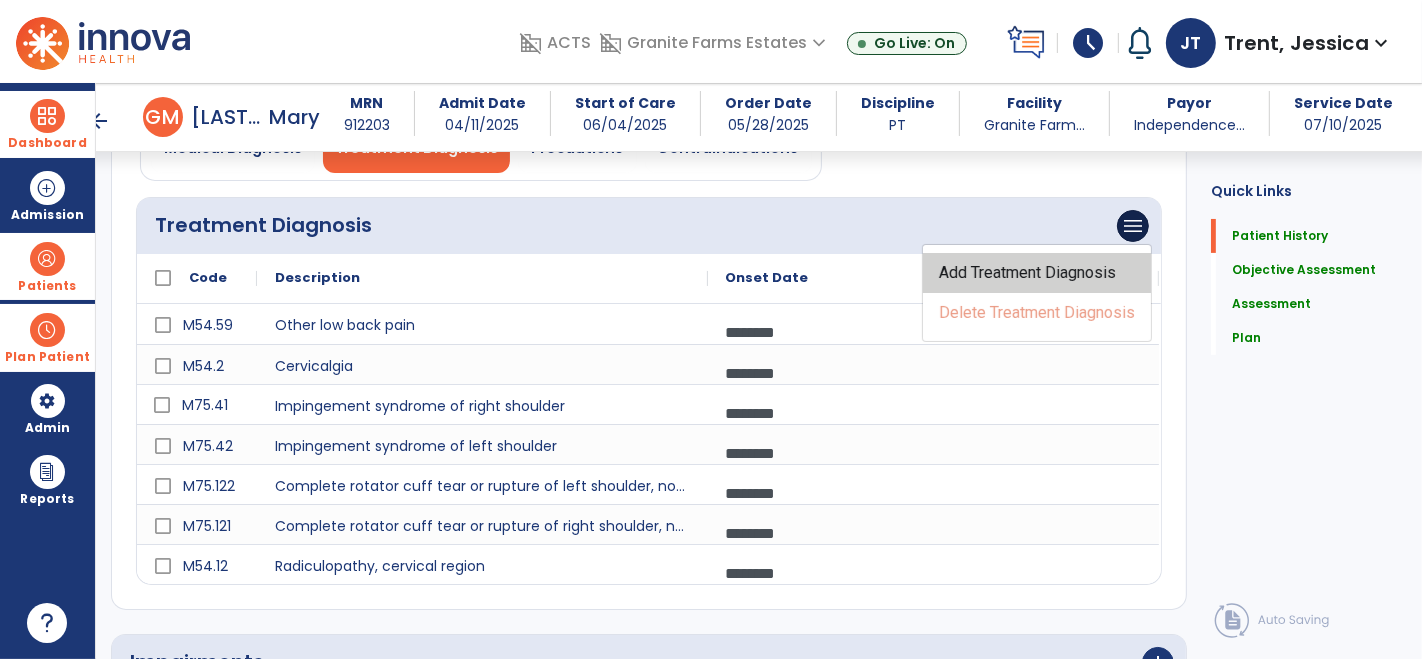 click on "Add Treatment Diagnosis" 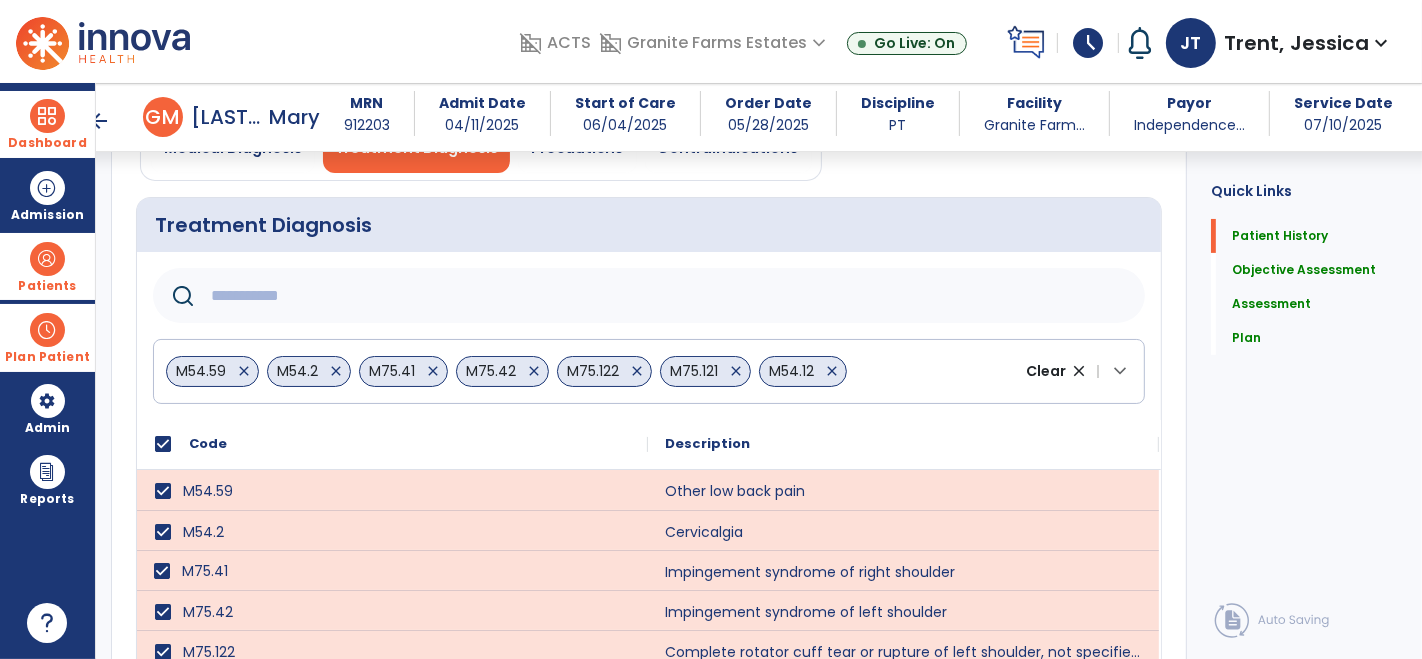 click 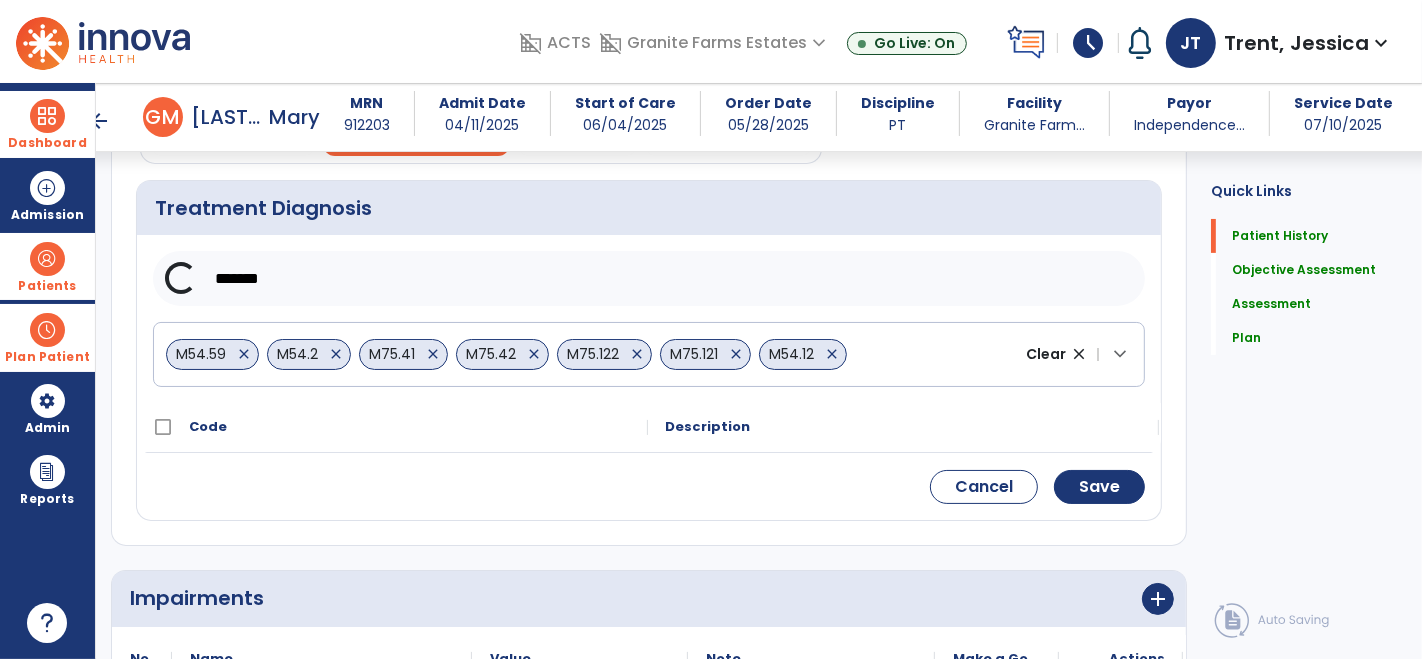 scroll, scrollTop: 195, scrollLeft: 0, axis: vertical 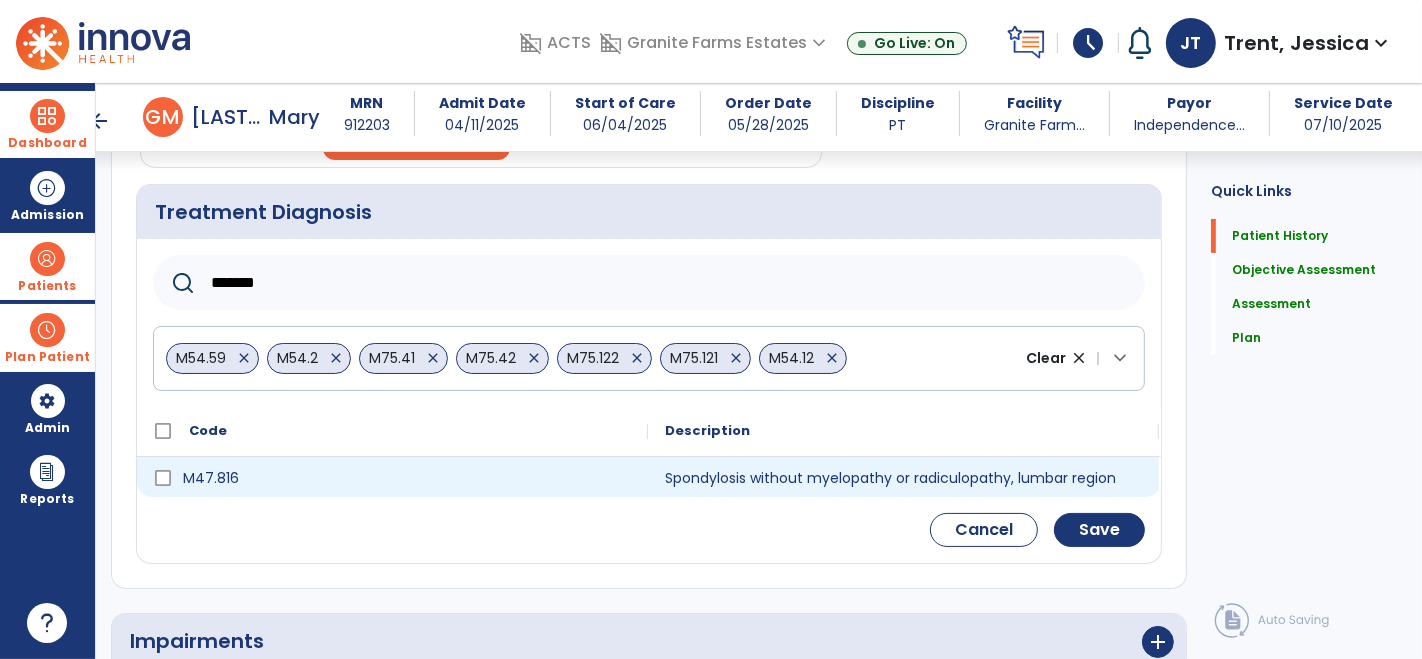 type on "*******" 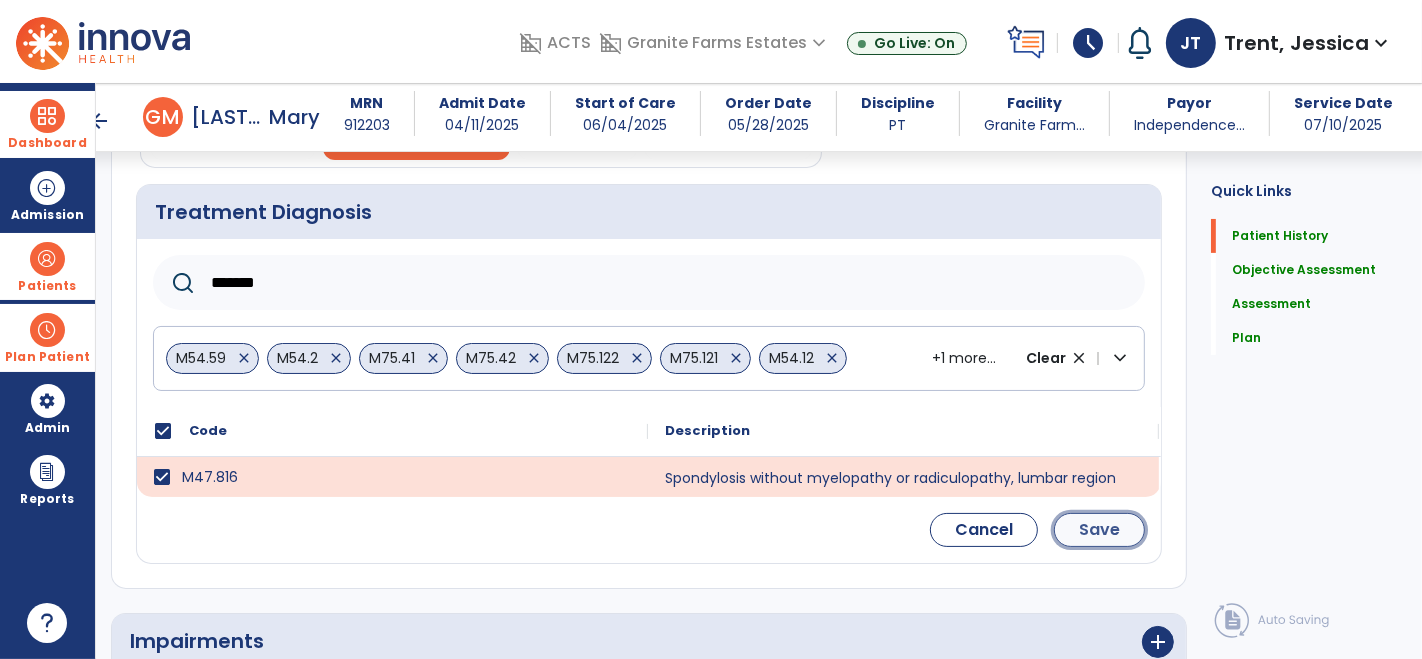 click on "Save" 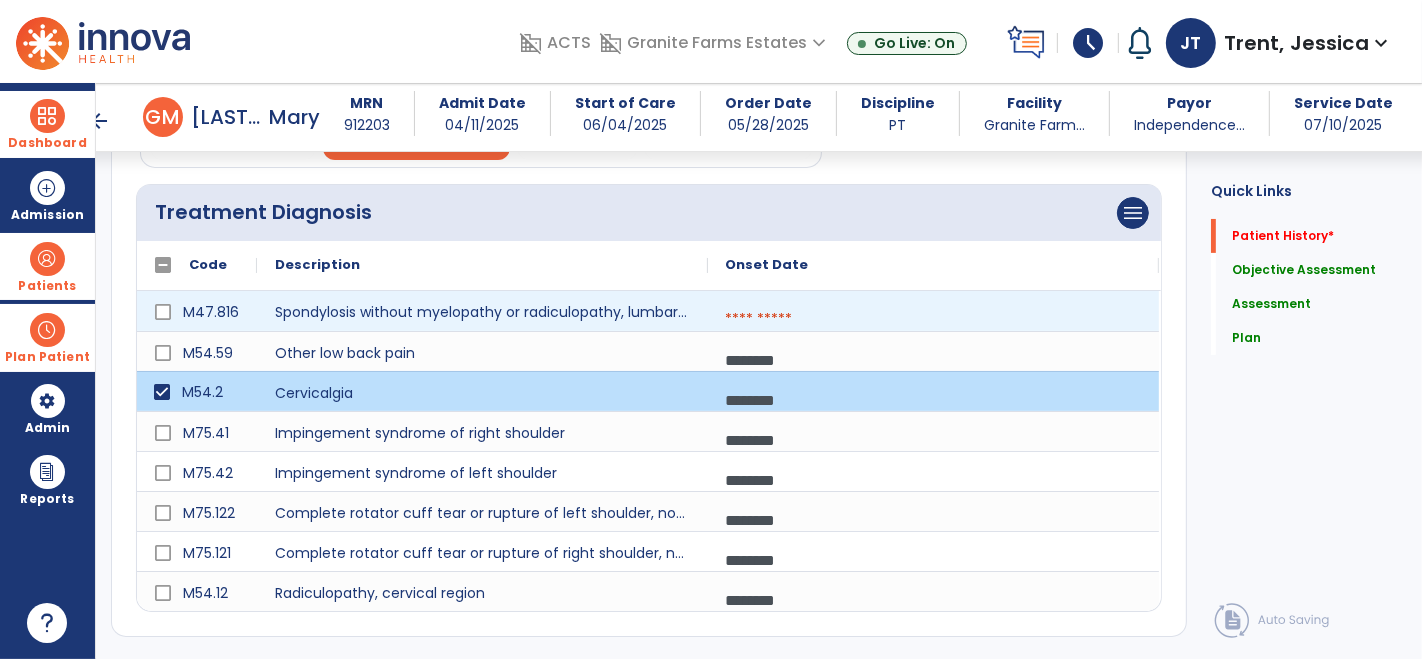 click at bounding box center (933, 319) 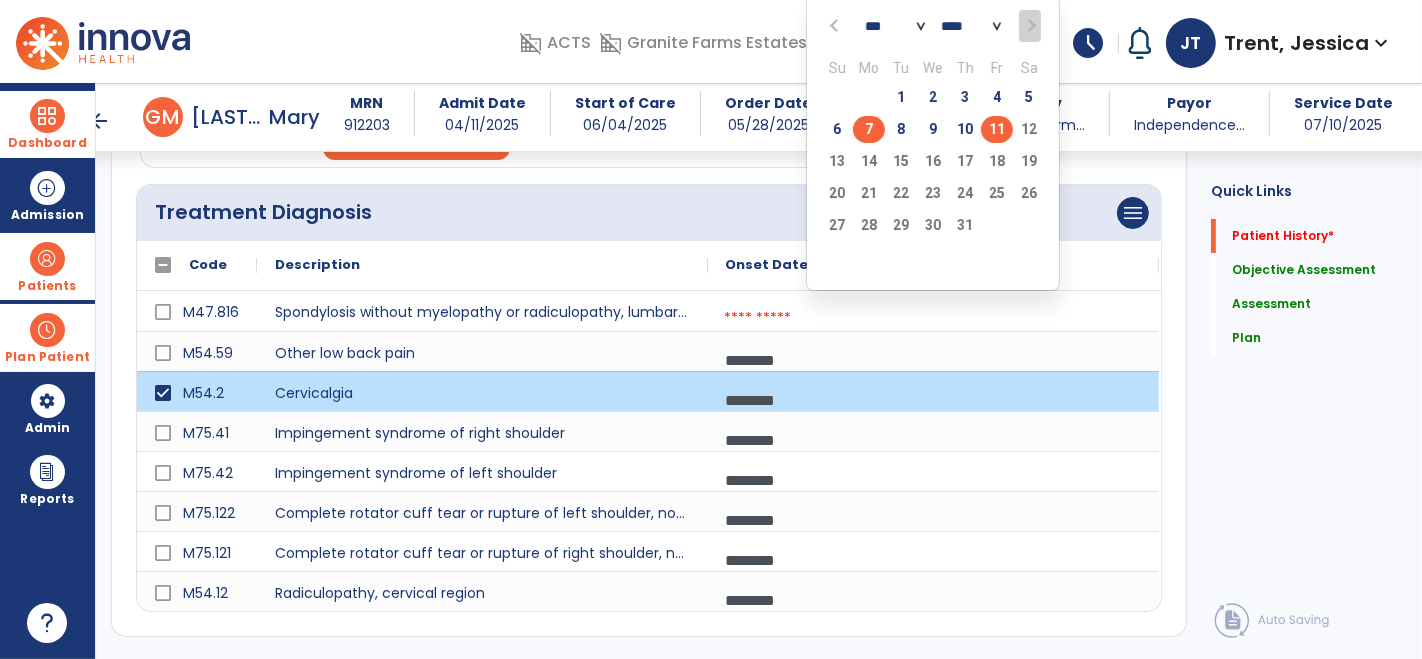 click on "7" 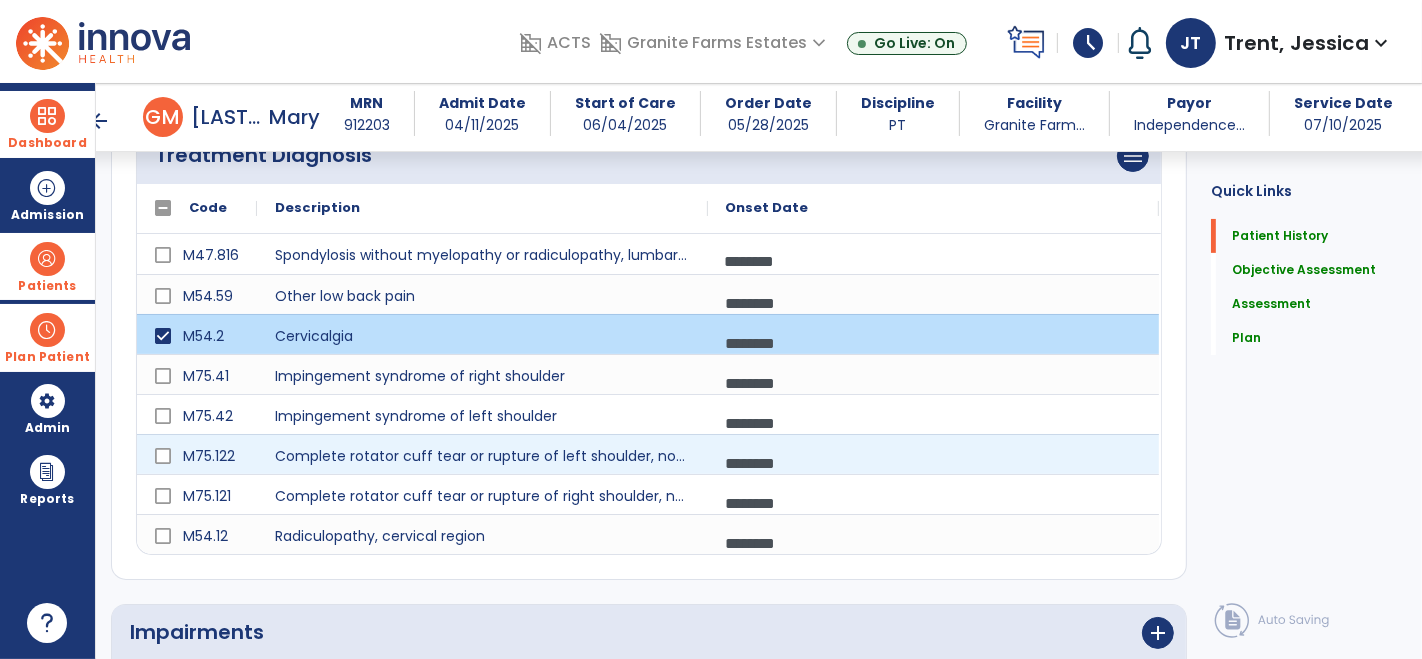 scroll, scrollTop: 260, scrollLeft: 0, axis: vertical 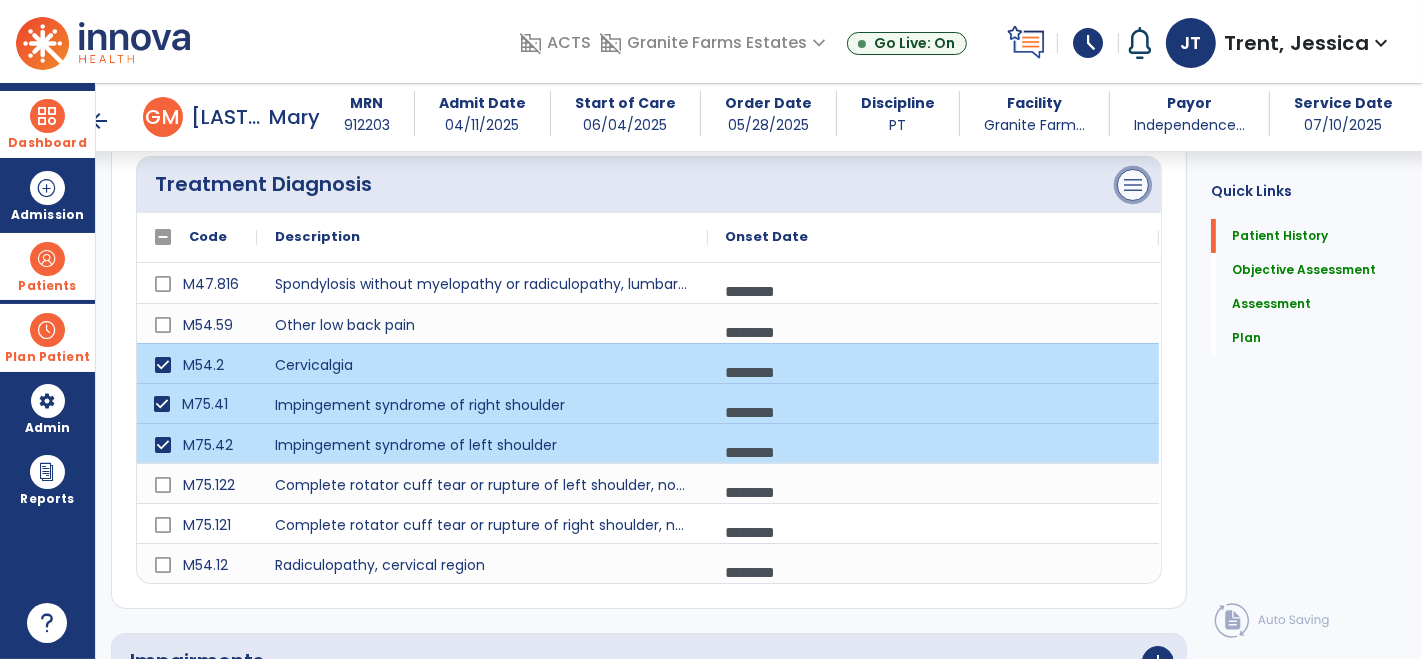 click on "menu" at bounding box center (1133, 185) 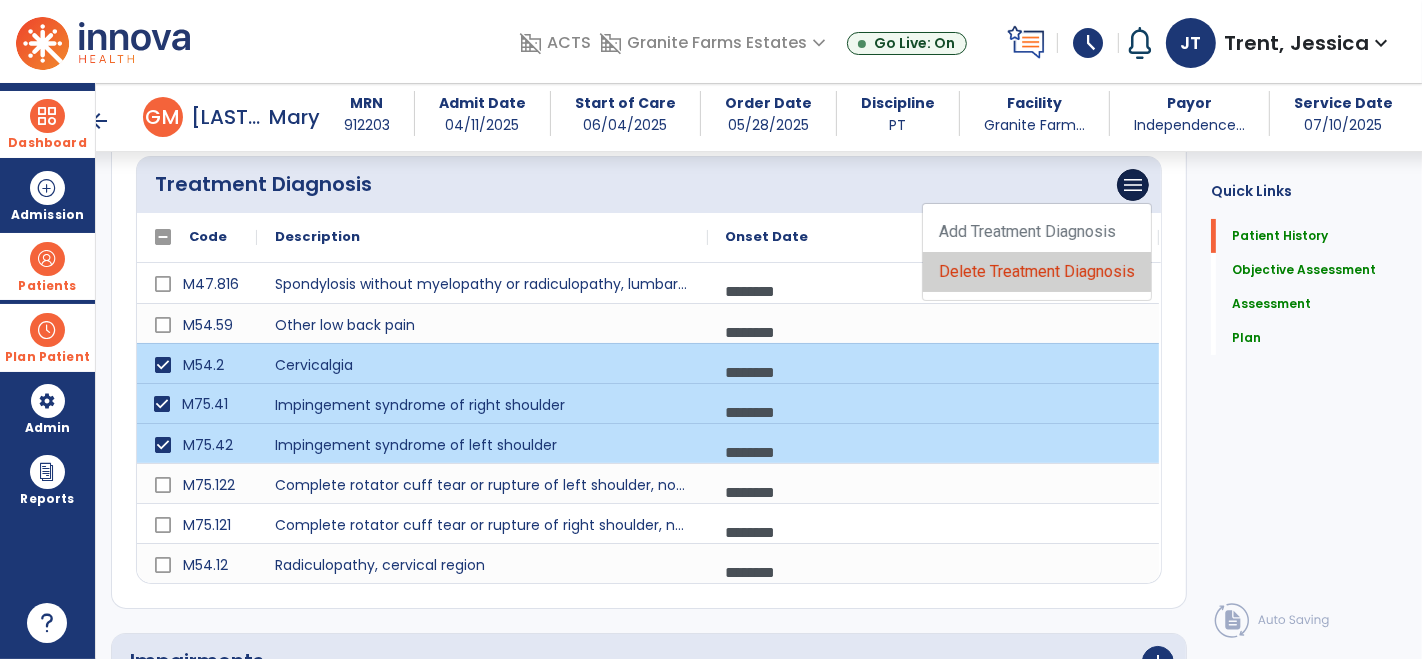 click on "Delete Treatment Diagnosis" 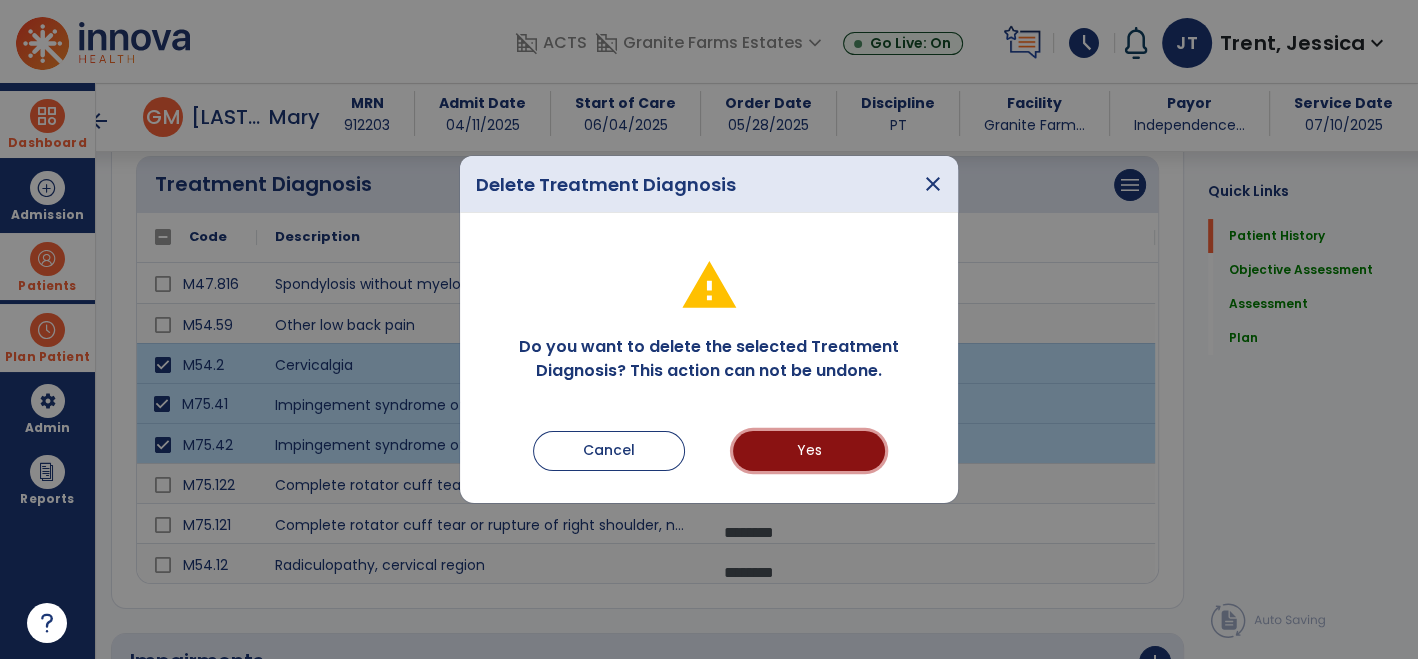 click on "Yes" at bounding box center [809, 451] 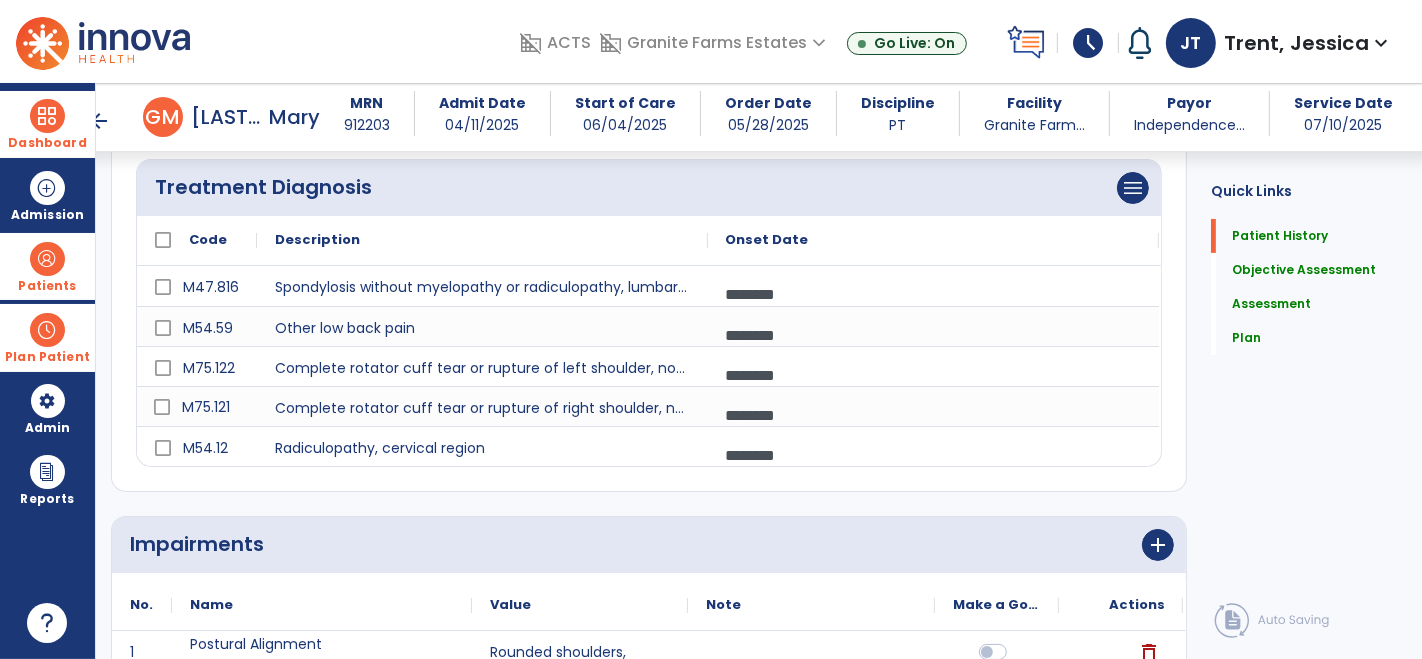 scroll, scrollTop: 197, scrollLeft: 0, axis: vertical 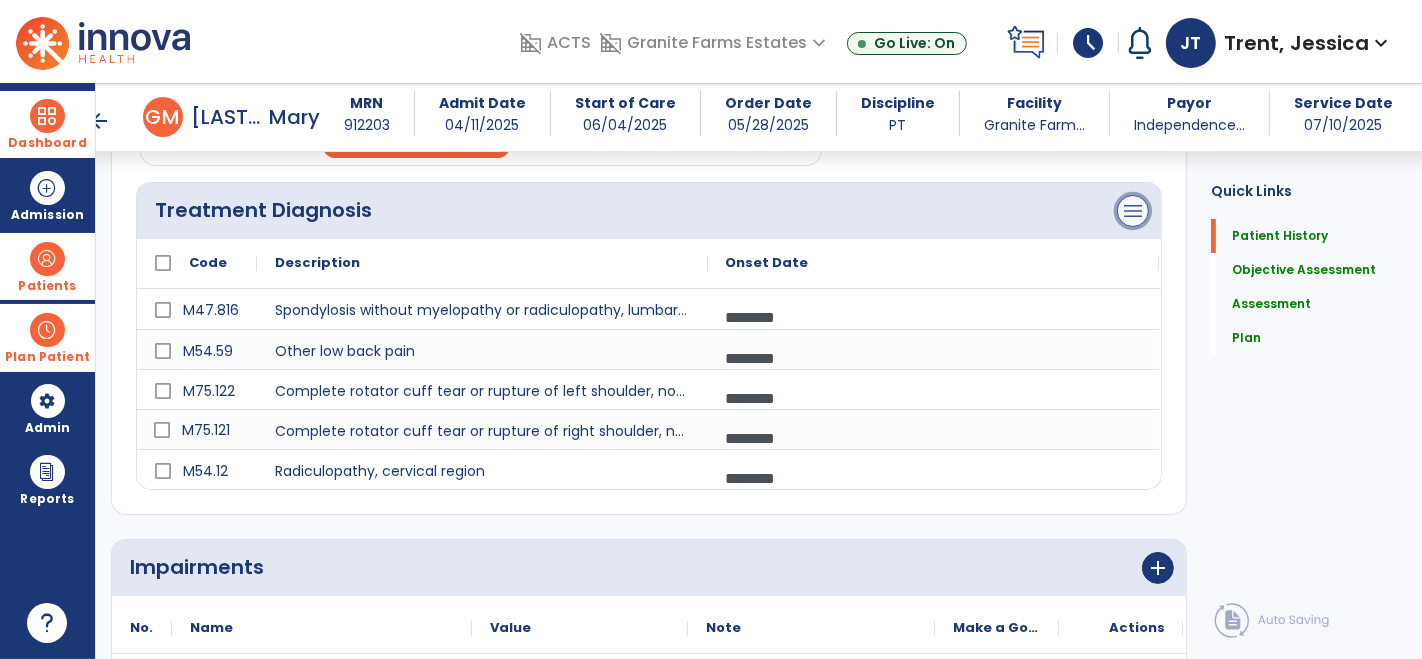 click on "menu" at bounding box center (1133, 211) 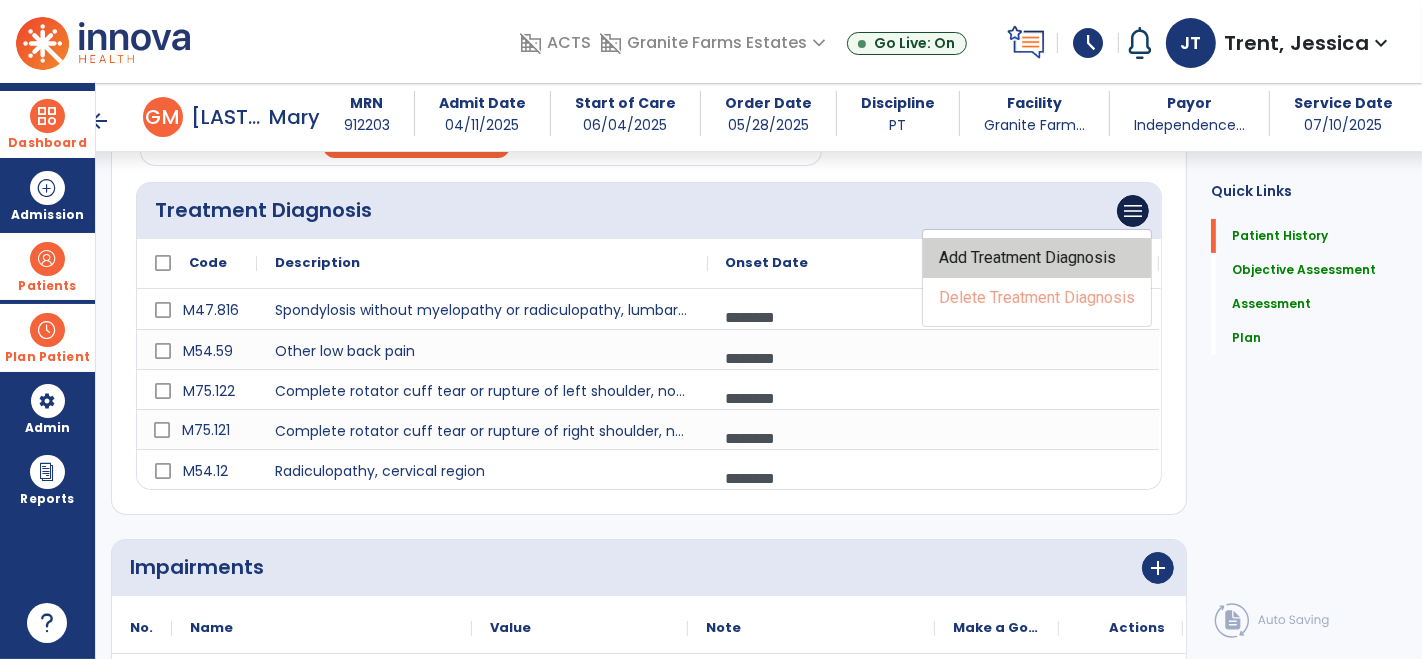 click on "Add Treatment Diagnosis" 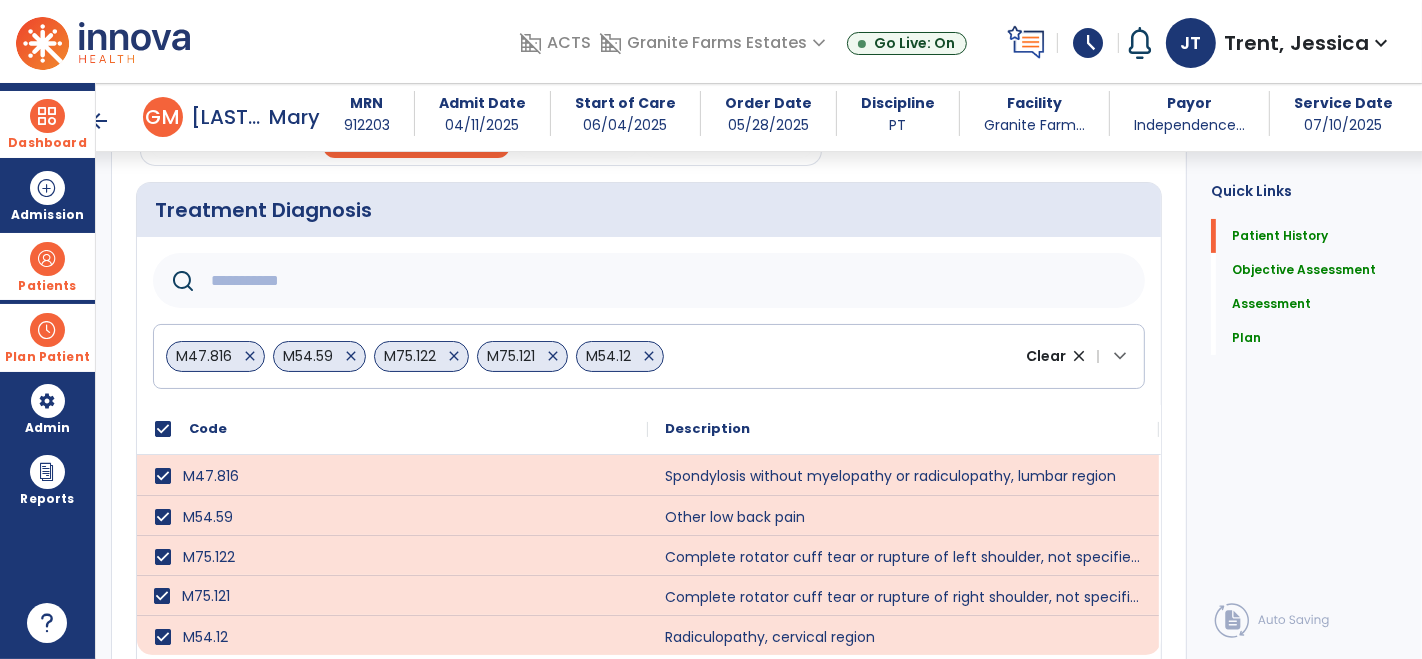 click 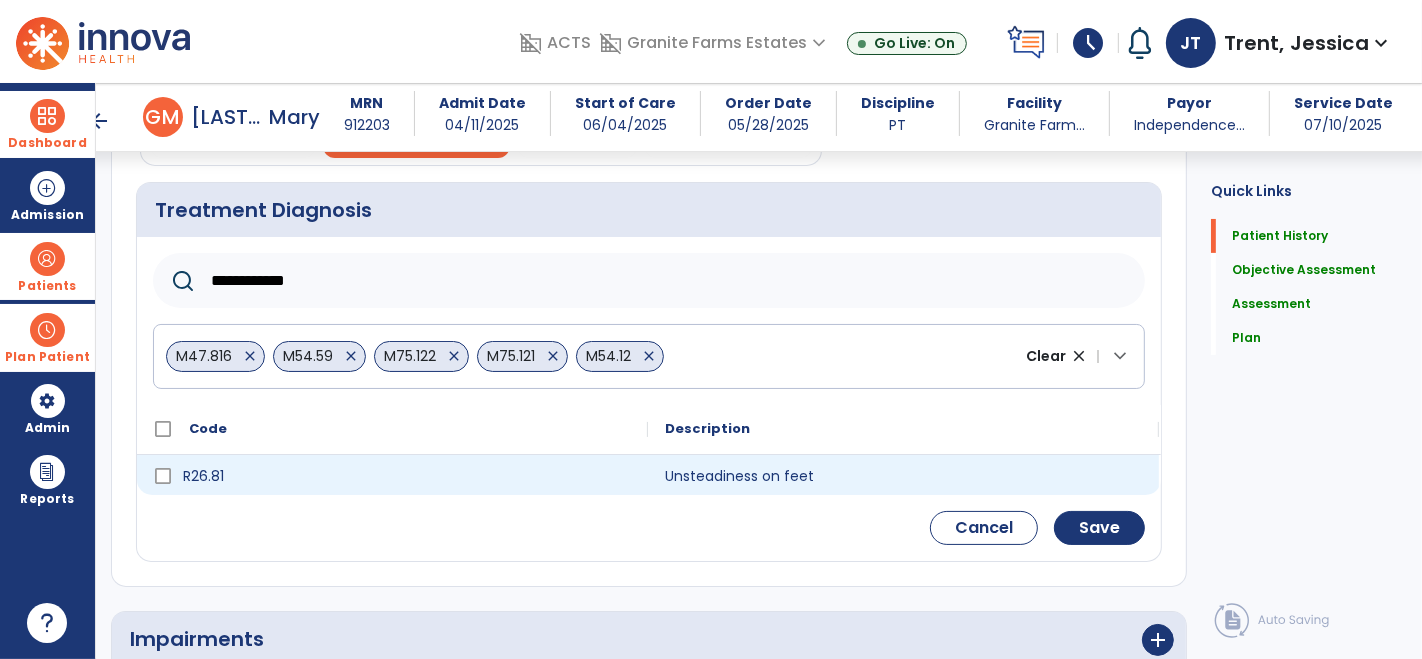 type on "**********" 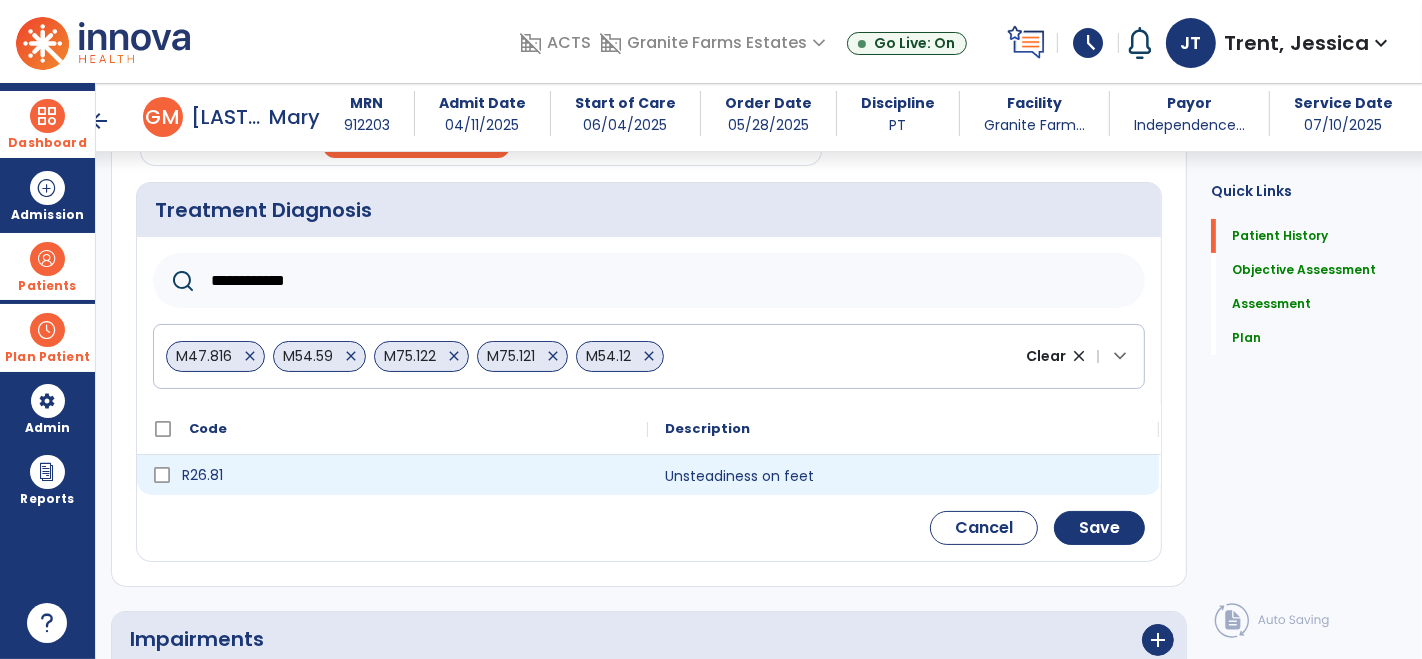 click on "R26.81" at bounding box center (406, 475) 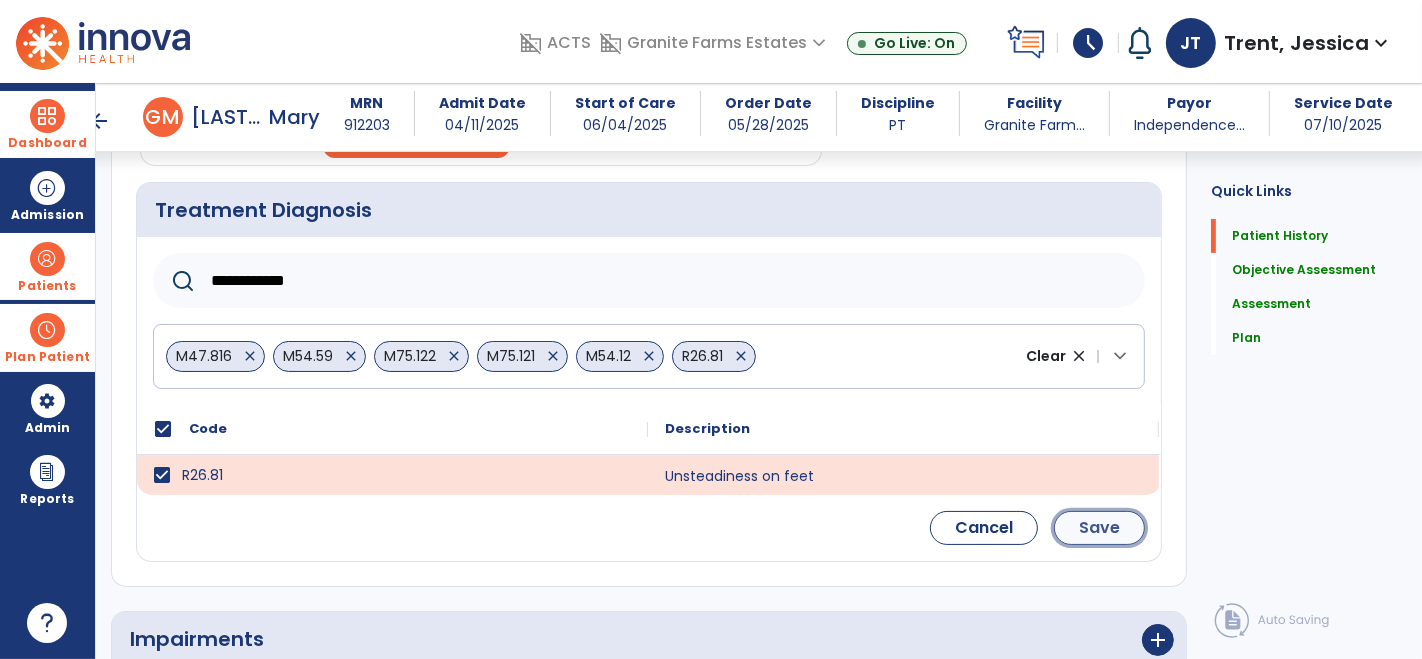 click on "Save" 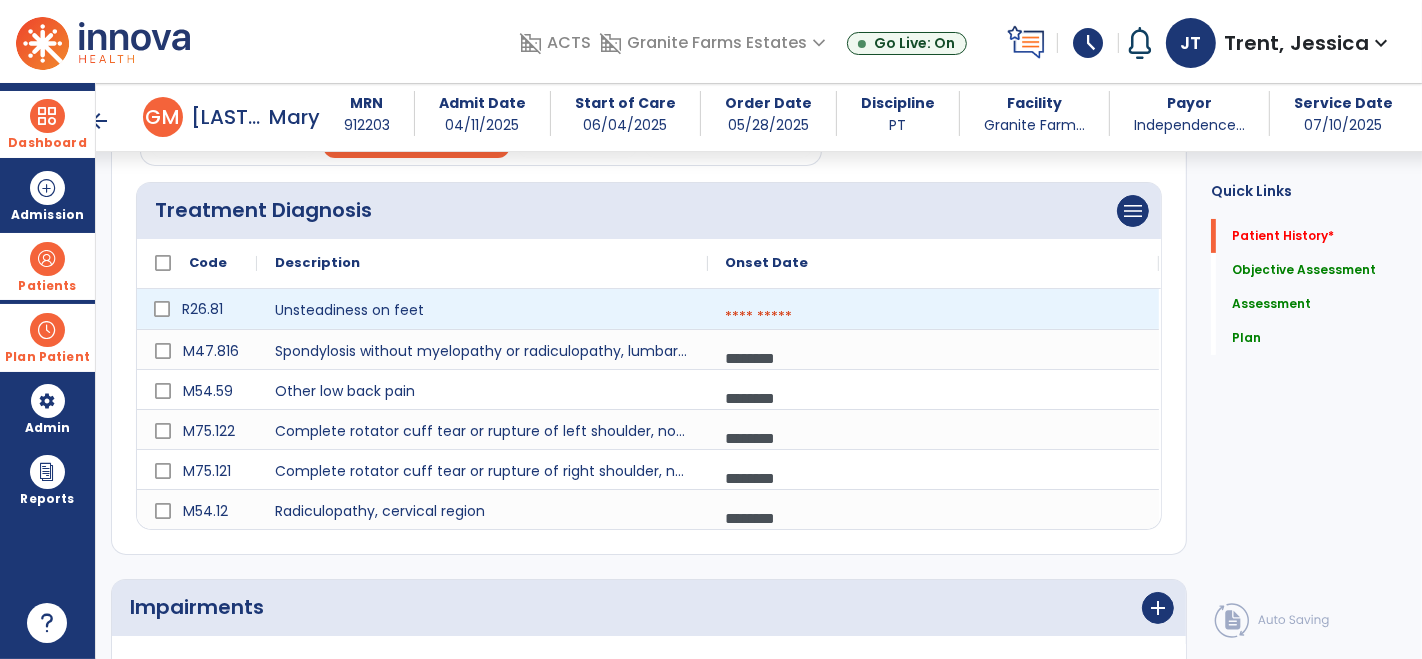 click at bounding box center [933, 317] 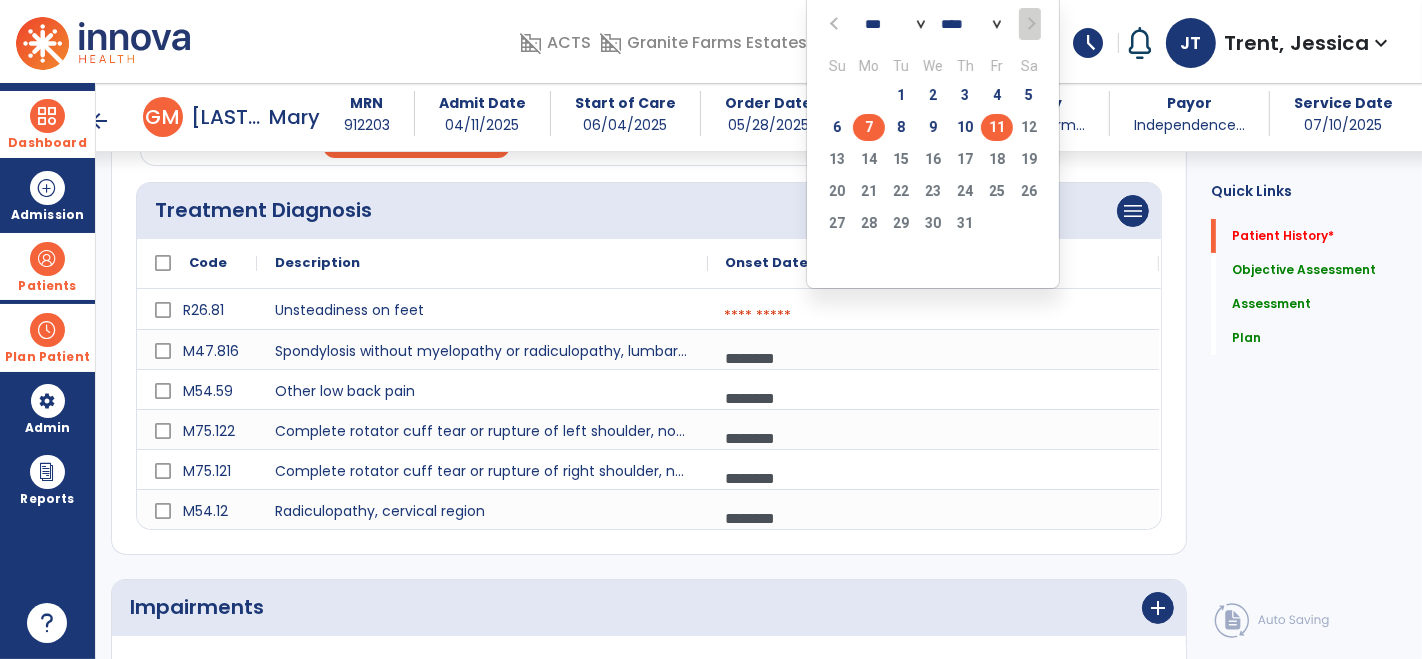 click on "7" 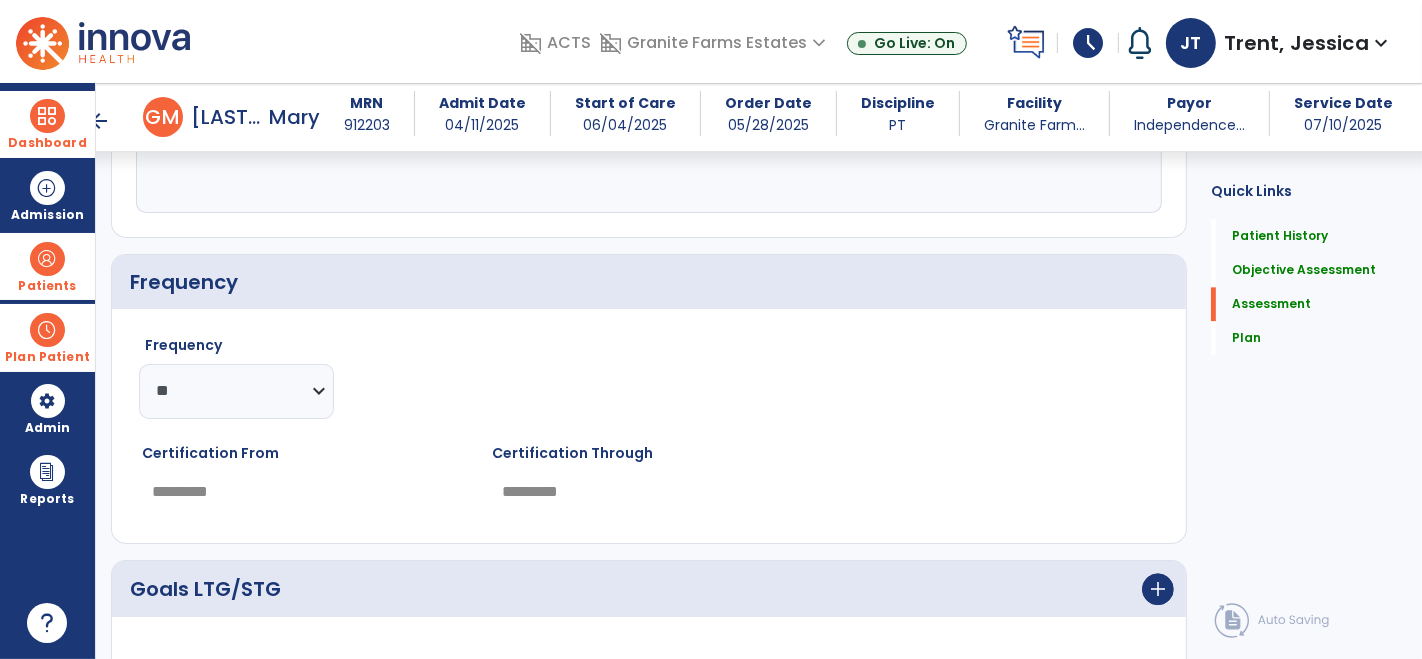 scroll, scrollTop: 3928, scrollLeft: 0, axis: vertical 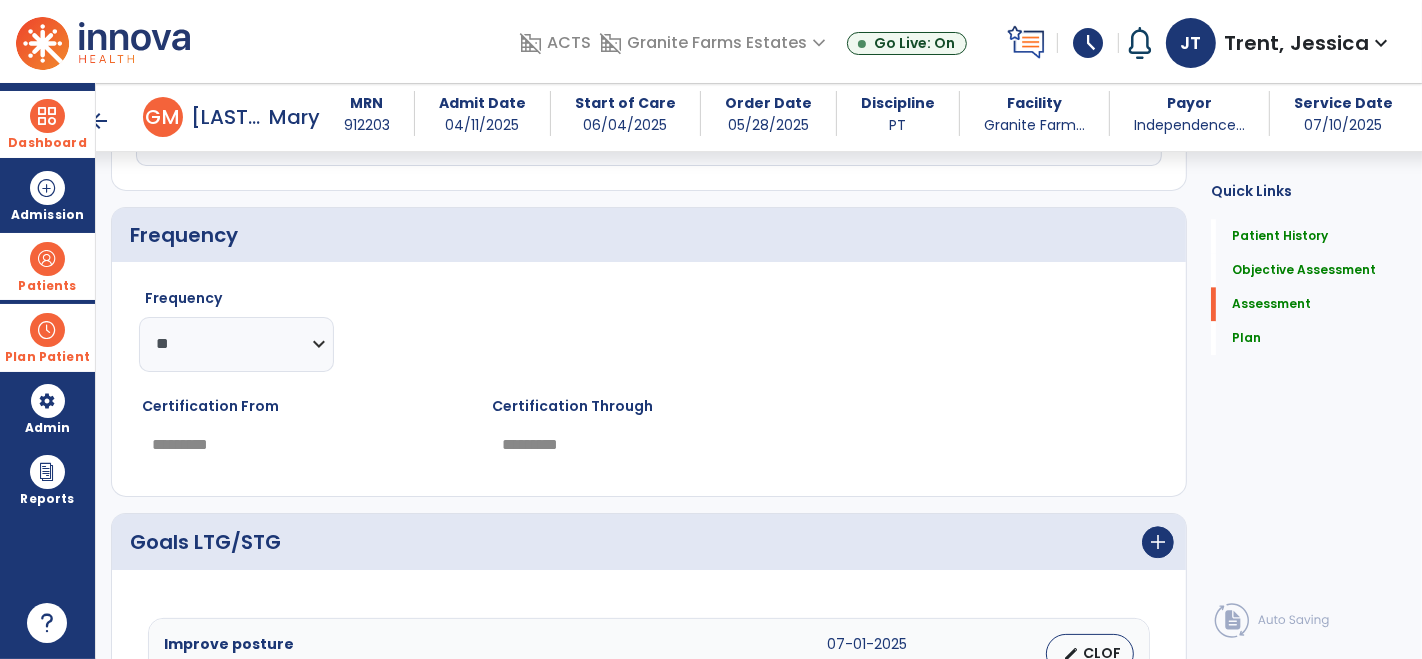 click 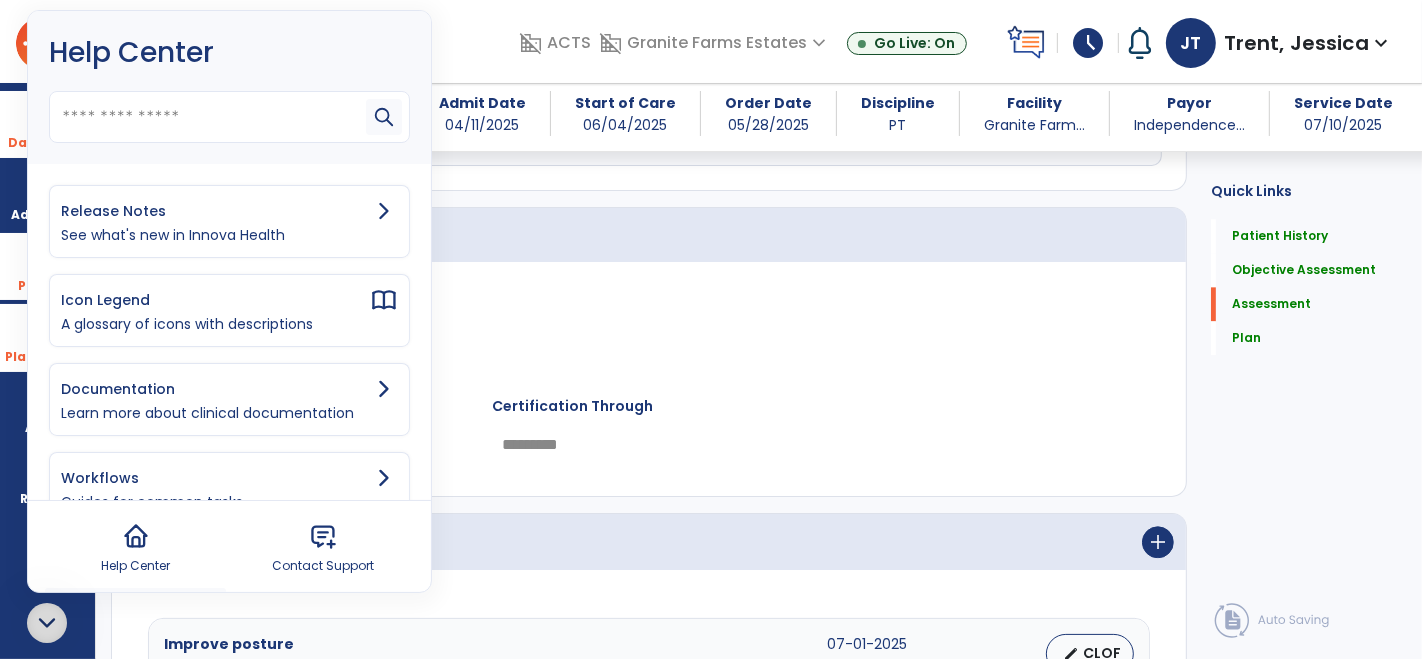 click on "See what's new in Innova Health" at bounding box center (229, 235) 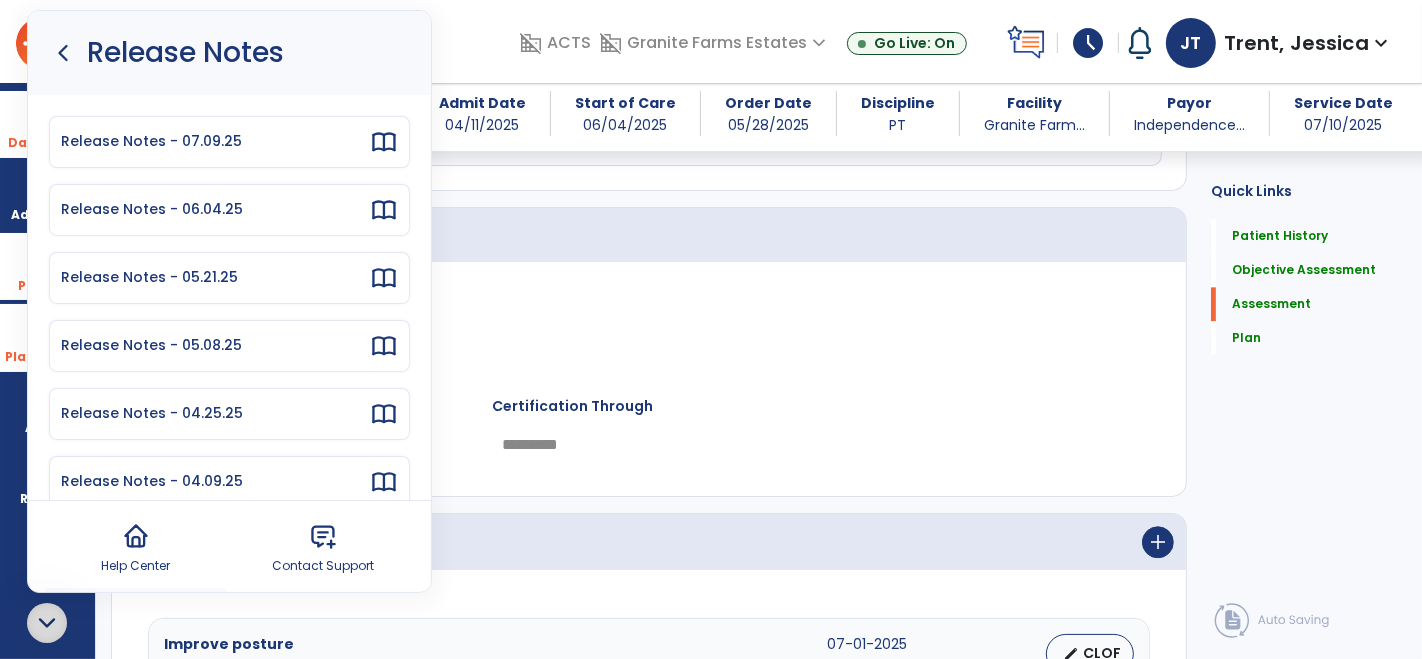 click 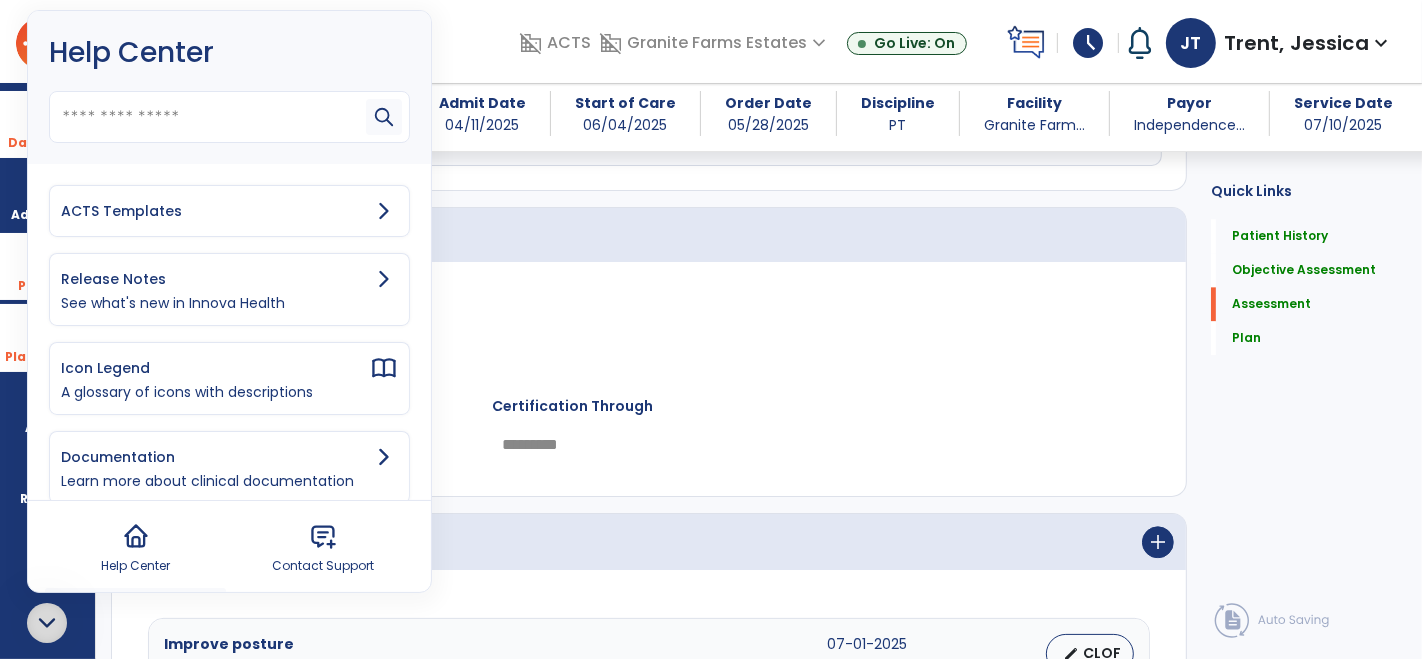 click on "ACTS Templates" at bounding box center (215, 211) 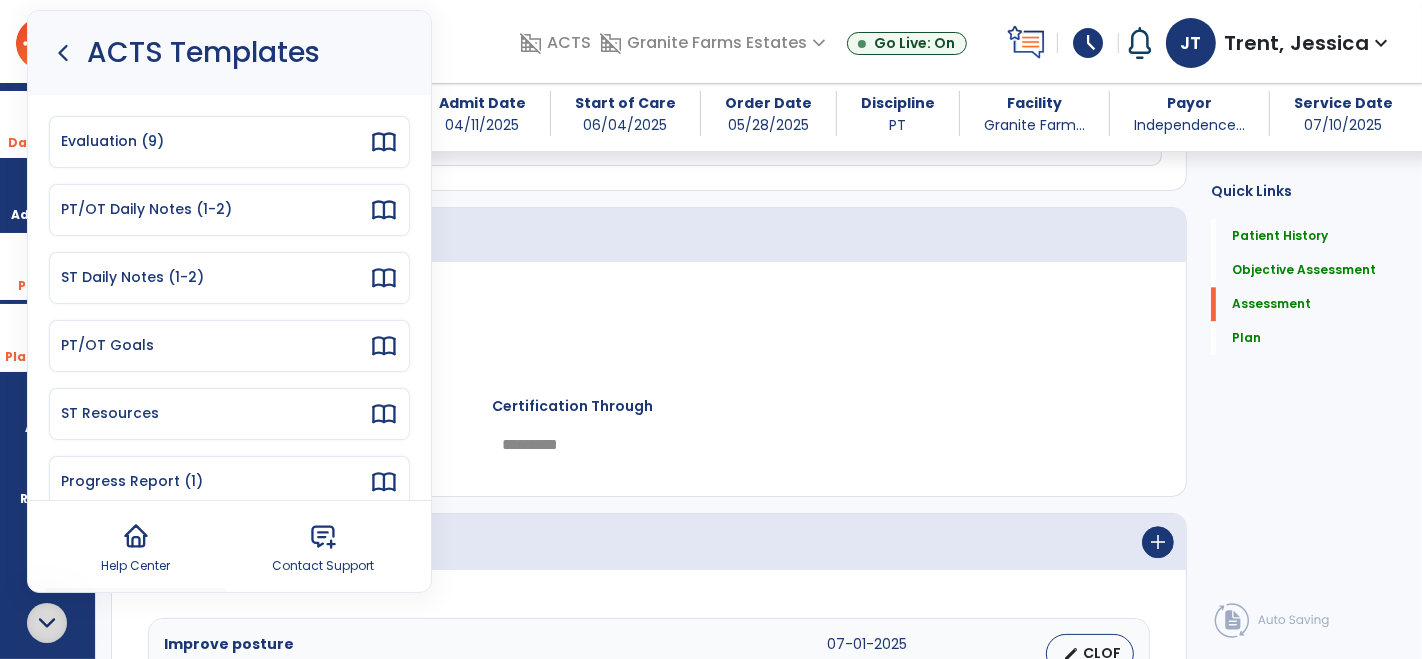 click on "Evaluation (9)" at bounding box center (229, 142) 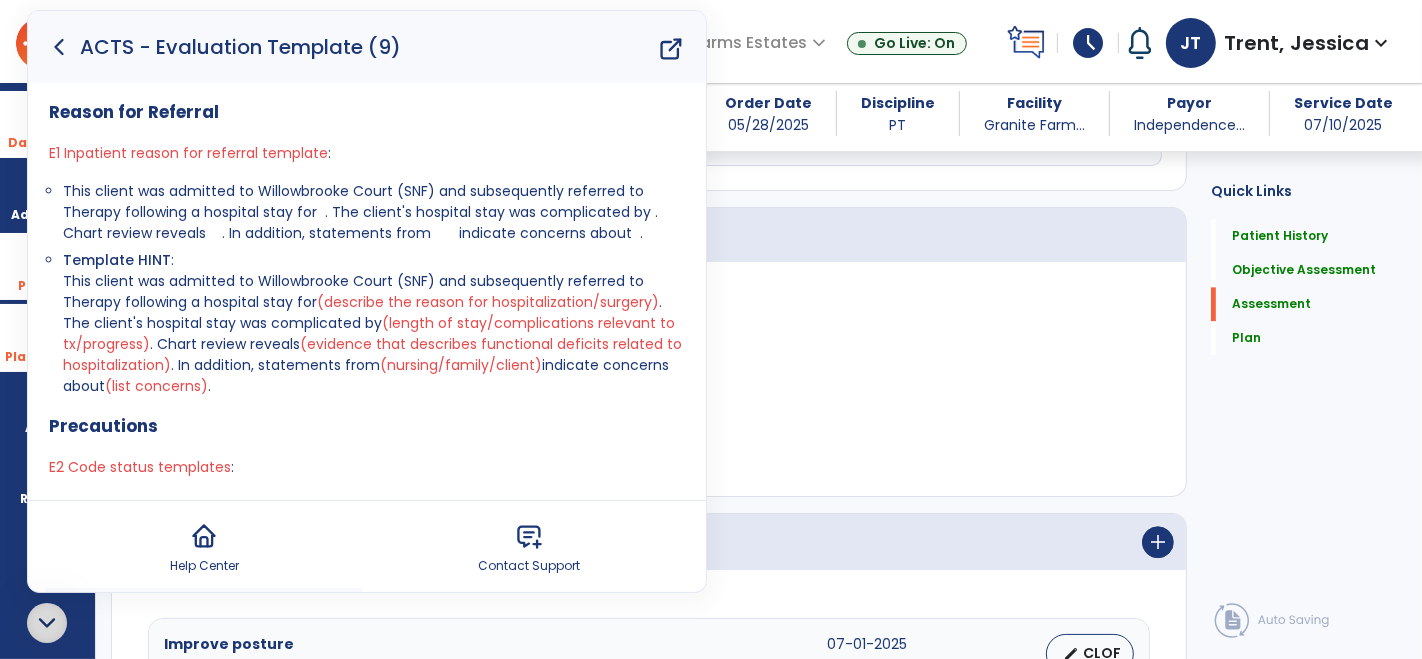 click 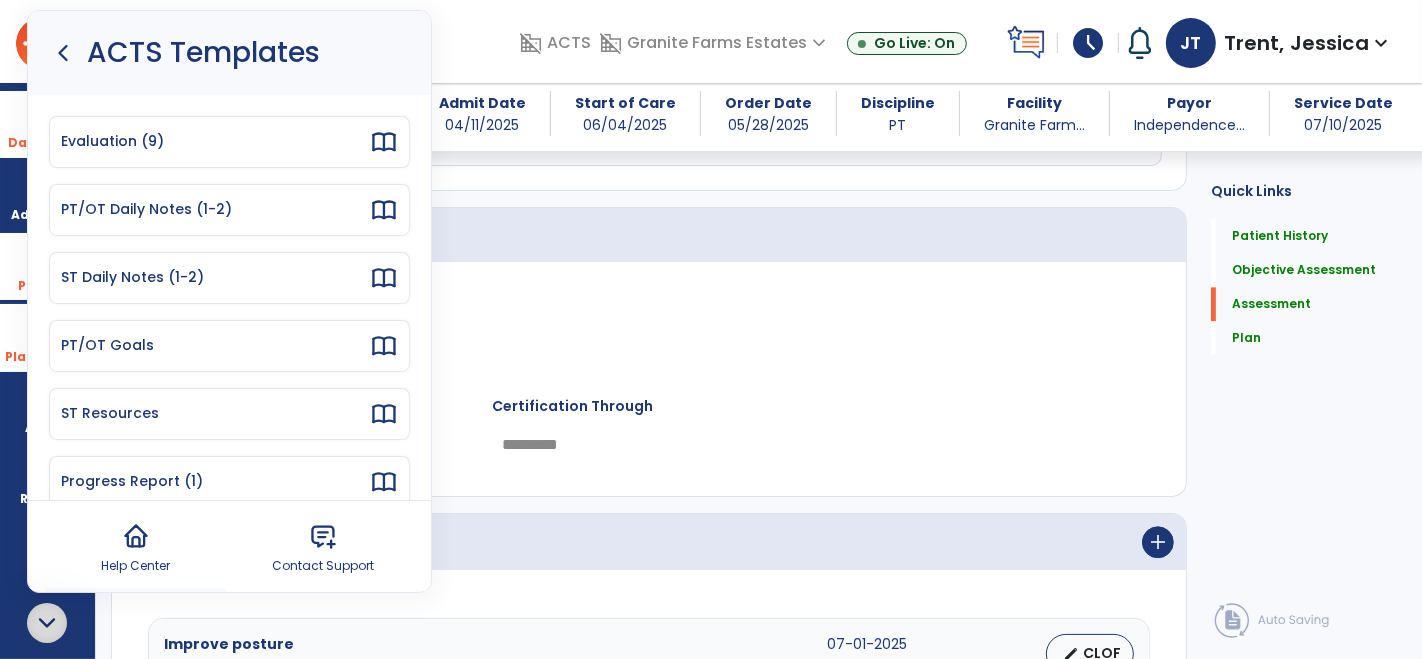 click on "PT/OT Goals" at bounding box center [215, 345] 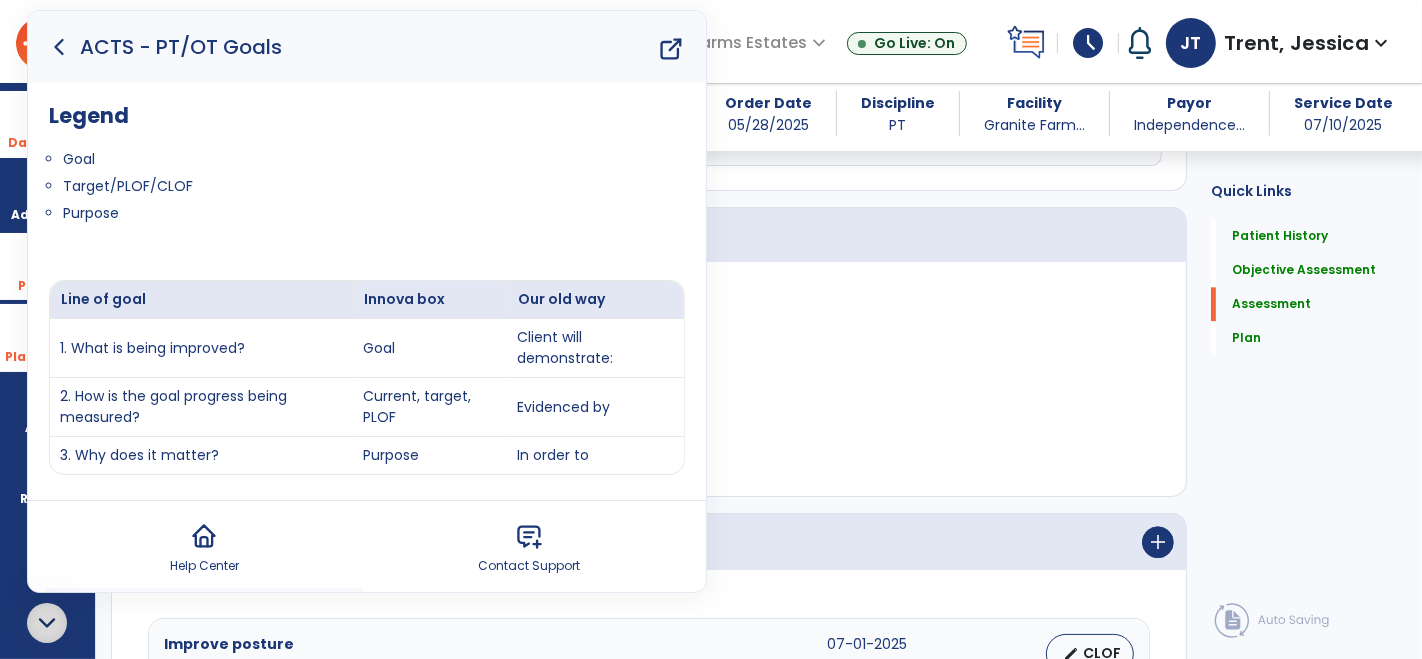 scroll, scrollTop: 2377, scrollLeft: 0, axis: vertical 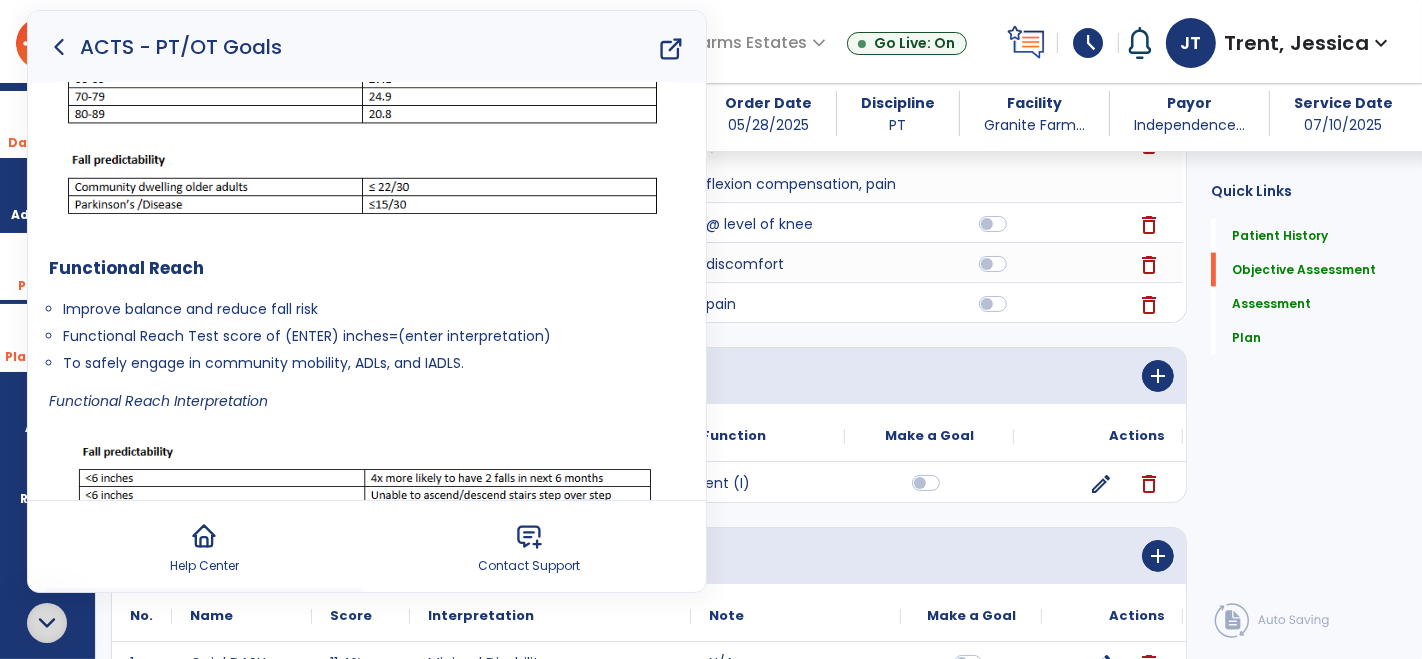drag, startPoint x: 62, startPoint y: 281, endPoint x: 303, endPoint y: 368, distance: 256.22256 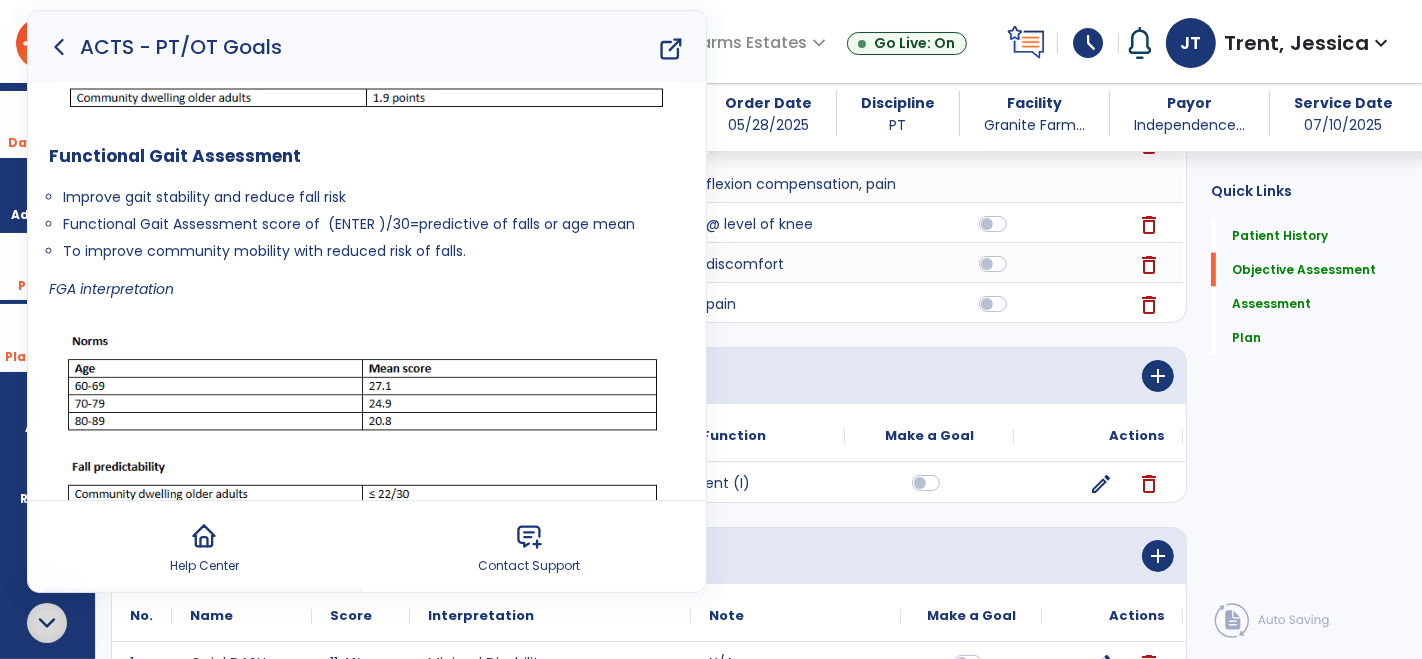 scroll, scrollTop: 11825, scrollLeft: 0, axis: vertical 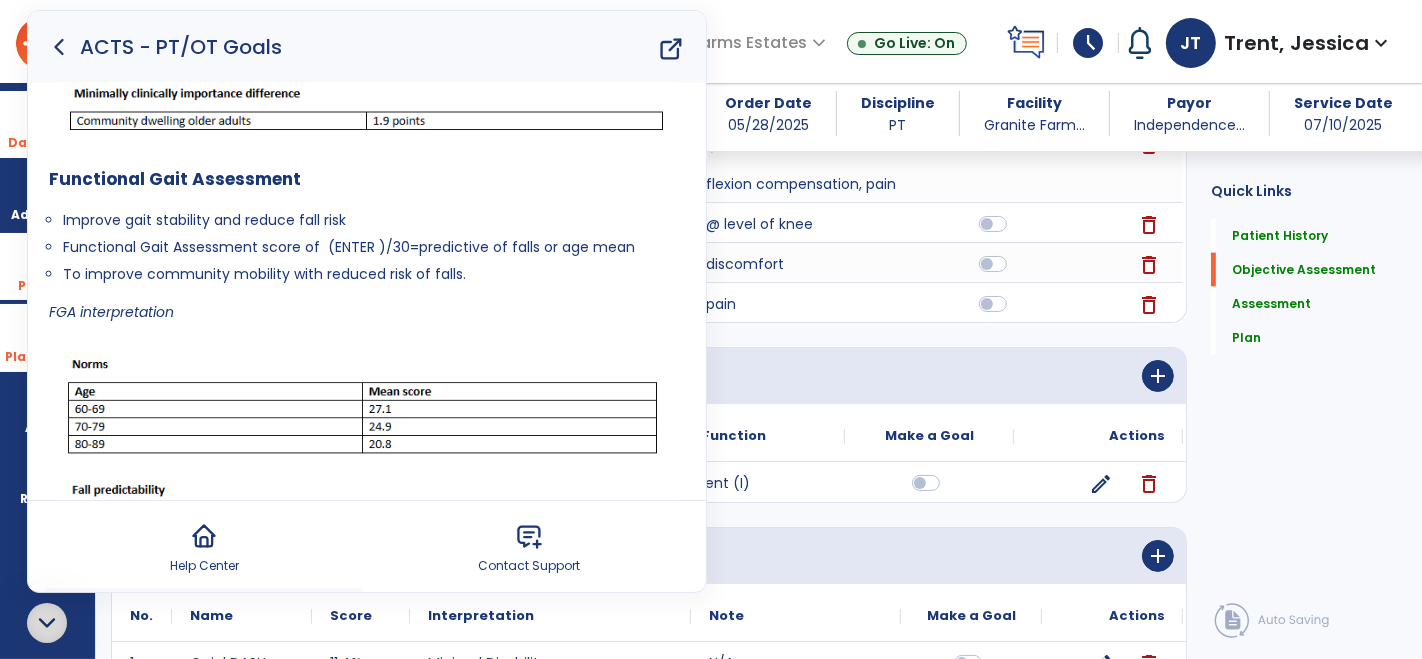 drag, startPoint x: 62, startPoint y: 194, endPoint x: 474, endPoint y: 247, distance: 415.395 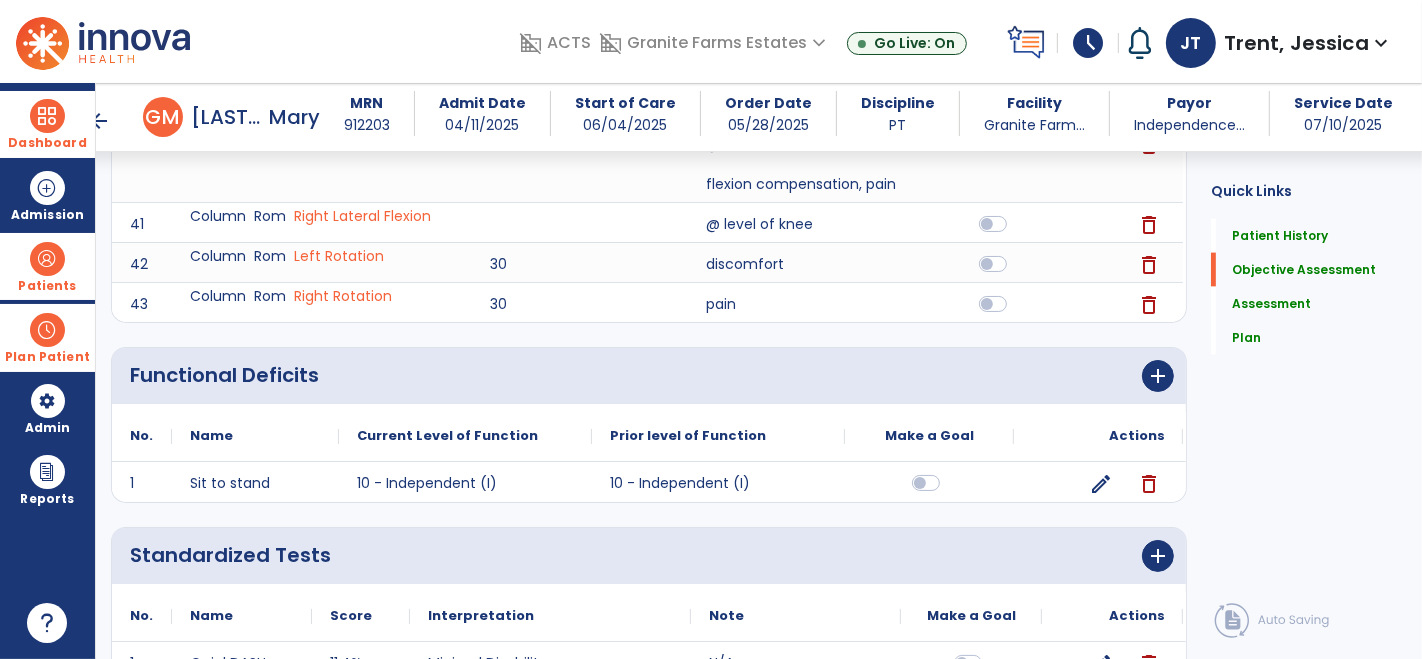 scroll, scrollTop: 0, scrollLeft: 0, axis: both 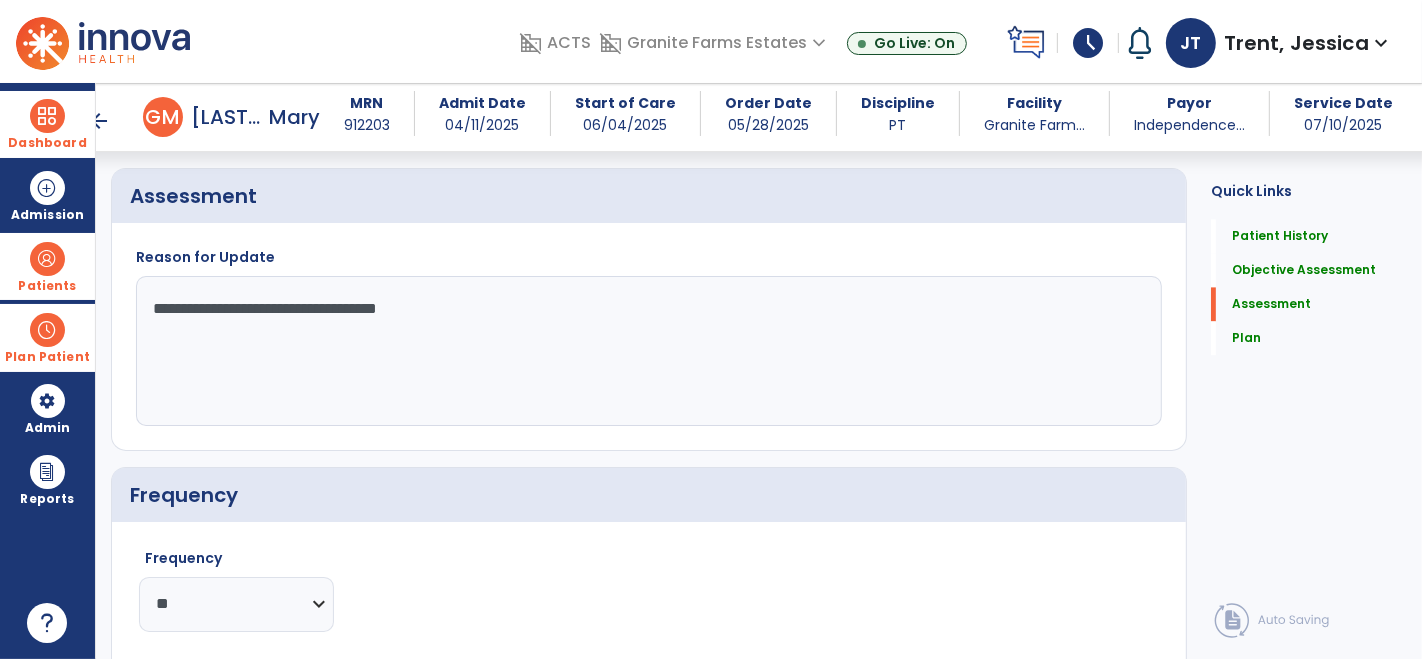 click on "**********" 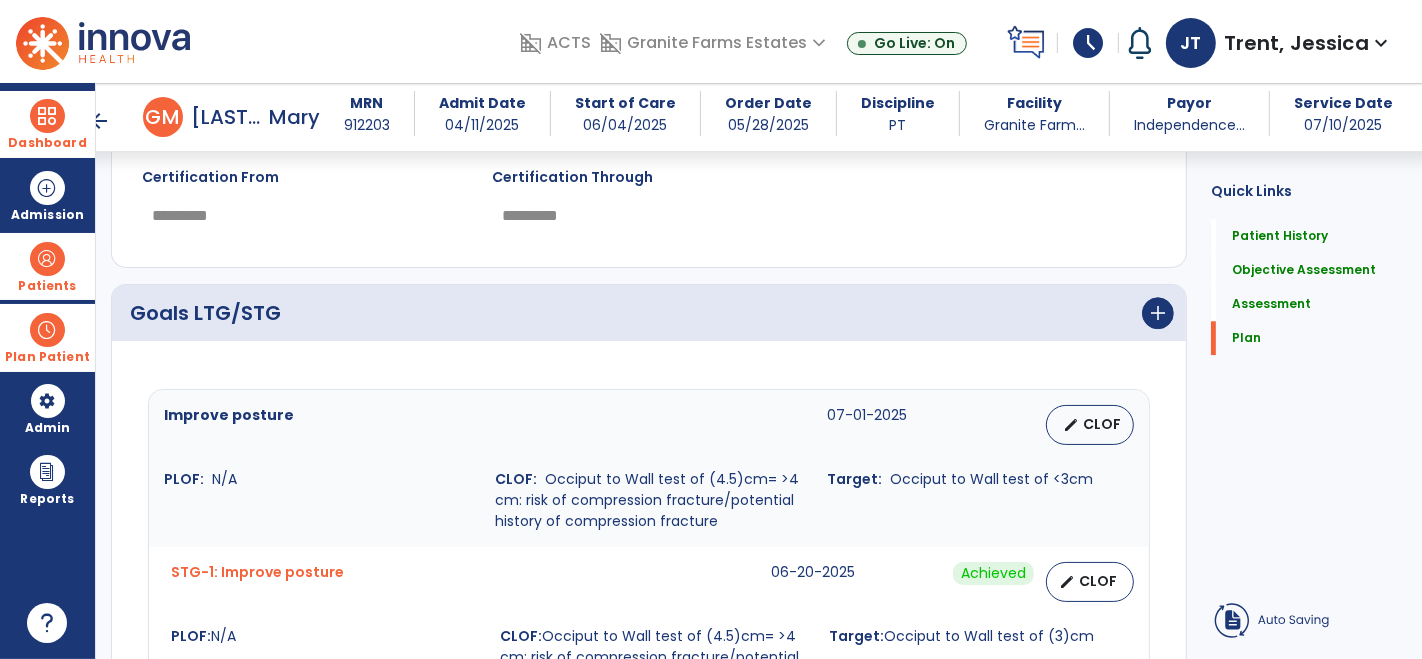 scroll, scrollTop: 4132, scrollLeft: 0, axis: vertical 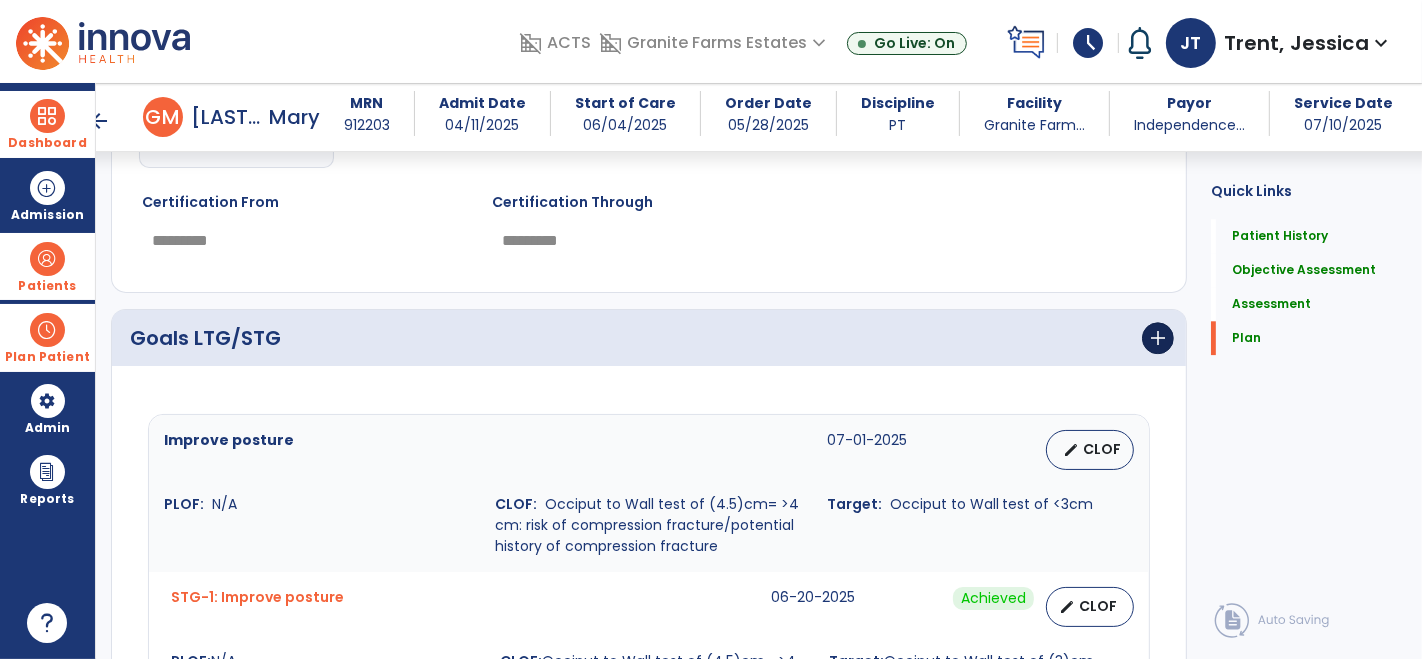 type on "**********" 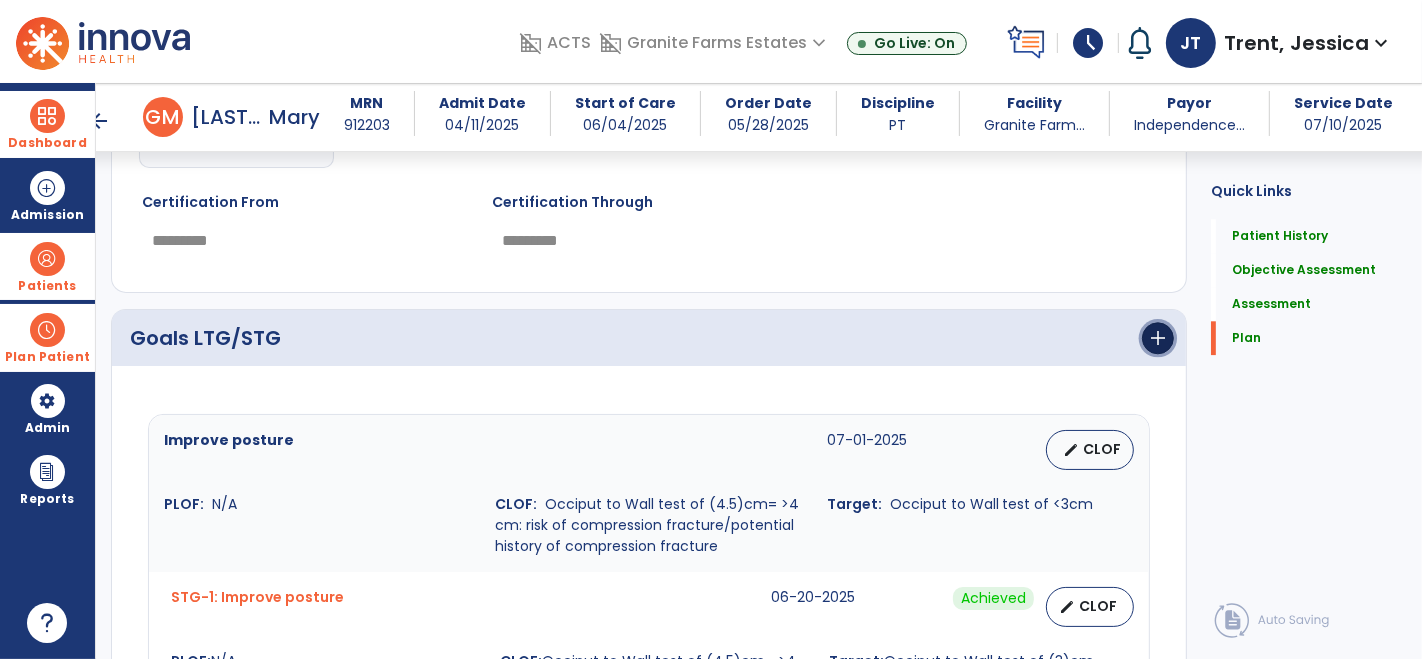 click on "add" 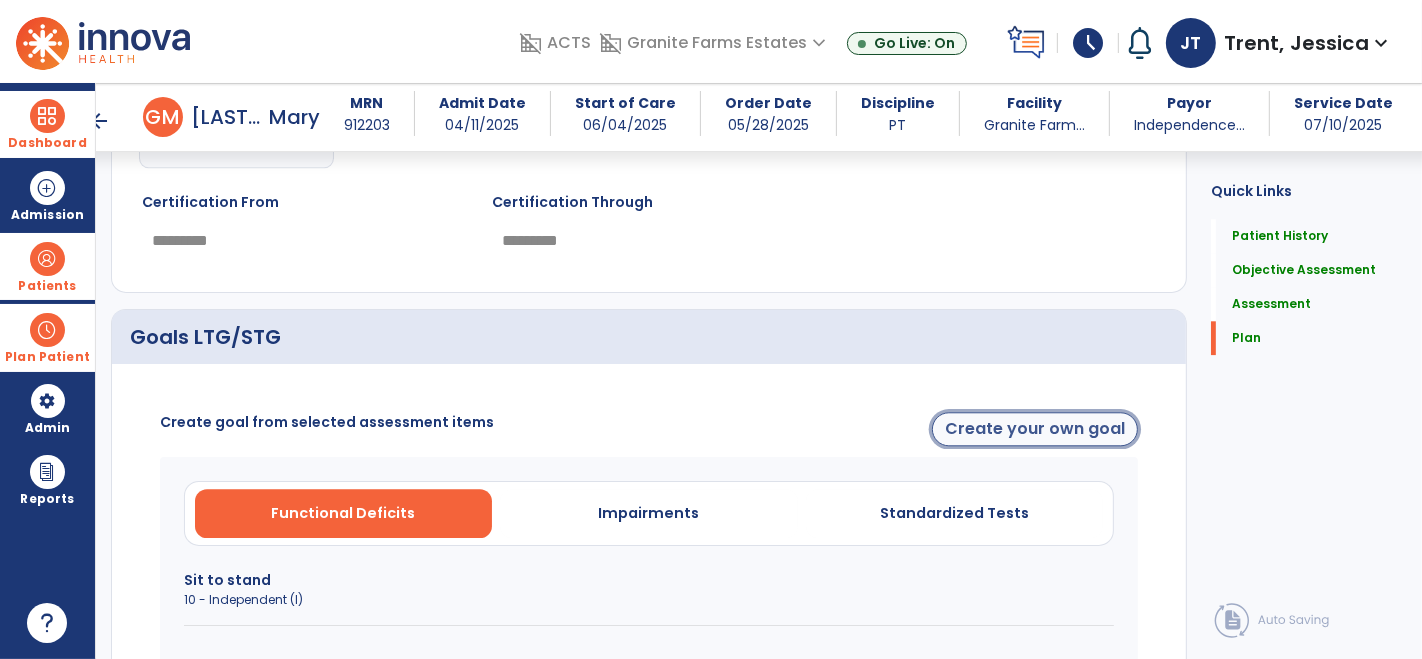 click on "Create your own goal" 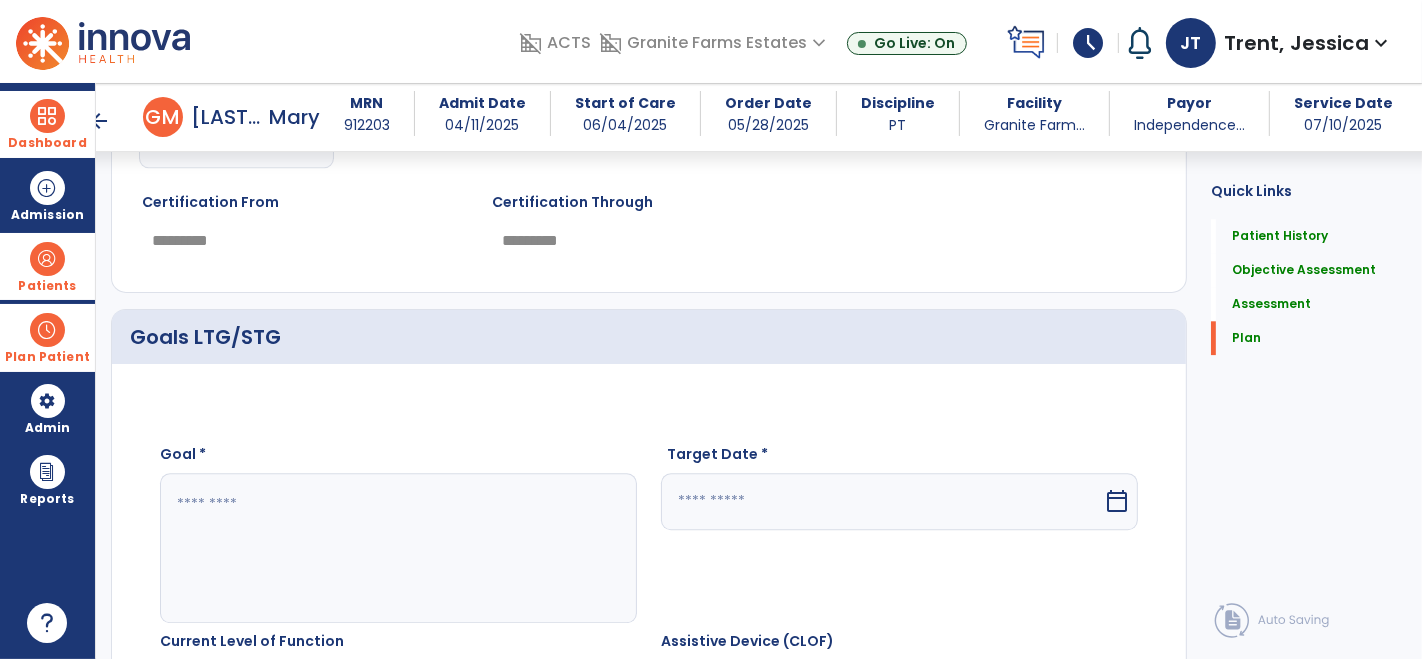 click 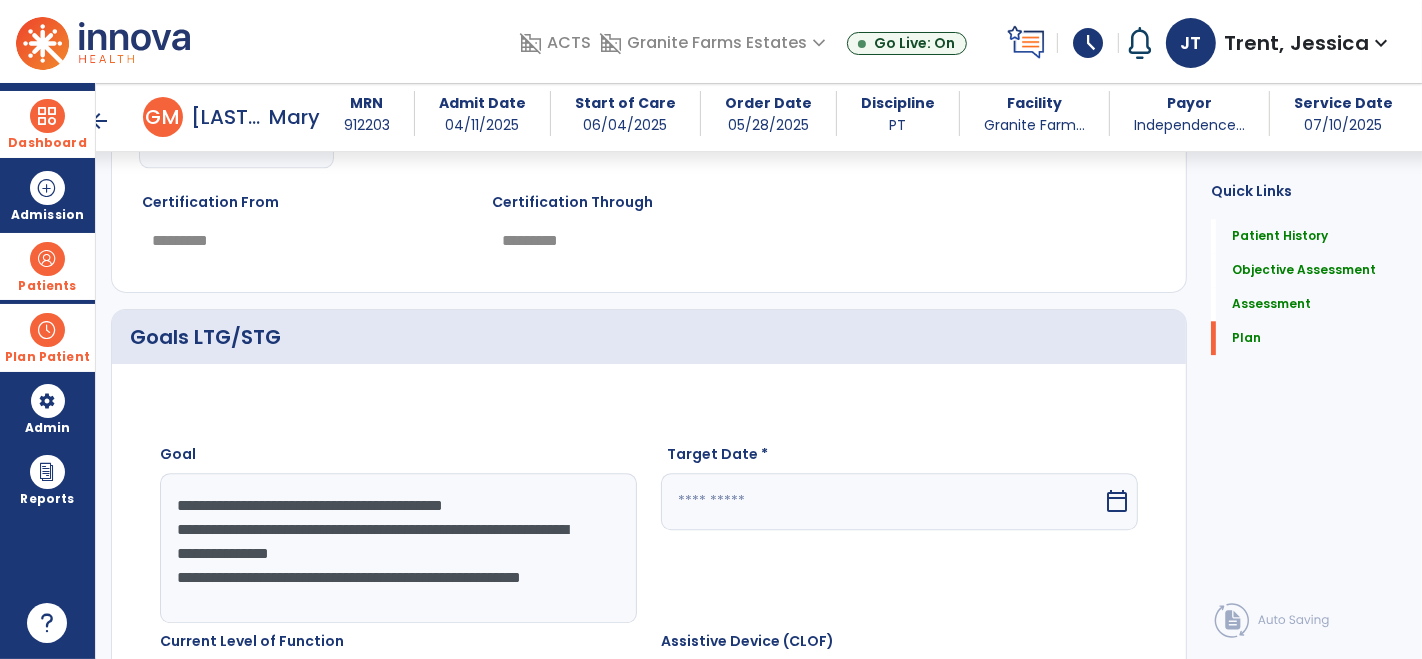 drag, startPoint x: 182, startPoint y: 525, endPoint x: 488, endPoint y: 643, distance: 327.9634 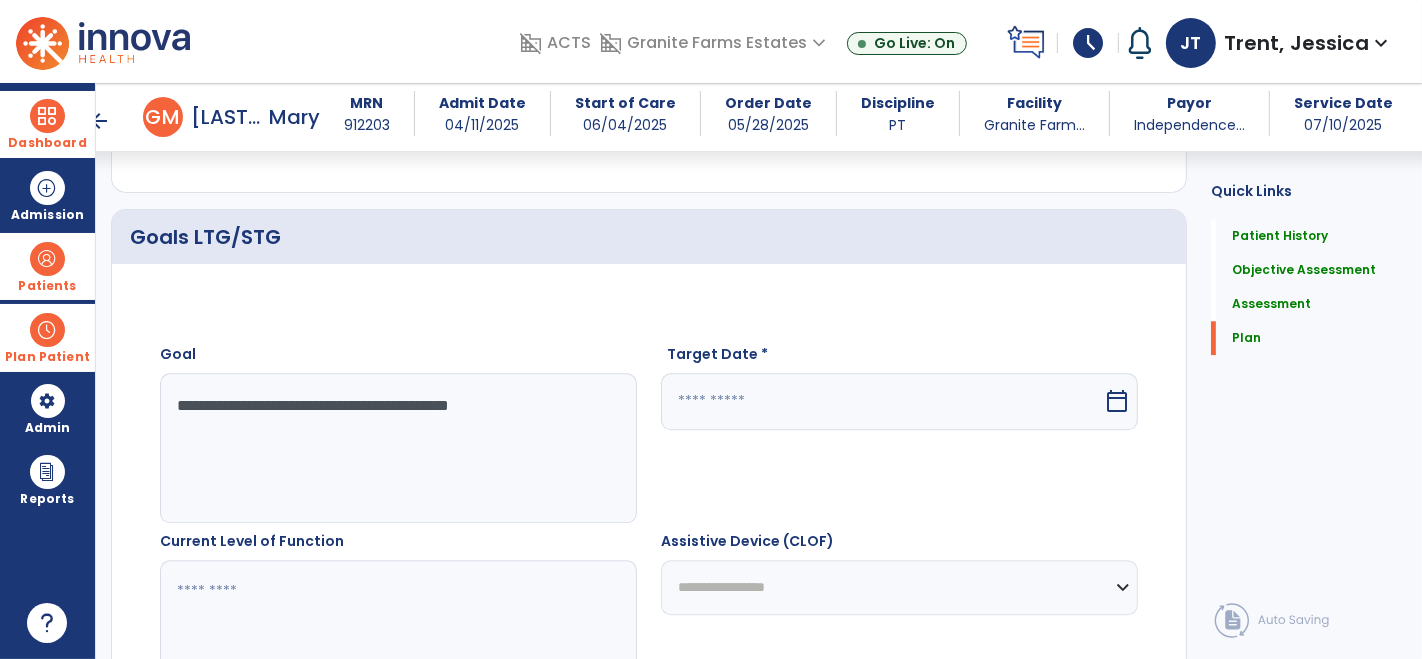 scroll, scrollTop: 4257, scrollLeft: 0, axis: vertical 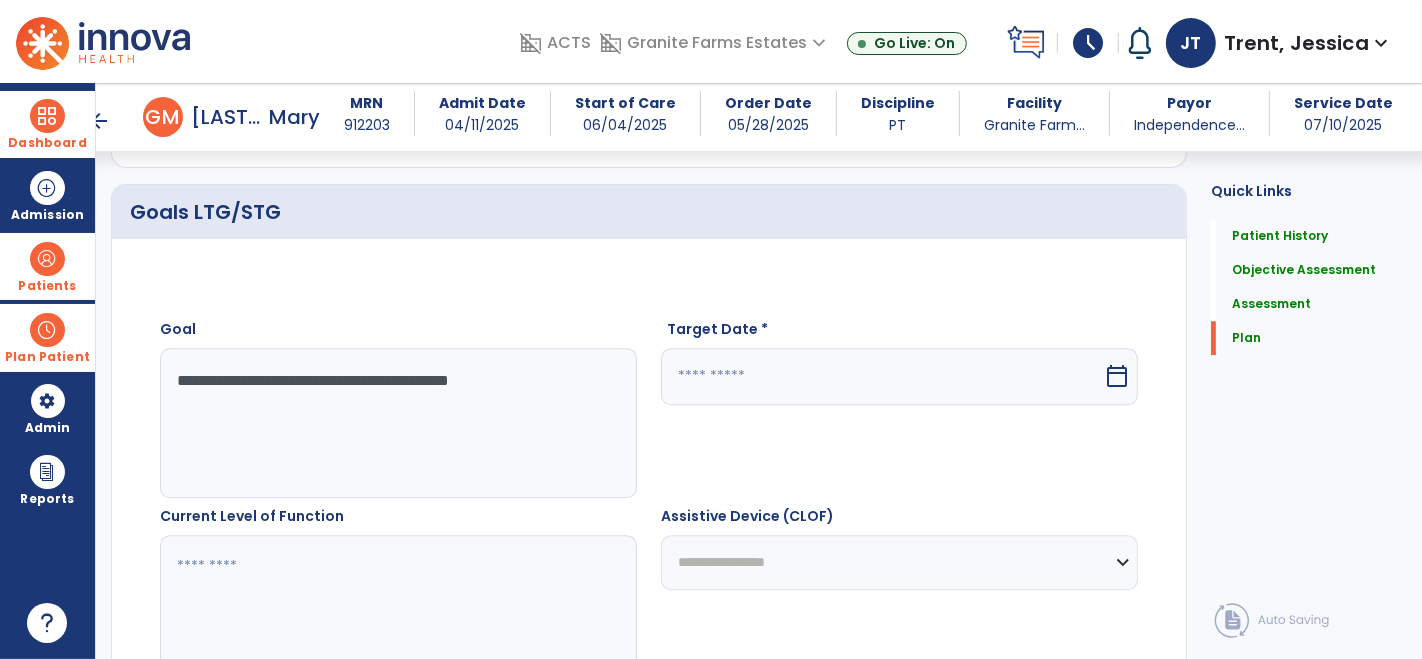 click on "**********" 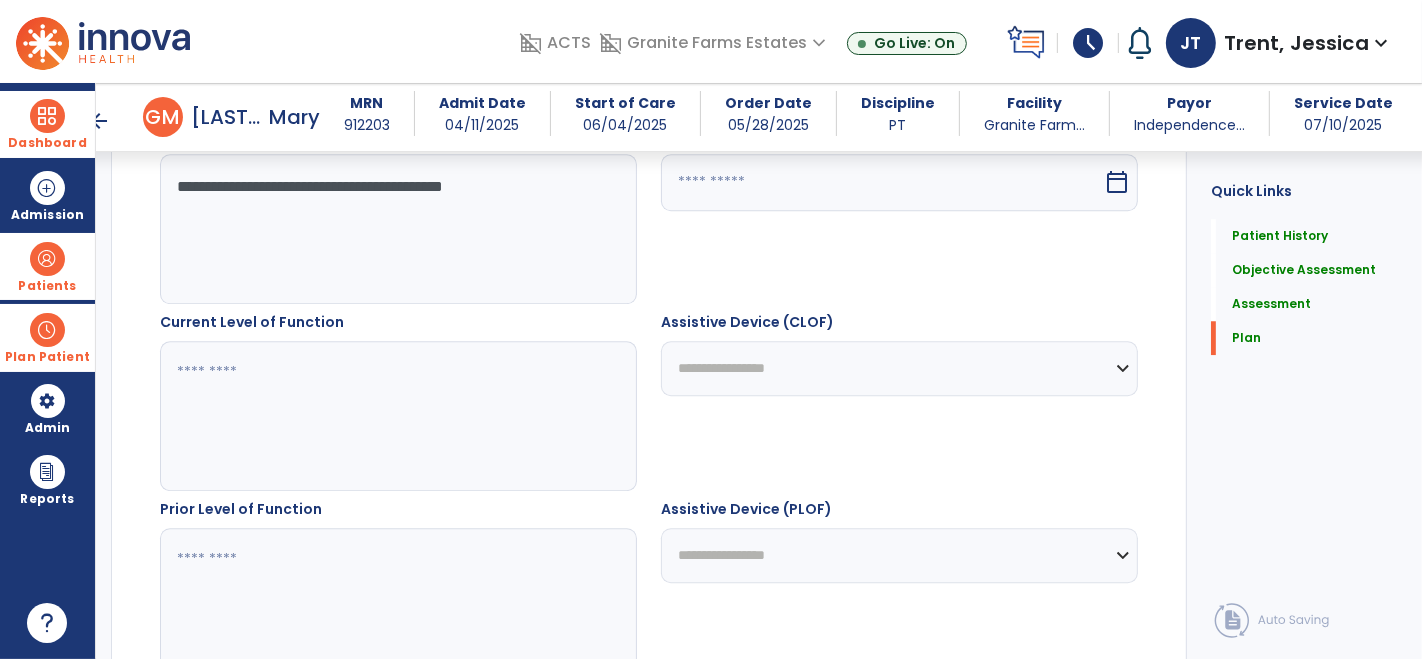 scroll, scrollTop: 4471, scrollLeft: 0, axis: vertical 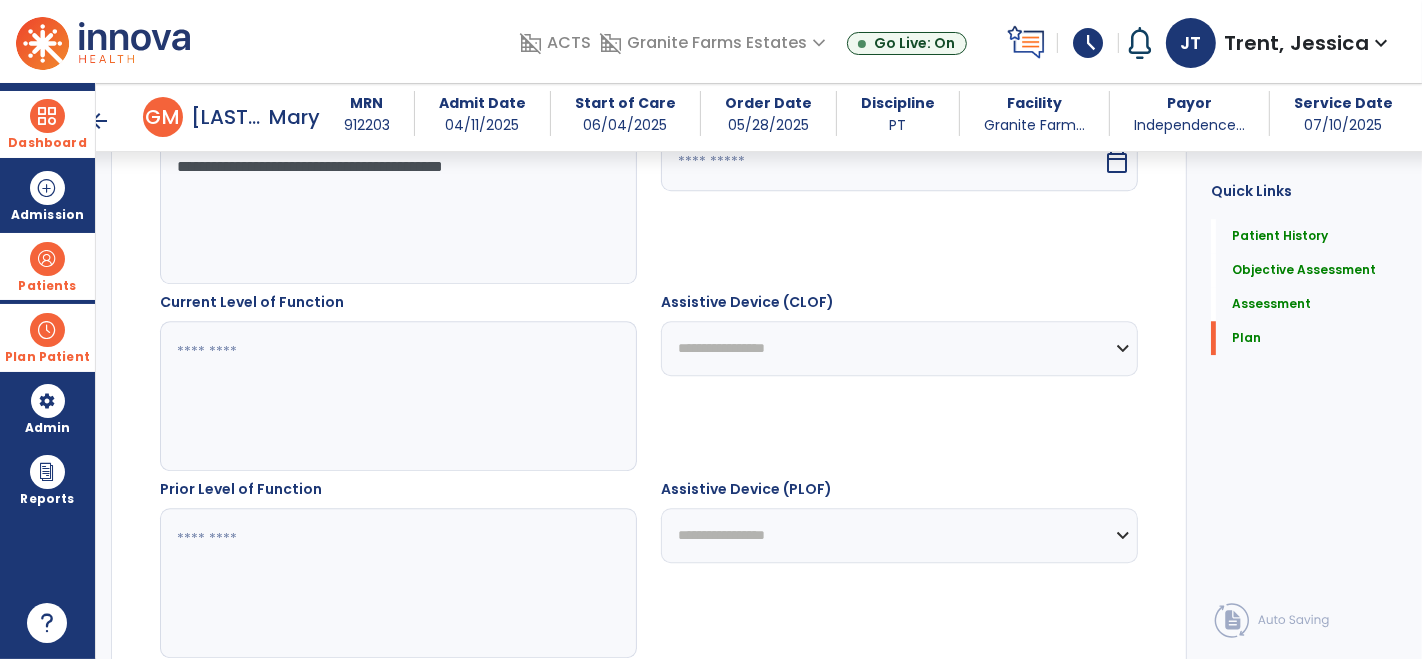 type on "**********" 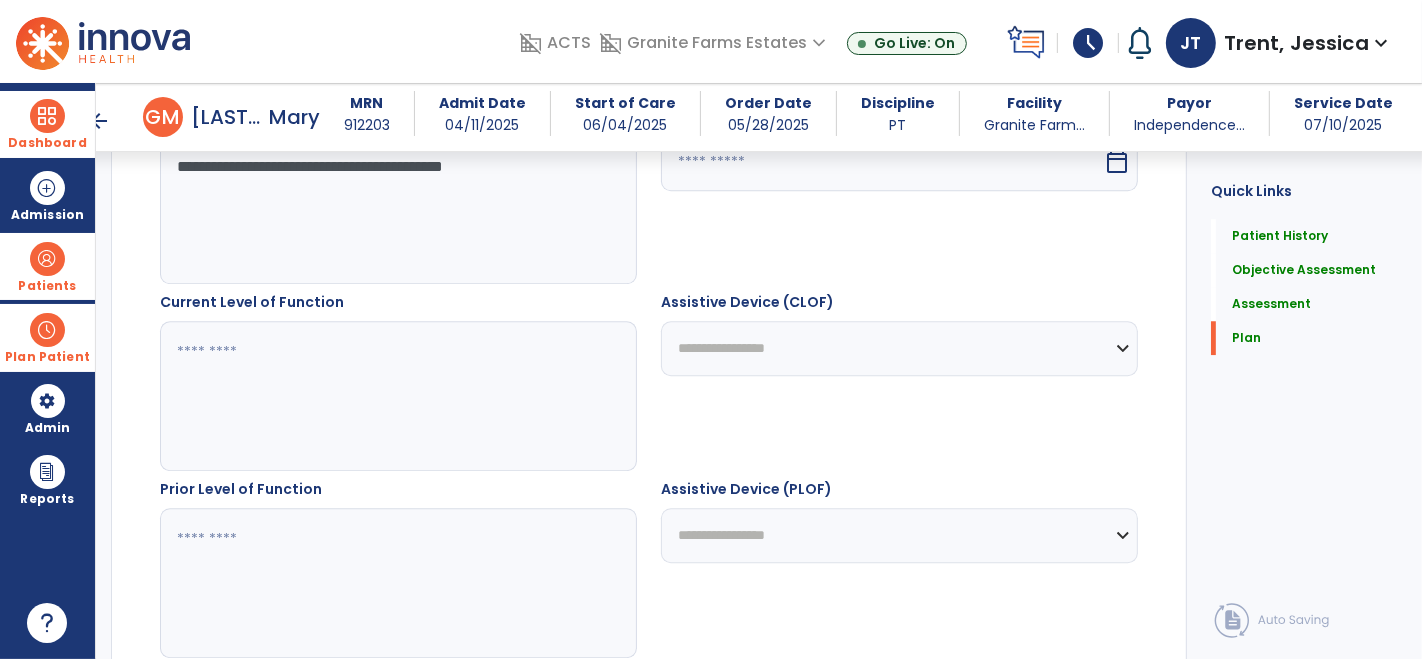 paste on "**********" 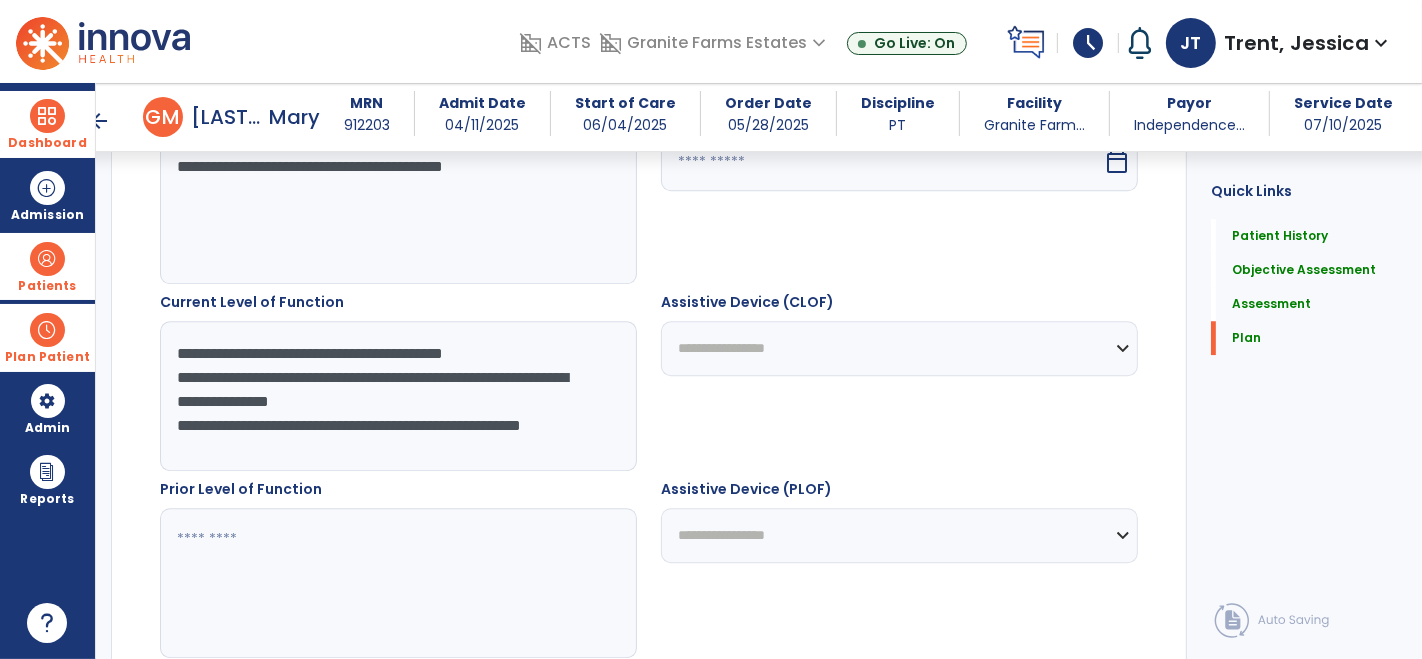 drag, startPoint x: 524, startPoint y: 352, endPoint x: 151, endPoint y: 343, distance: 373.10855 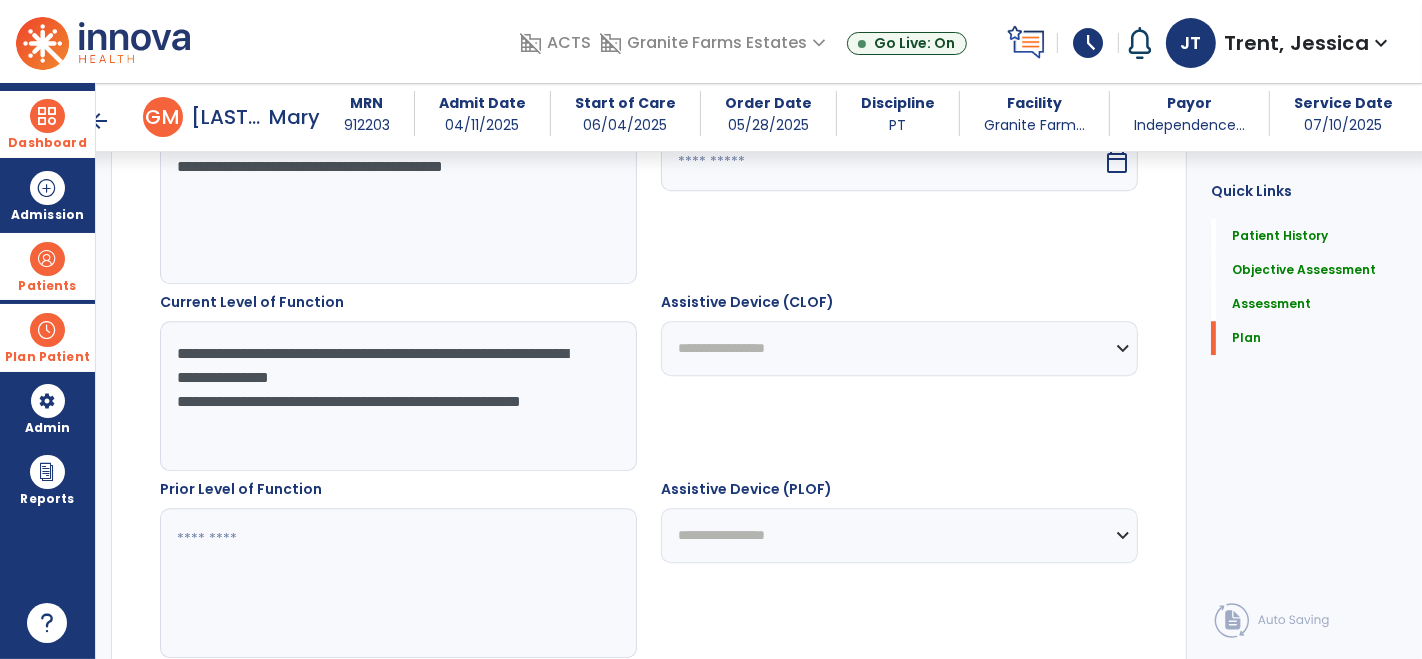 drag, startPoint x: 471, startPoint y: 343, endPoint x: 182, endPoint y: 368, distance: 290.07928 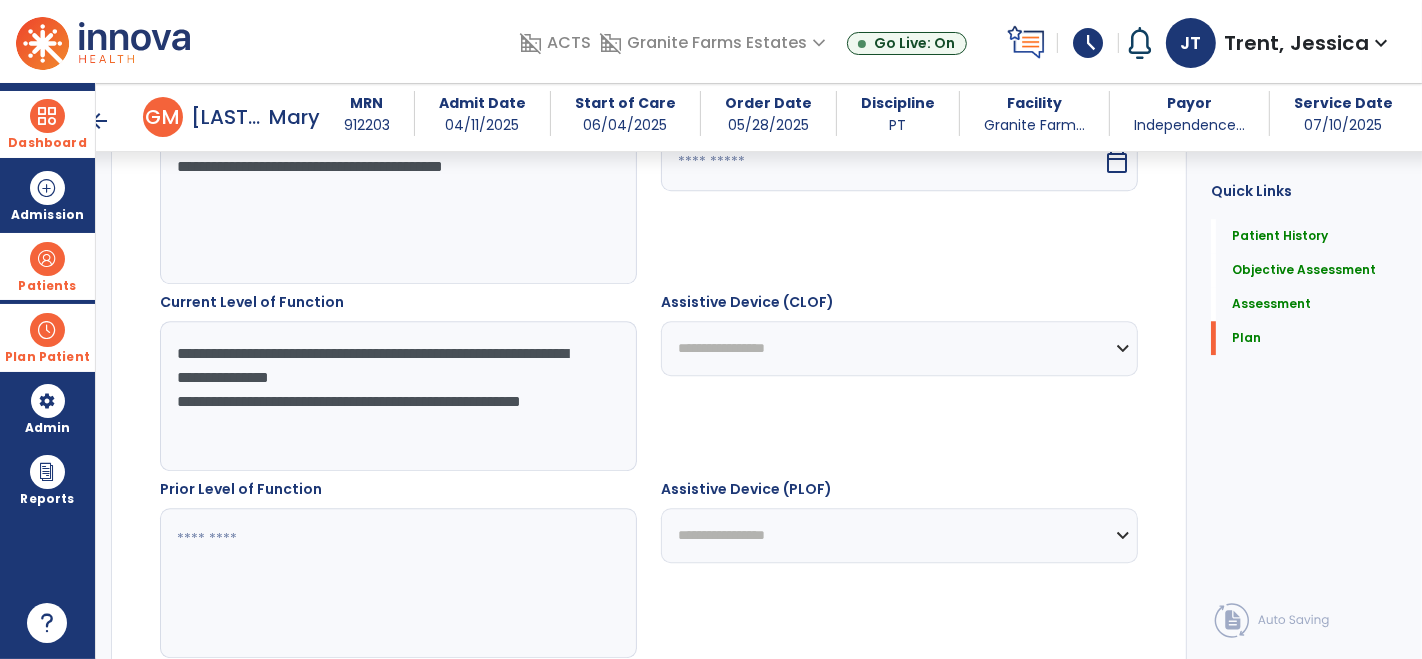 click on "**********" 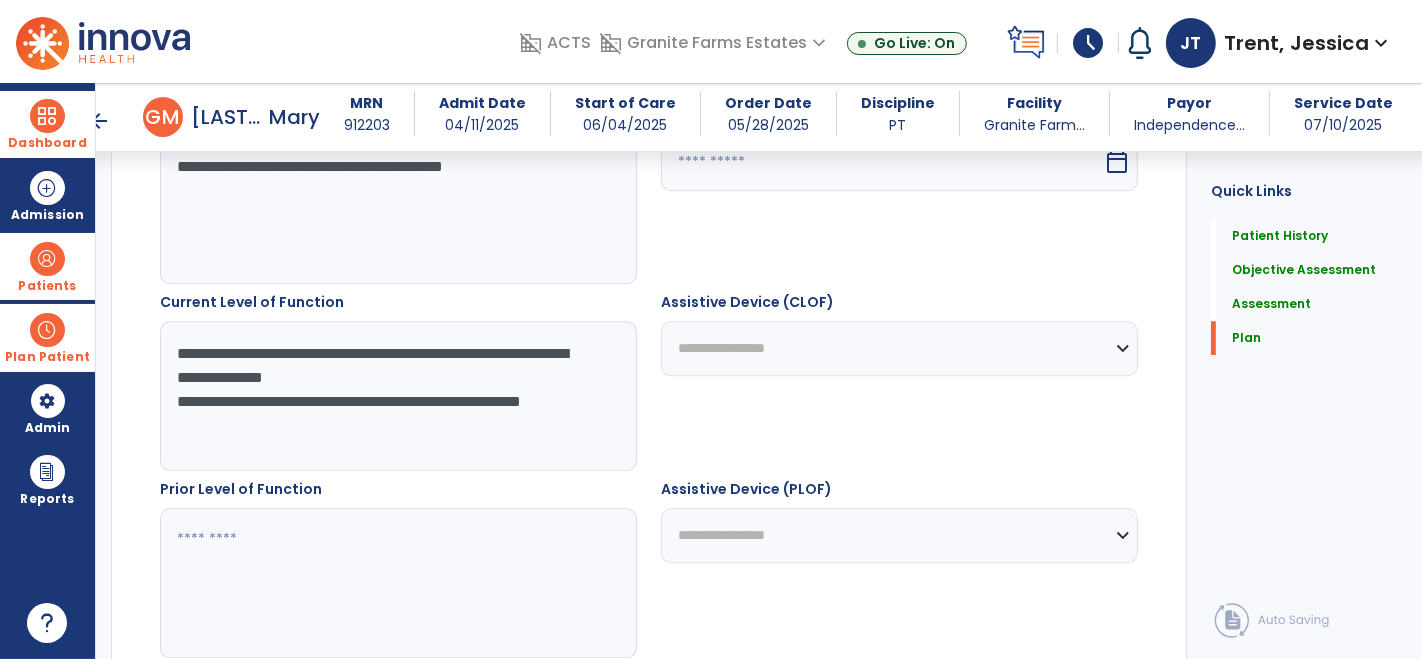 drag, startPoint x: 288, startPoint y: 373, endPoint x: 615, endPoint y: 421, distance: 330.50415 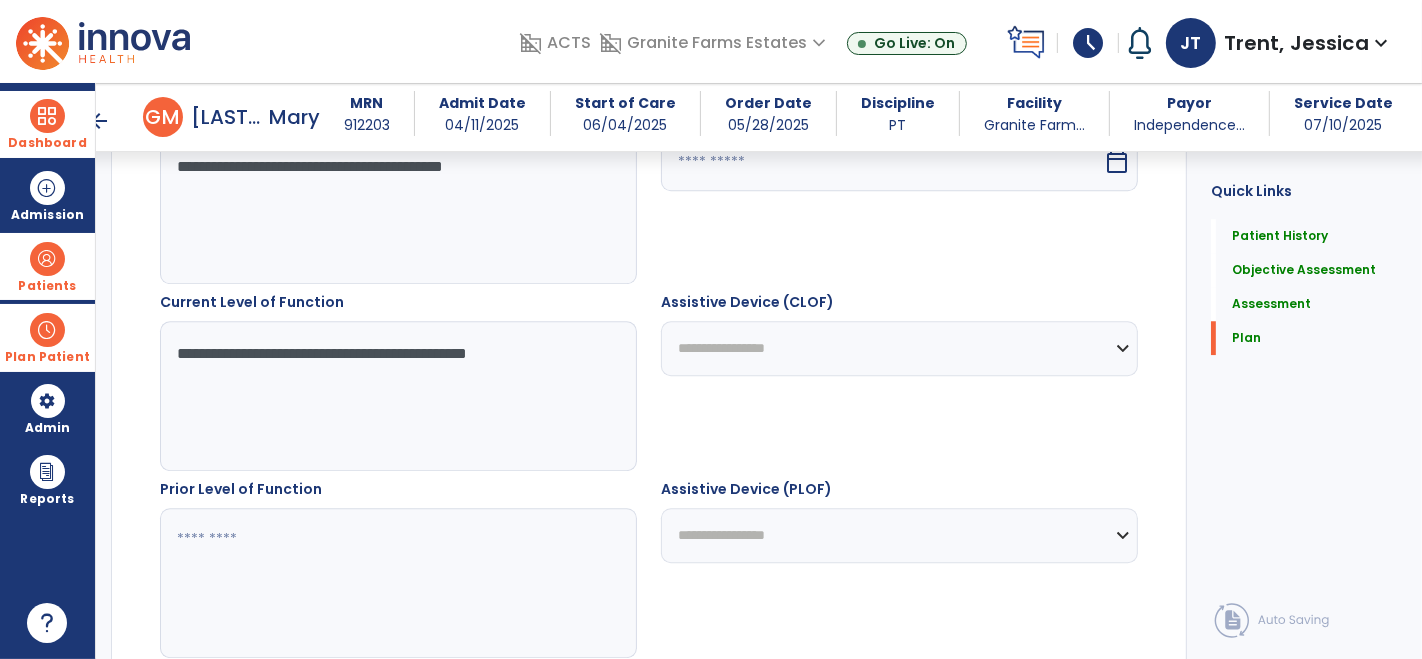 drag, startPoint x: 615, startPoint y: 421, endPoint x: 475, endPoint y: 409, distance: 140.51335 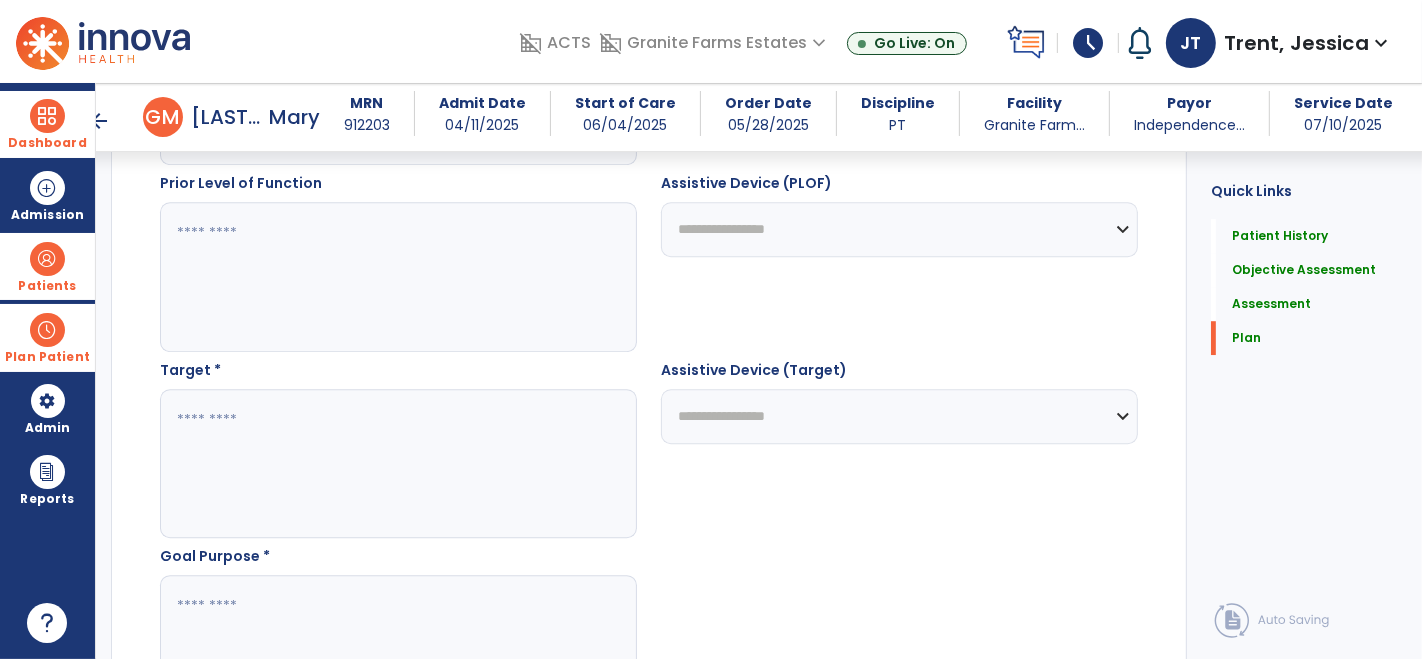 scroll, scrollTop: 4777, scrollLeft: 0, axis: vertical 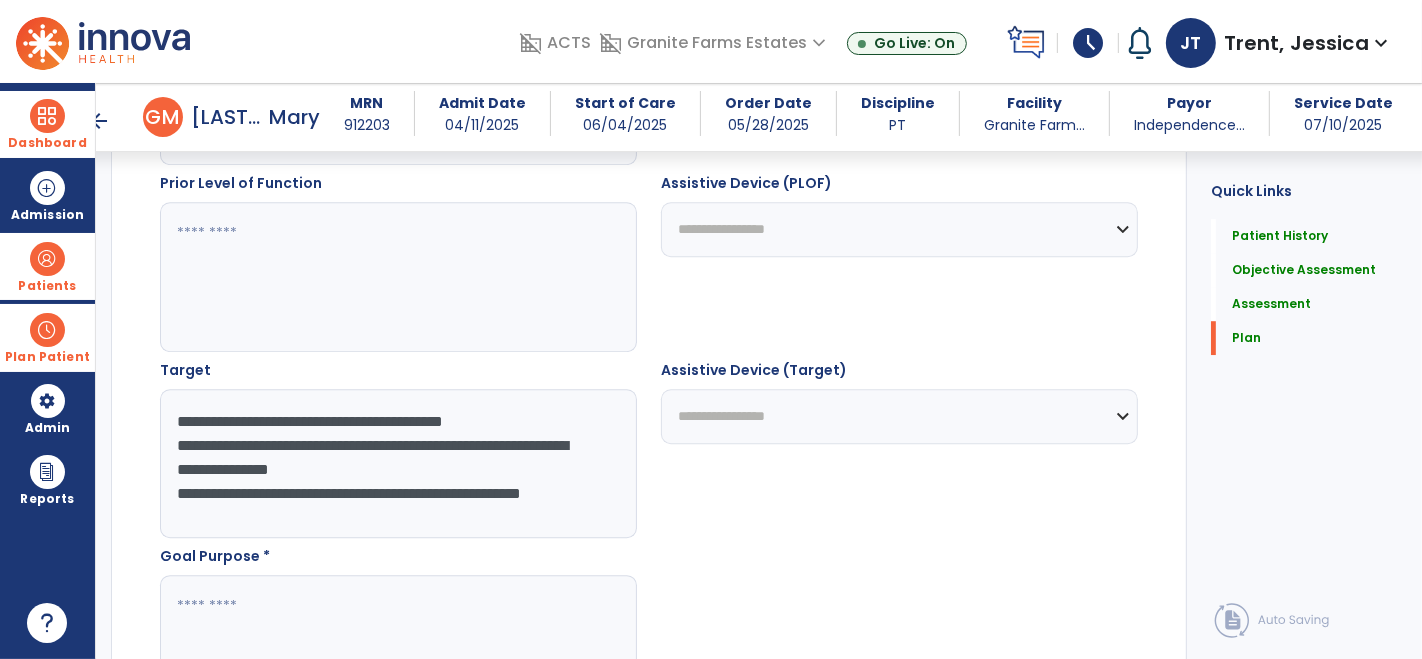 click on "**********" 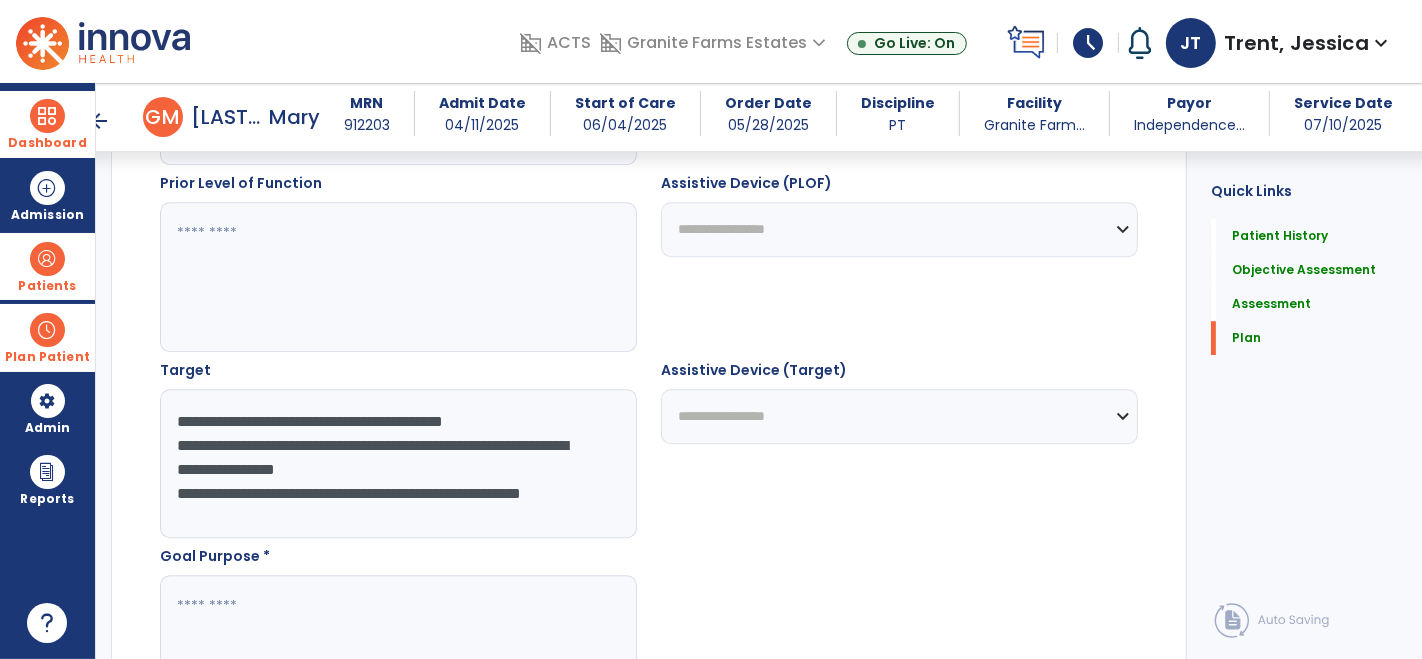 drag, startPoint x: 234, startPoint y: 464, endPoint x: 342, endPoint y: 530, distance: 126.57014 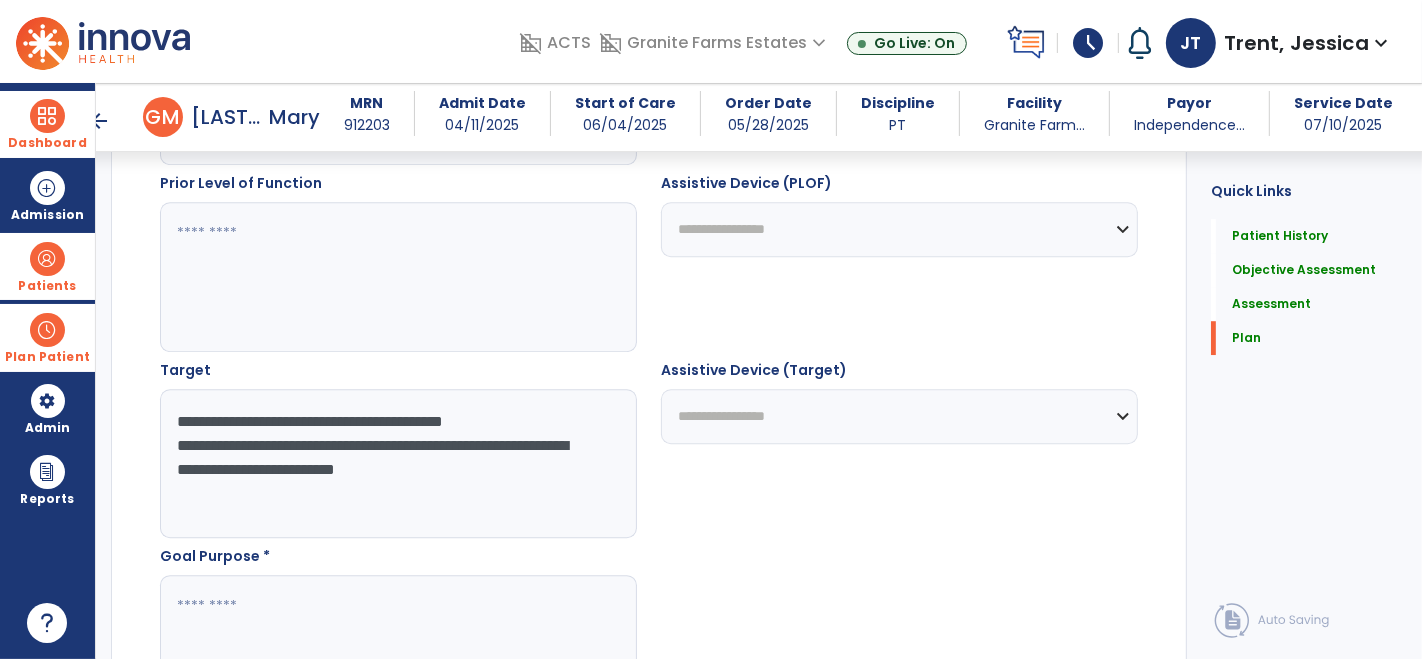 scroll, scrollTop: 4891, scrollLeft: 0, axis: vertical 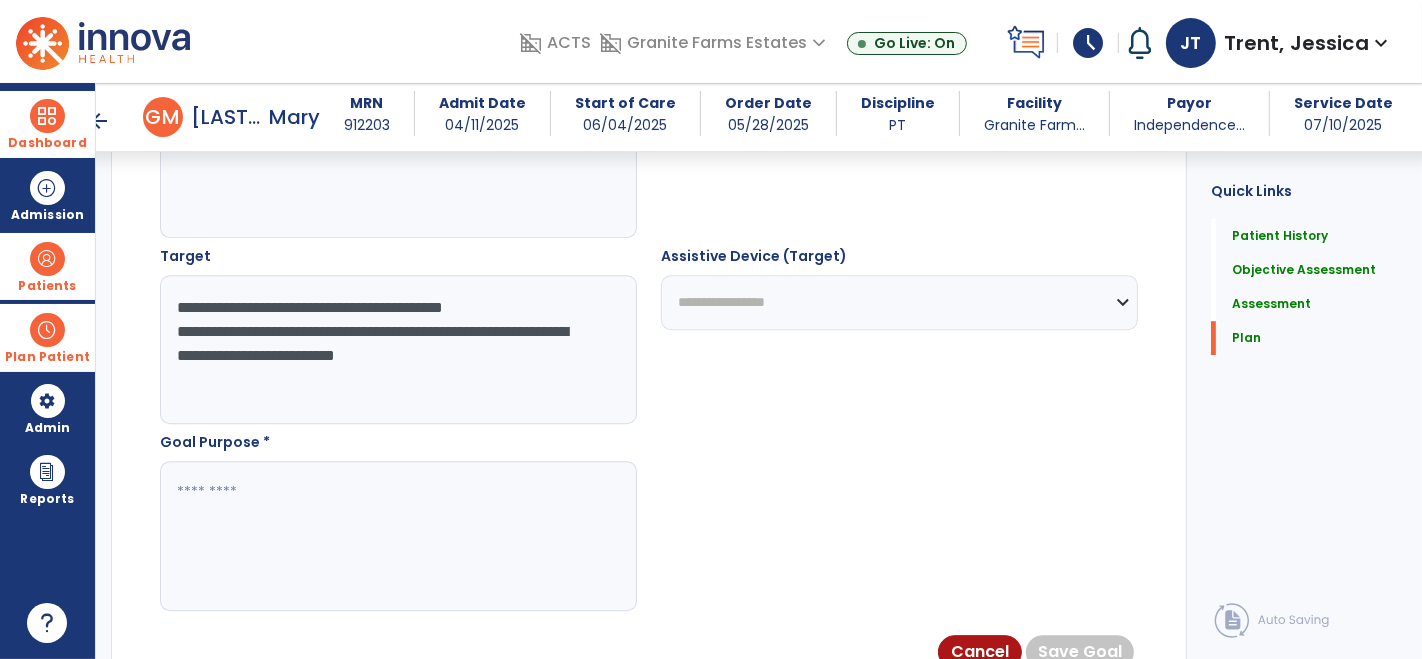 type on "**********" 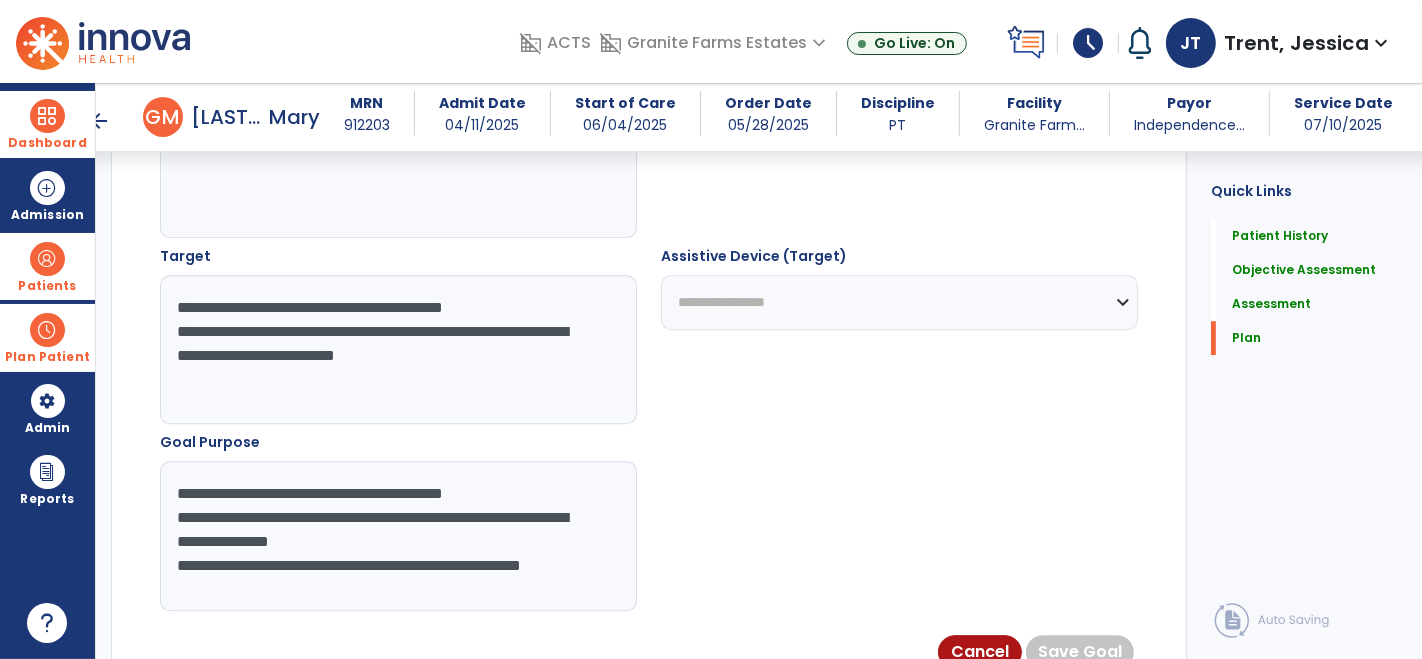 drag, startPoint x: 481, startPoint y: 536, endPoint x: 128, endPoint y: 452, distance: 362.85672 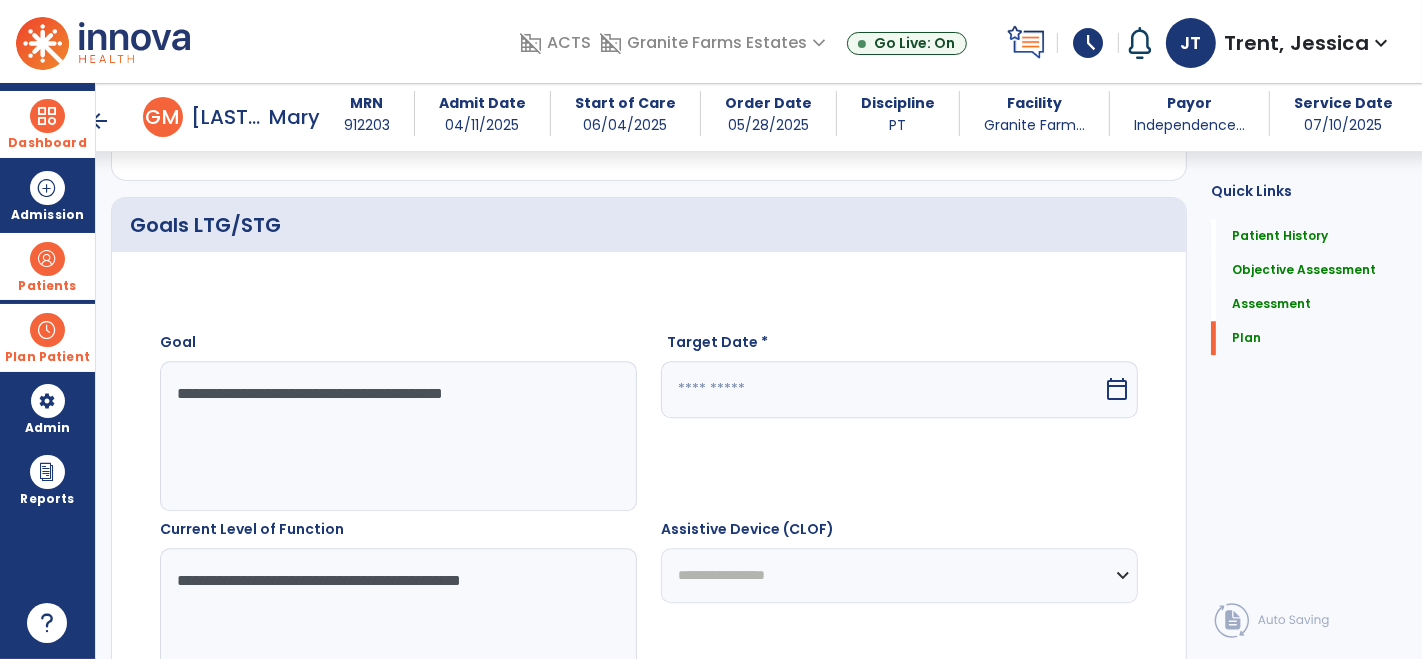 scroll, scrollTop: 4228, scrollLeft: 0, axis: vertical 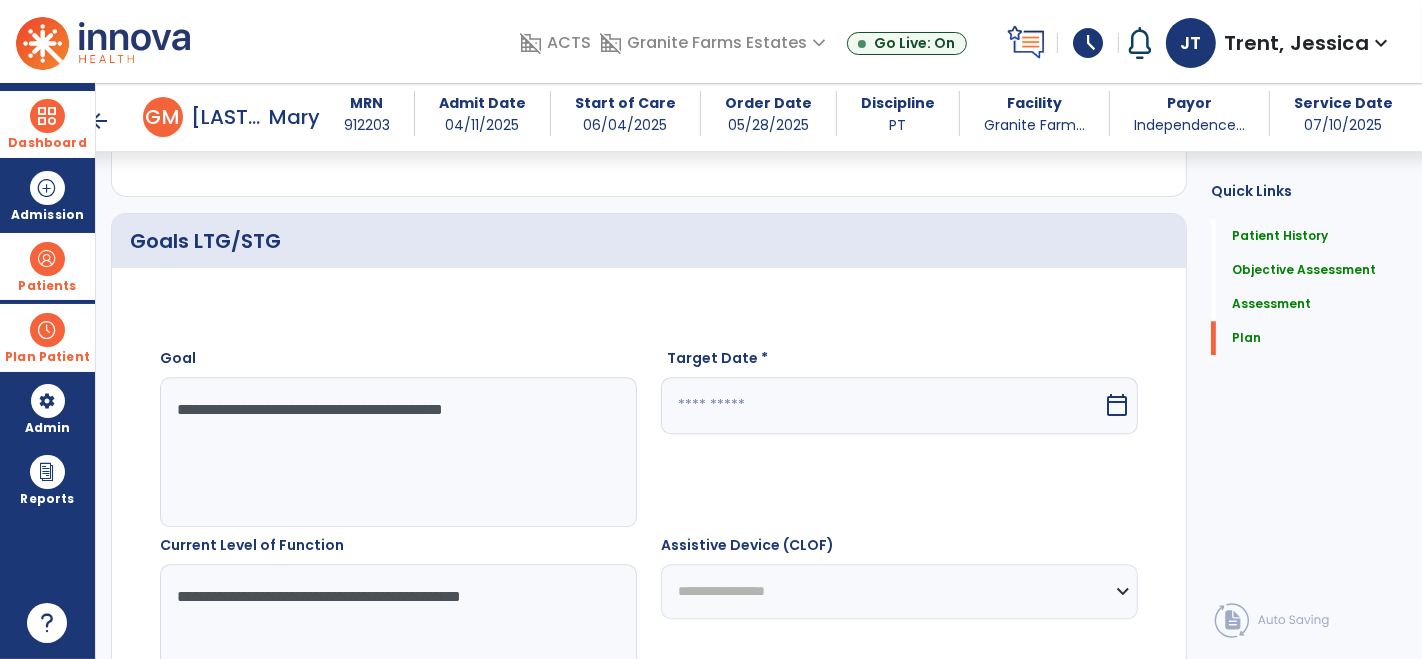 type on "**********" 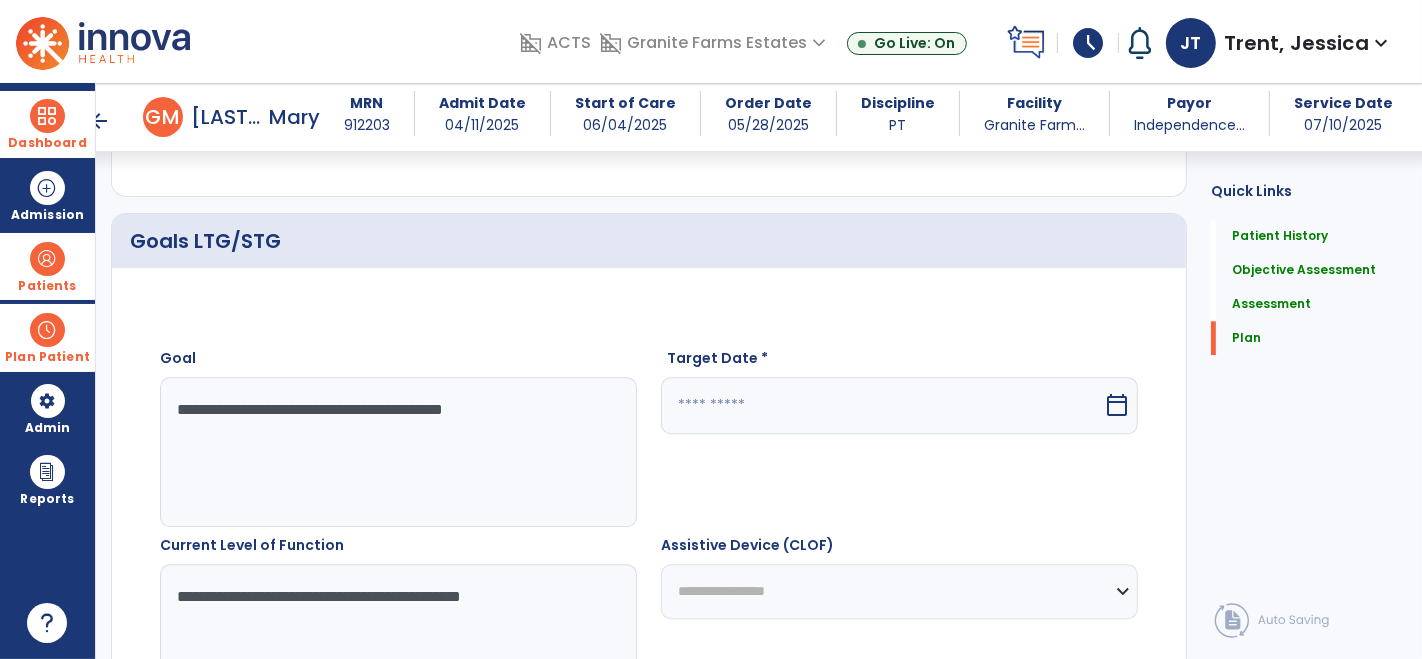 click on "calendar_today" at bounding box center [1117, 405] 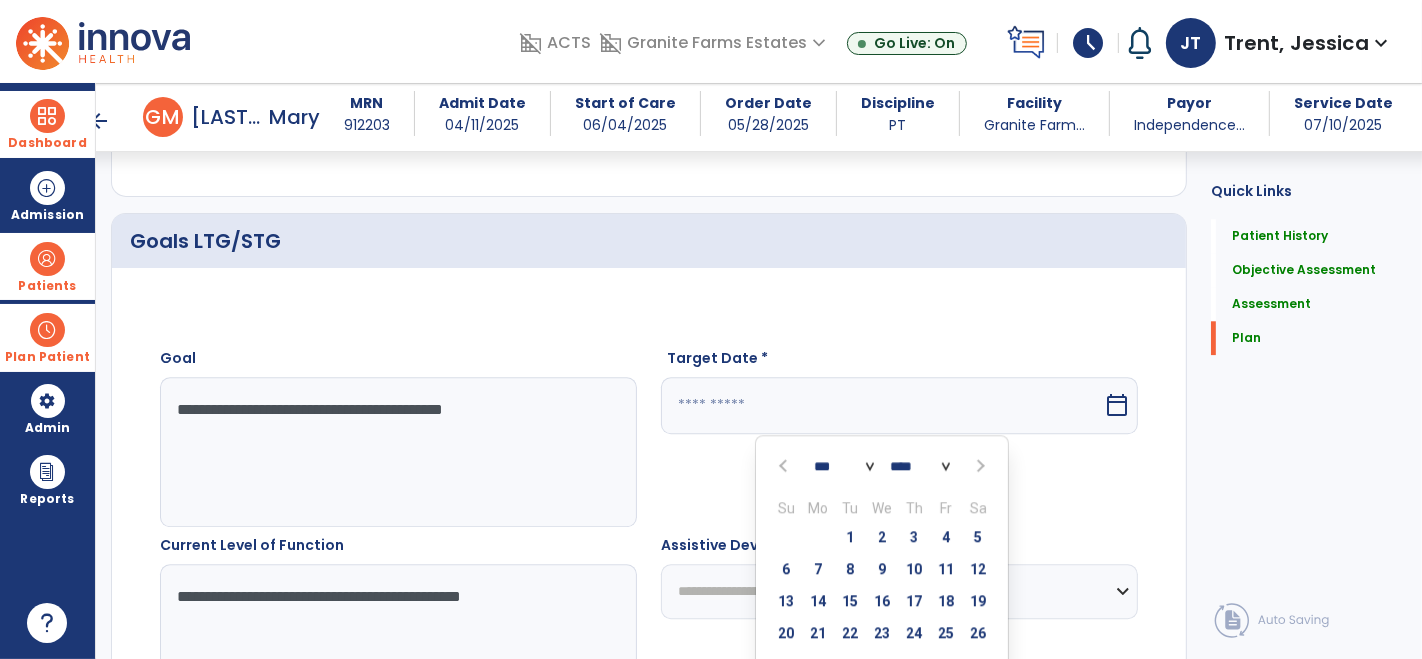 click on "*** *** *** *** *** *** *** *** *** *** *** *** **** **** **** **** **** **** **** **** **** **** **** **** **** **** **** **** **** **** **** **** **** Su Mo Tu We Th Fr Sa  29   30   1   2   3   4   5   6   7   8   9   10   11   12   13   14   15   16   17   18   19   20   21   22   23   24   25   26   27   28   29   30   31   1   2   3   4   5   6   7   8   9" at bounding box center (882, 583) 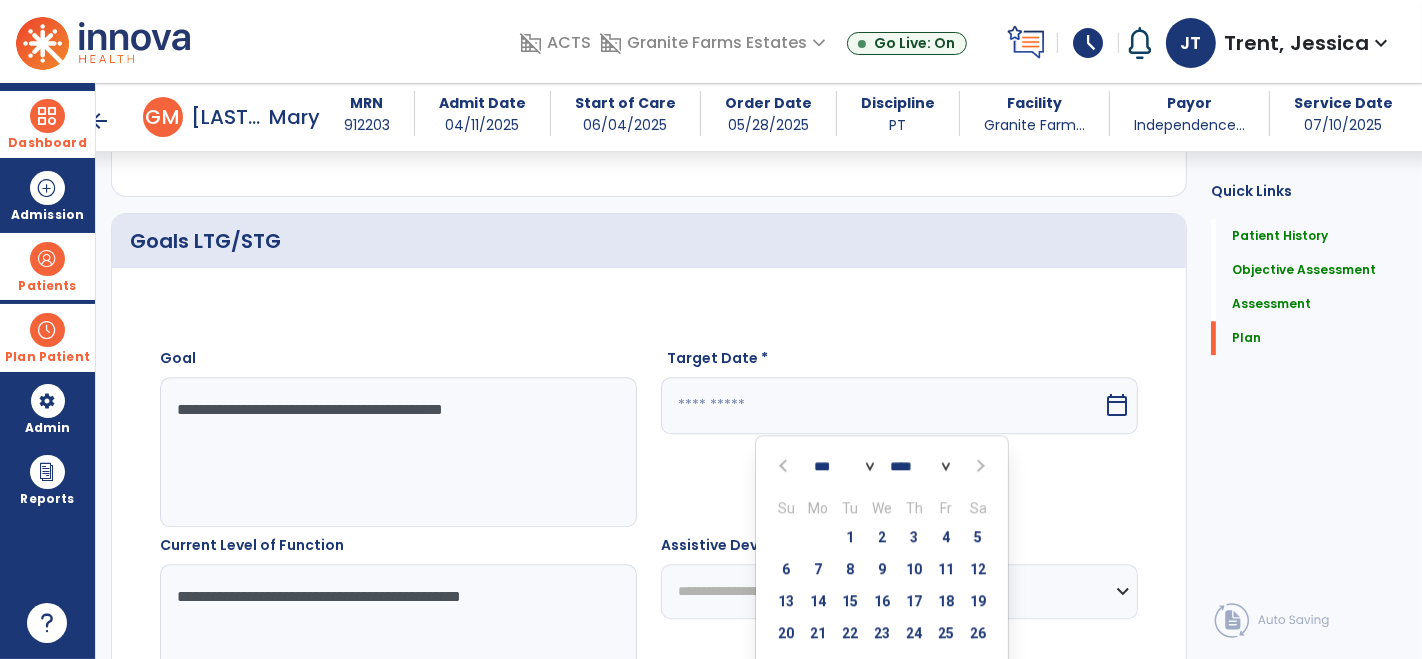 click at bounding box center [978, 465] 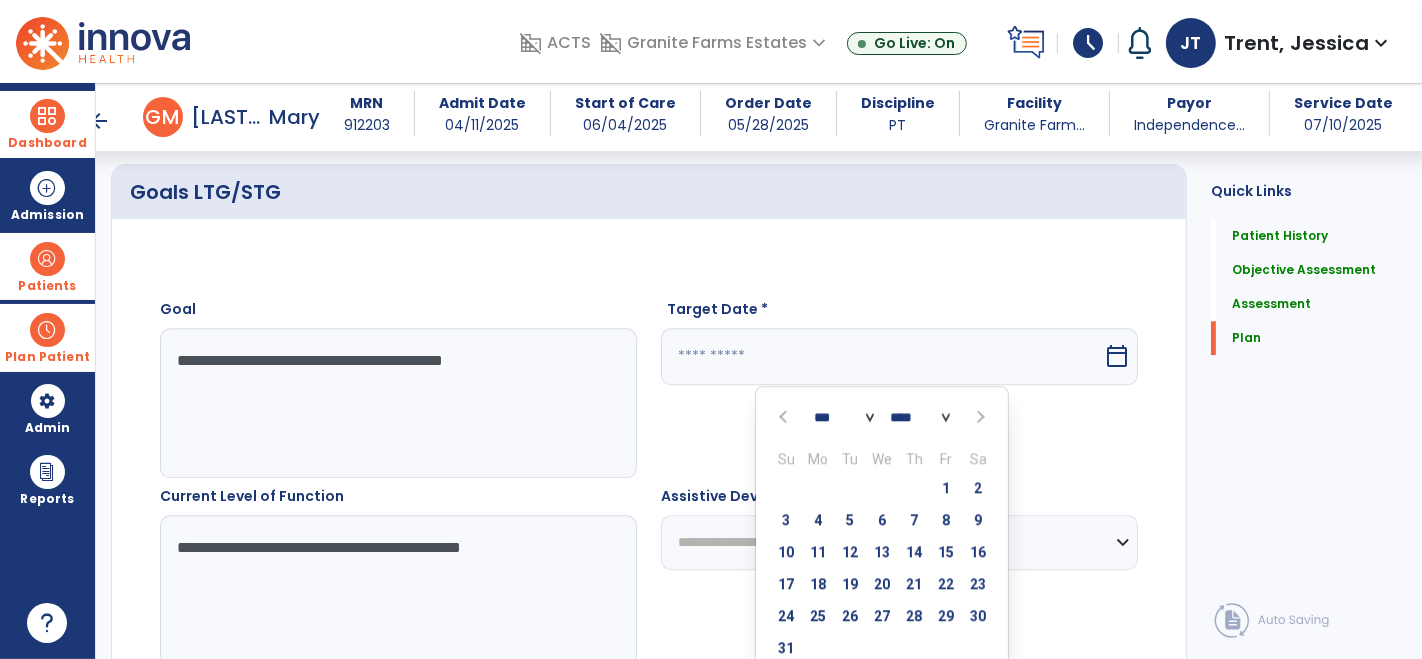 scroll, scrollTop: 4297, scrollLeft: 0, axis: vertical 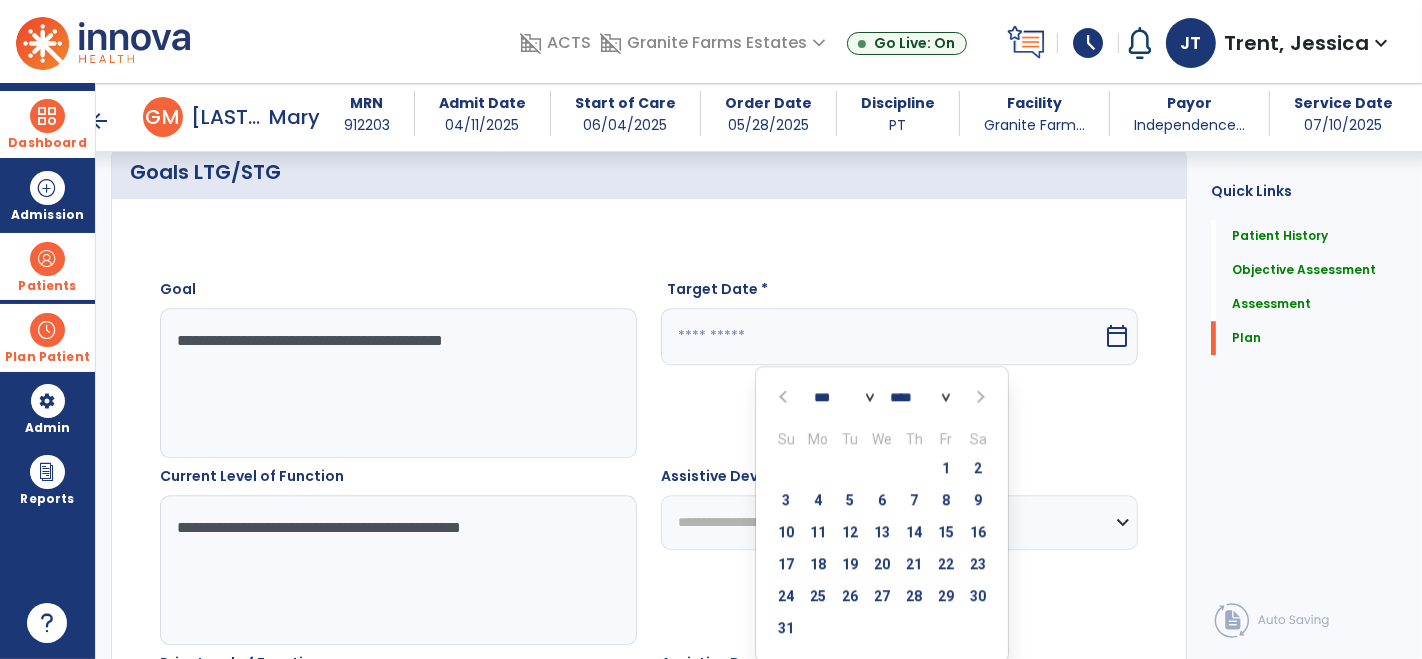 click at bounding box center (785, 396) 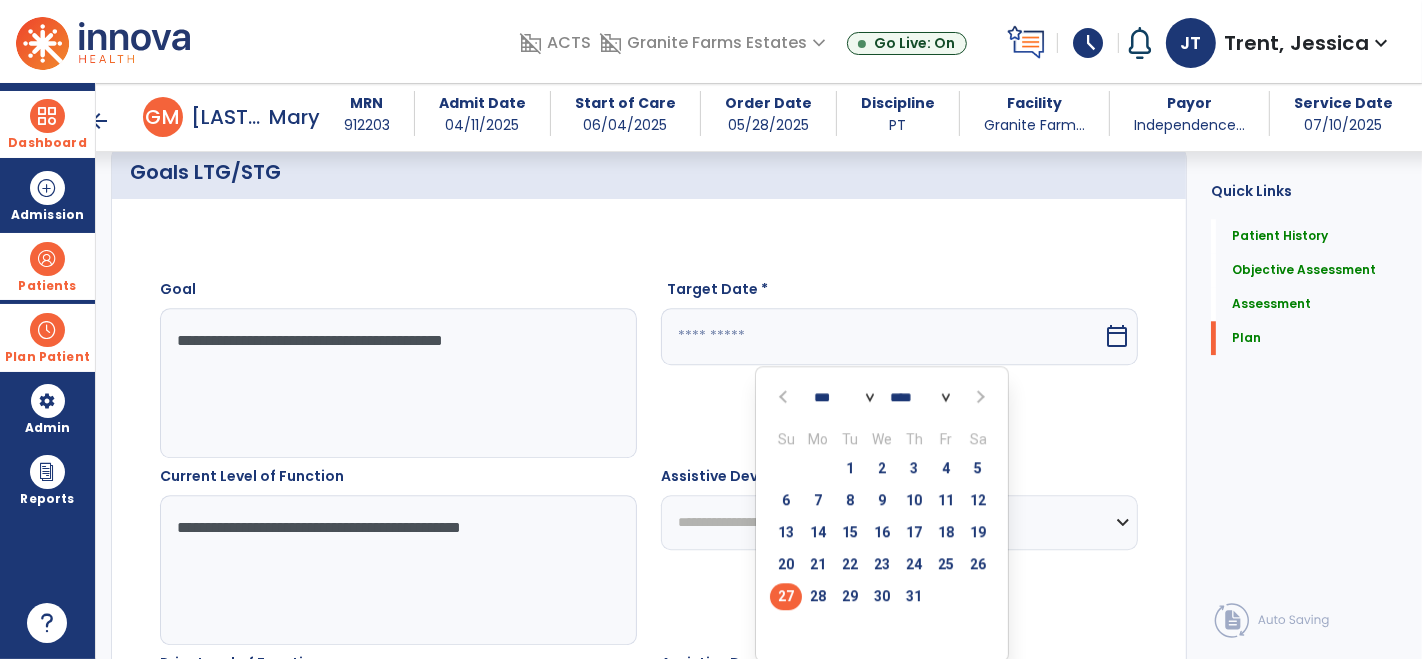 click on "27" at bounding box center (786, 596) 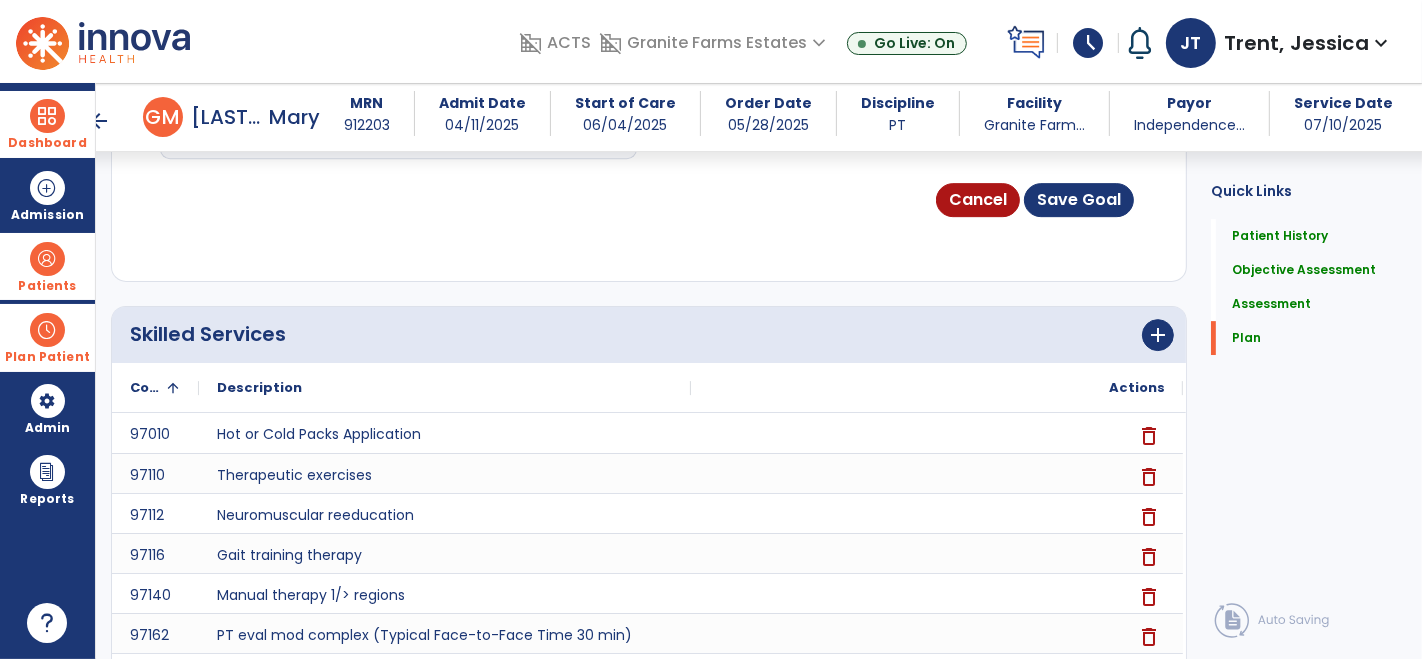 scroll, scrollTop: 5134, scrollLeft: 0, axis: vertical 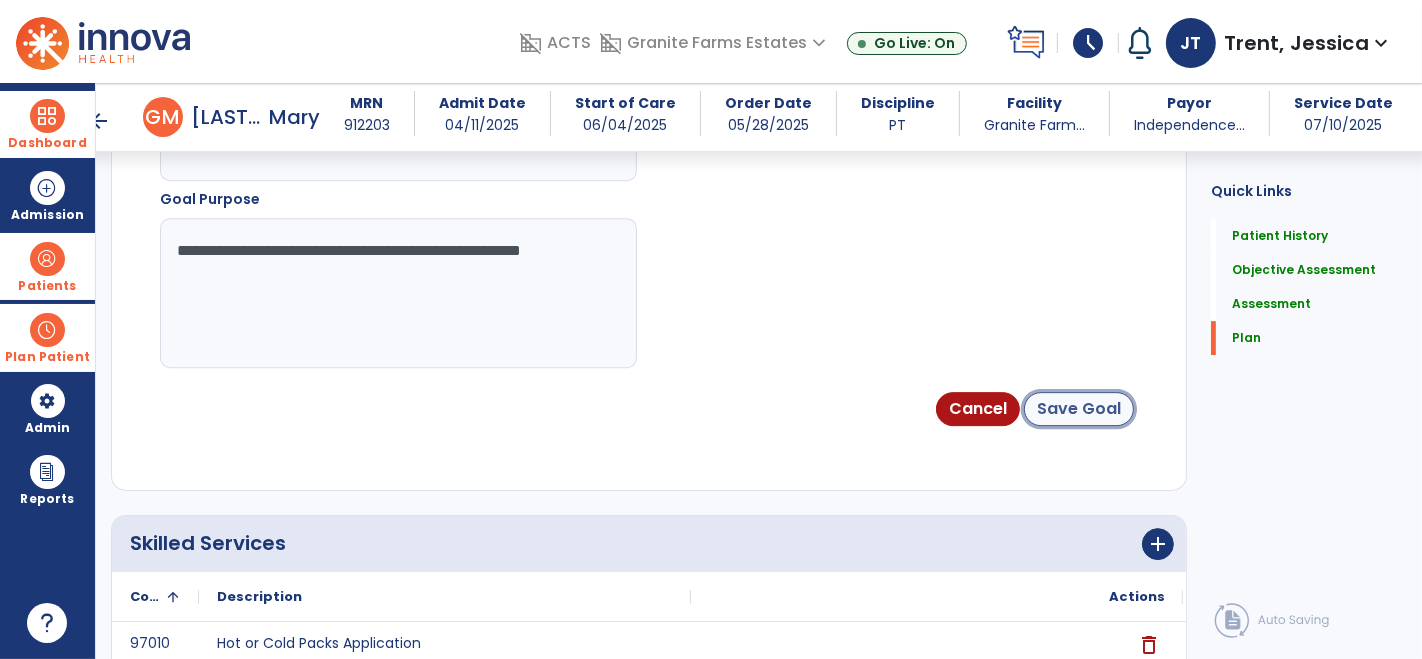 click on "Save Goal" 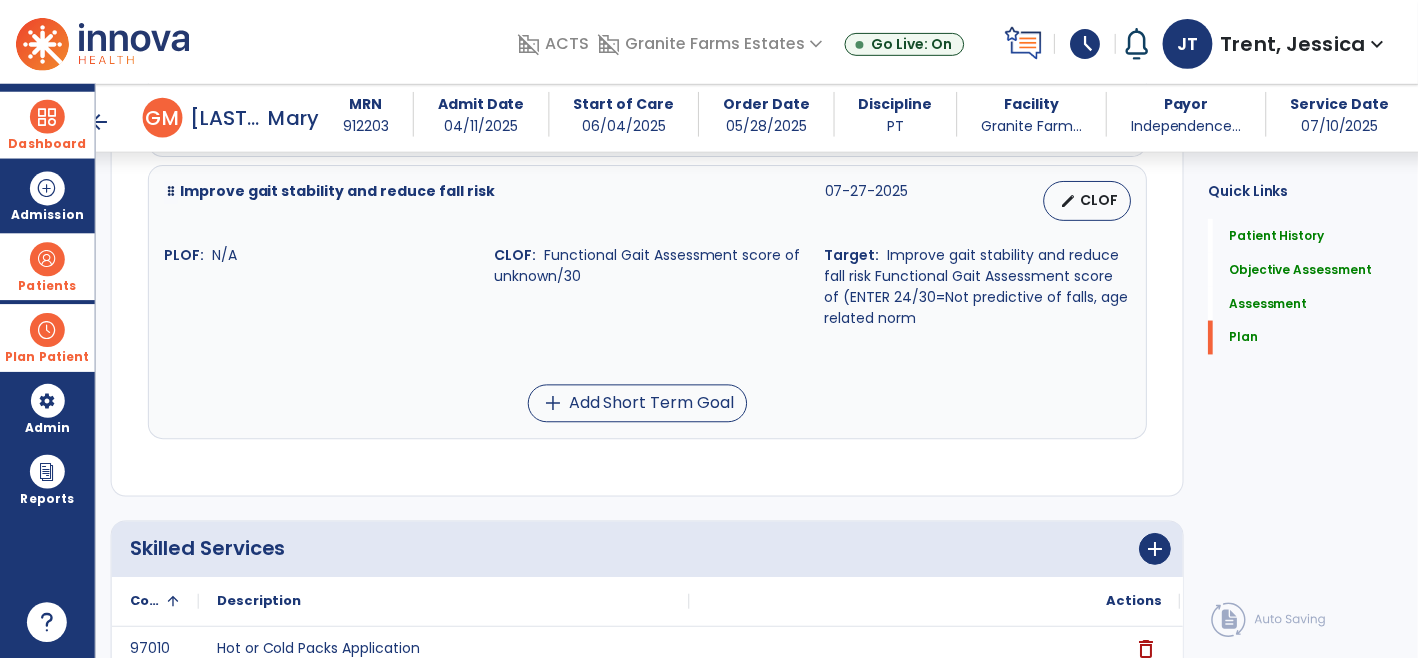 scroll, scrollTop: 6663, scrollLeft: 0, axis: vertical 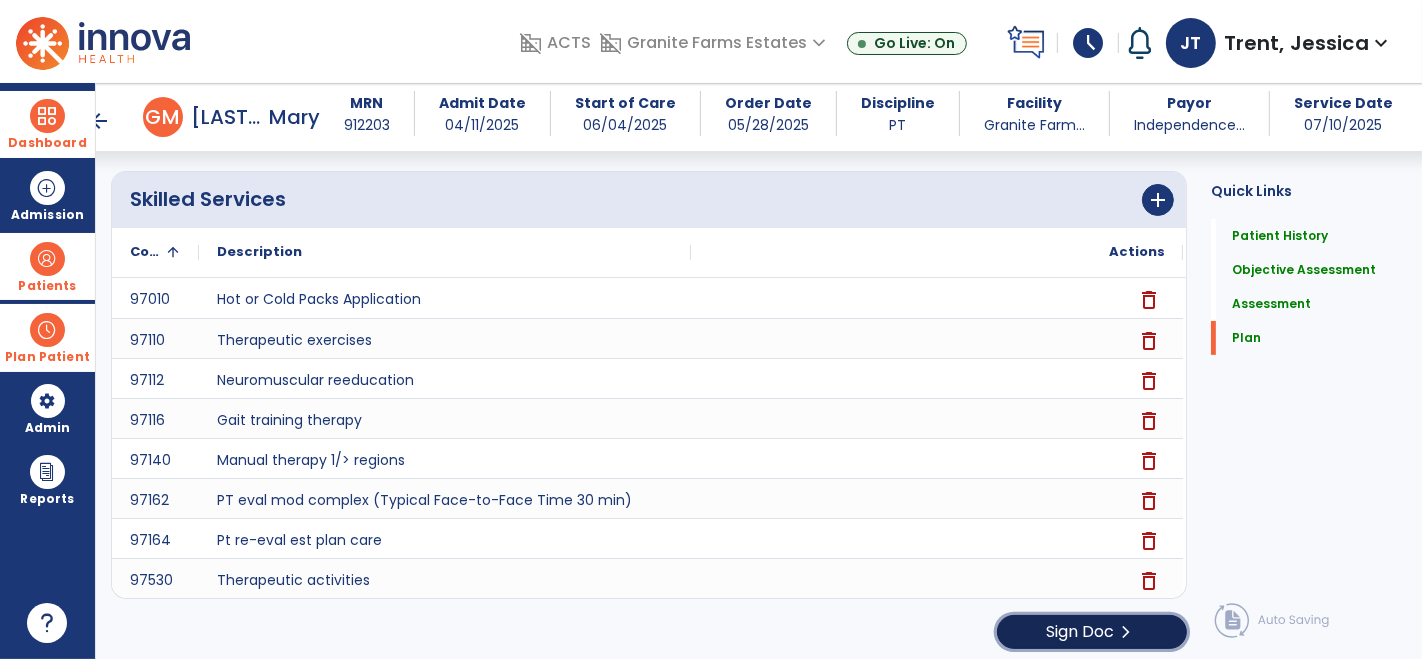 click on "Sign Doc" 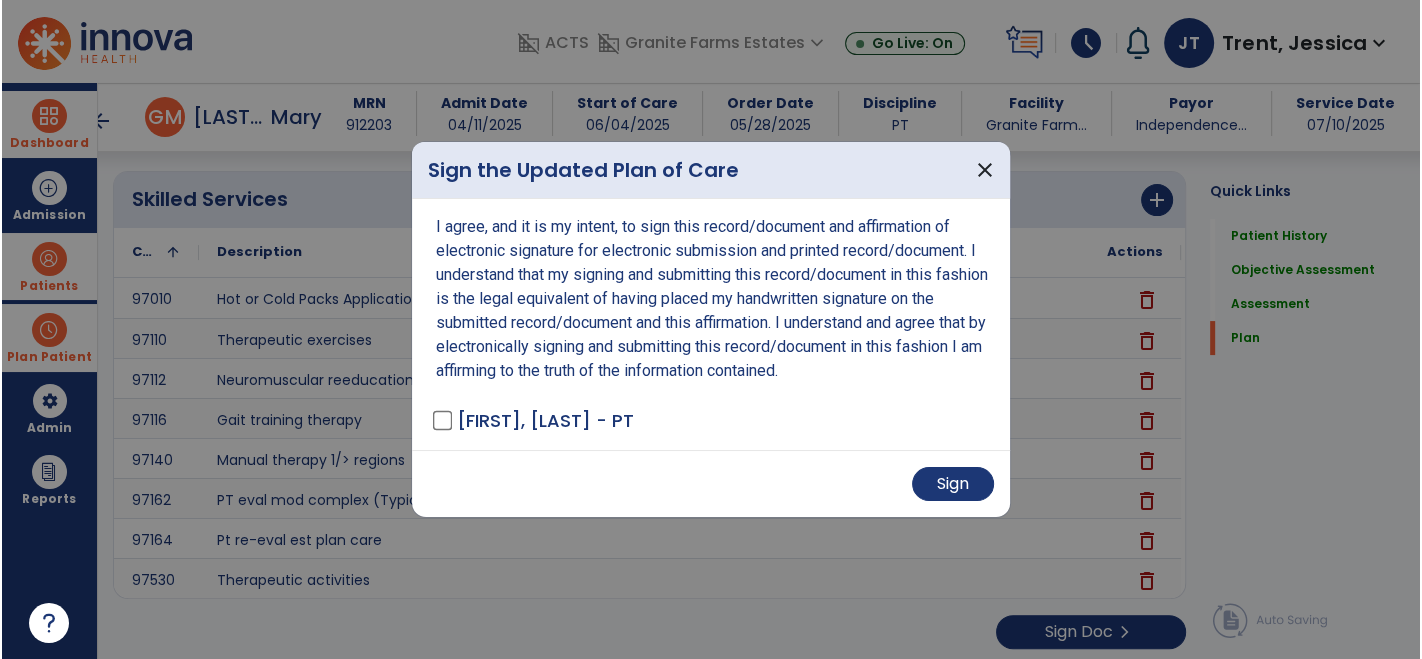 scroll, scrollTop: 6663, scrollLeft: 0, axis: vertical 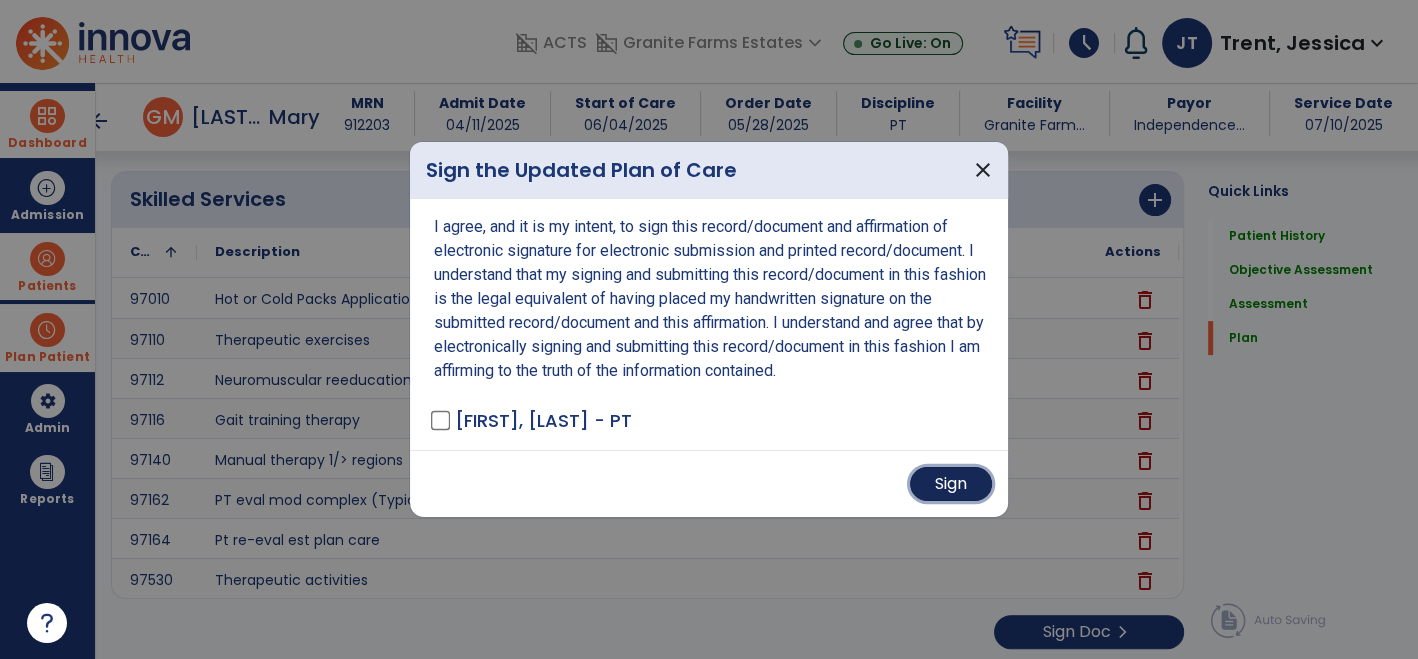 click on "Sign" at bounding box center [951, 484] 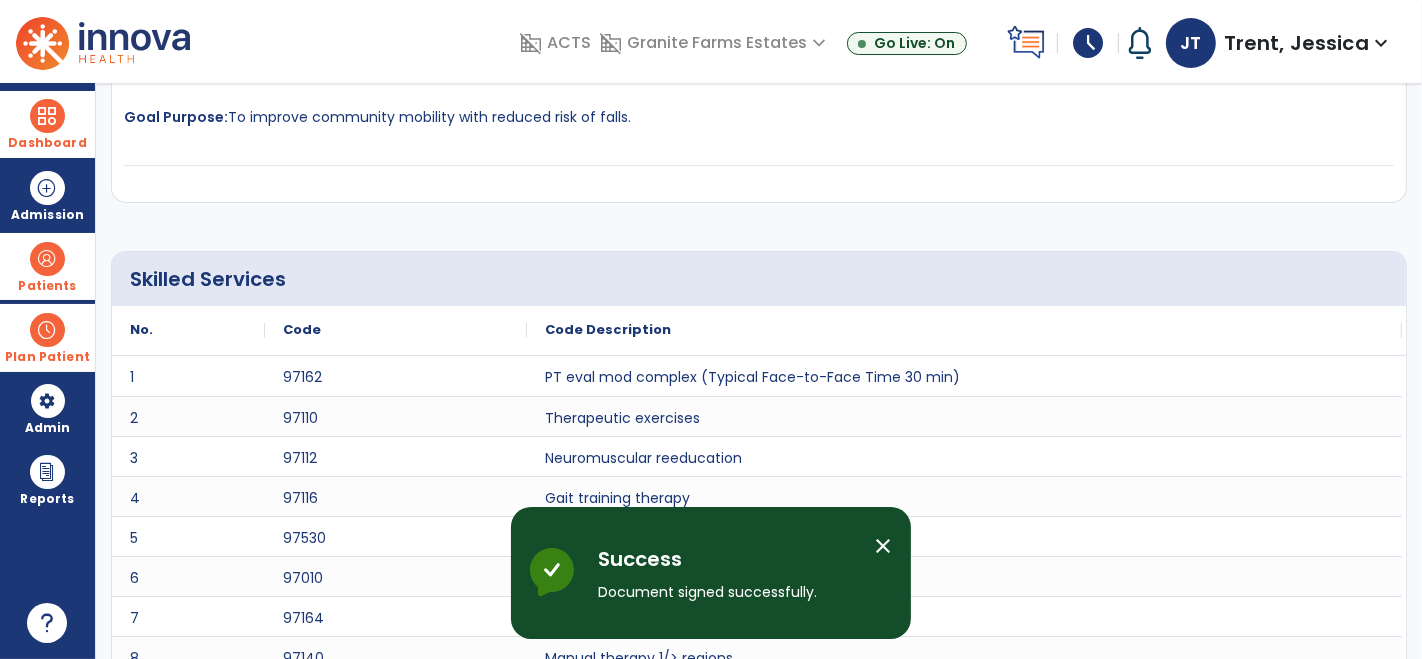 scroll, scrollTop: 0, scrollLeft: 0, axis: both 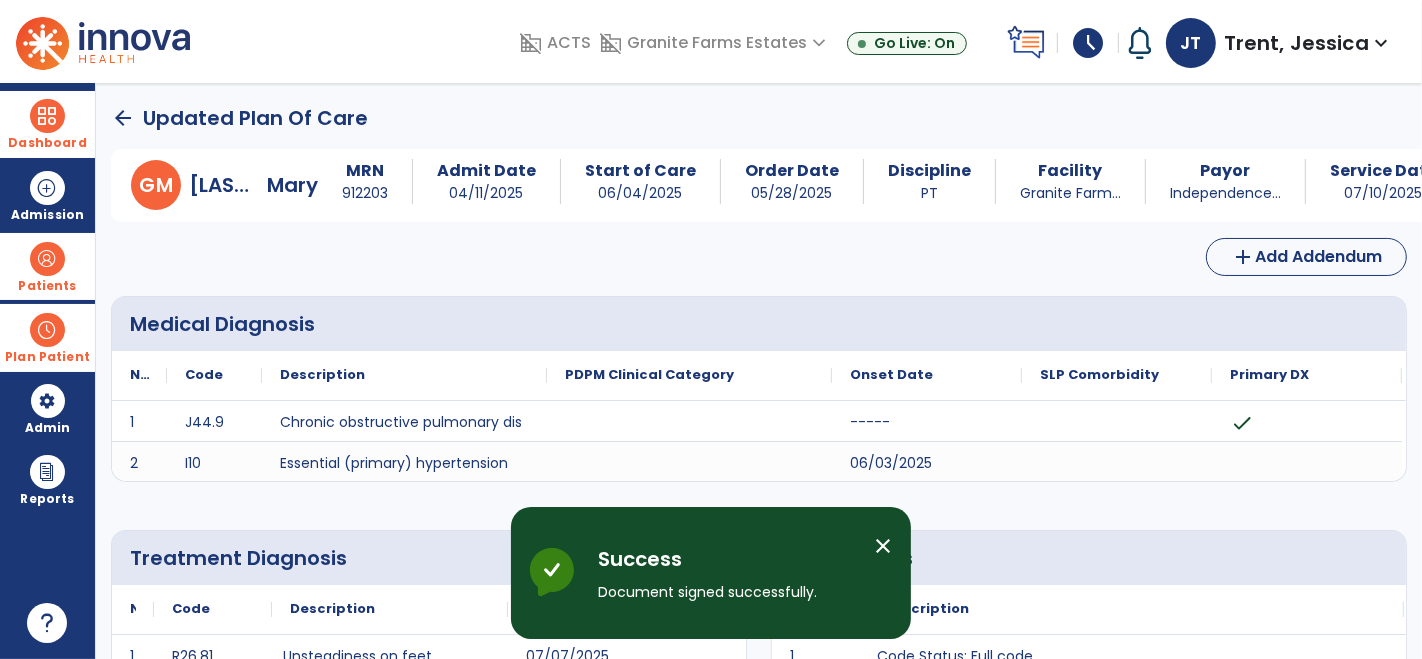 click at bounding box center (47, 116) 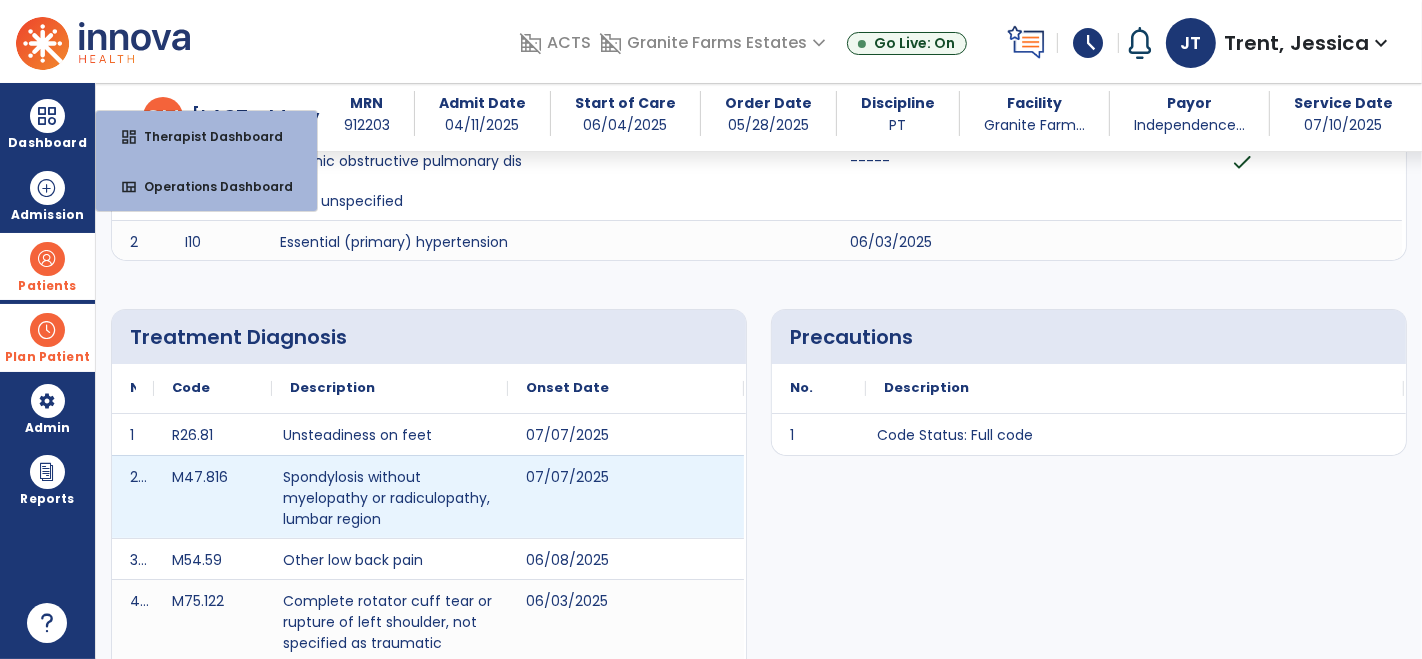 scroll, scrollTop: 239, scrollLeft: 0, axis: vertical 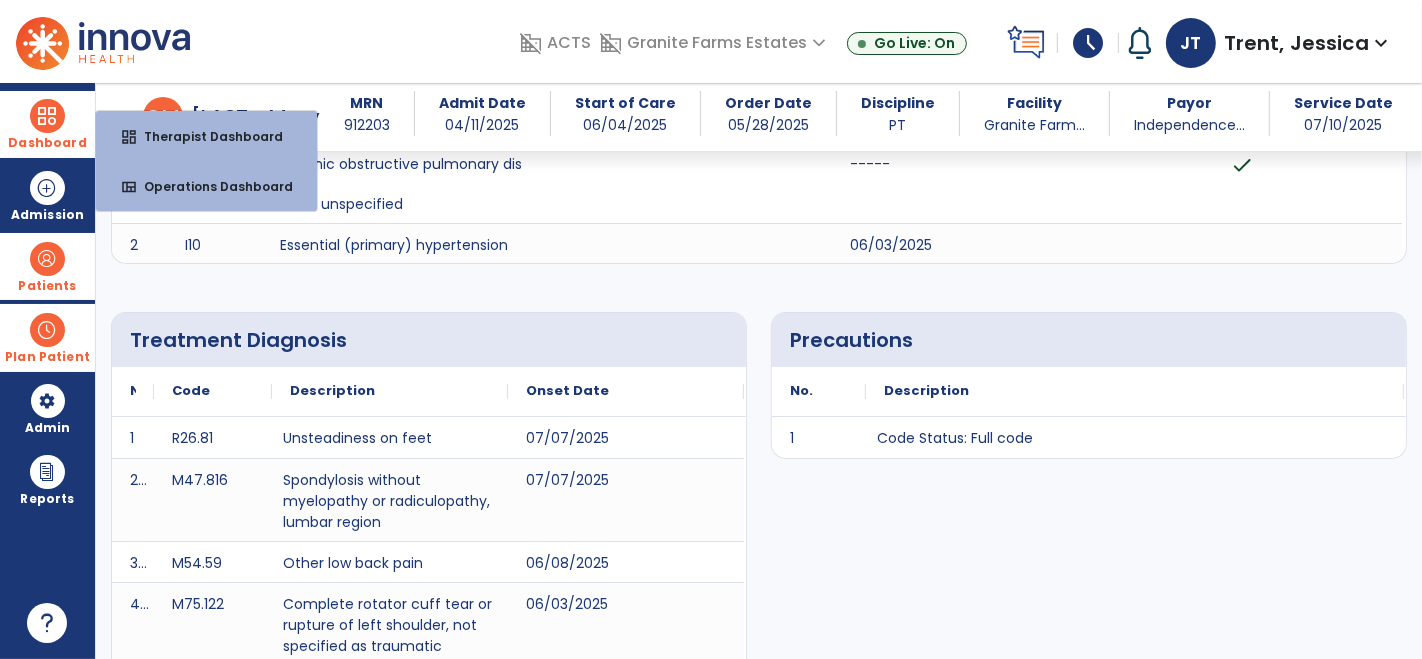 click at bounding box center [47, 116] 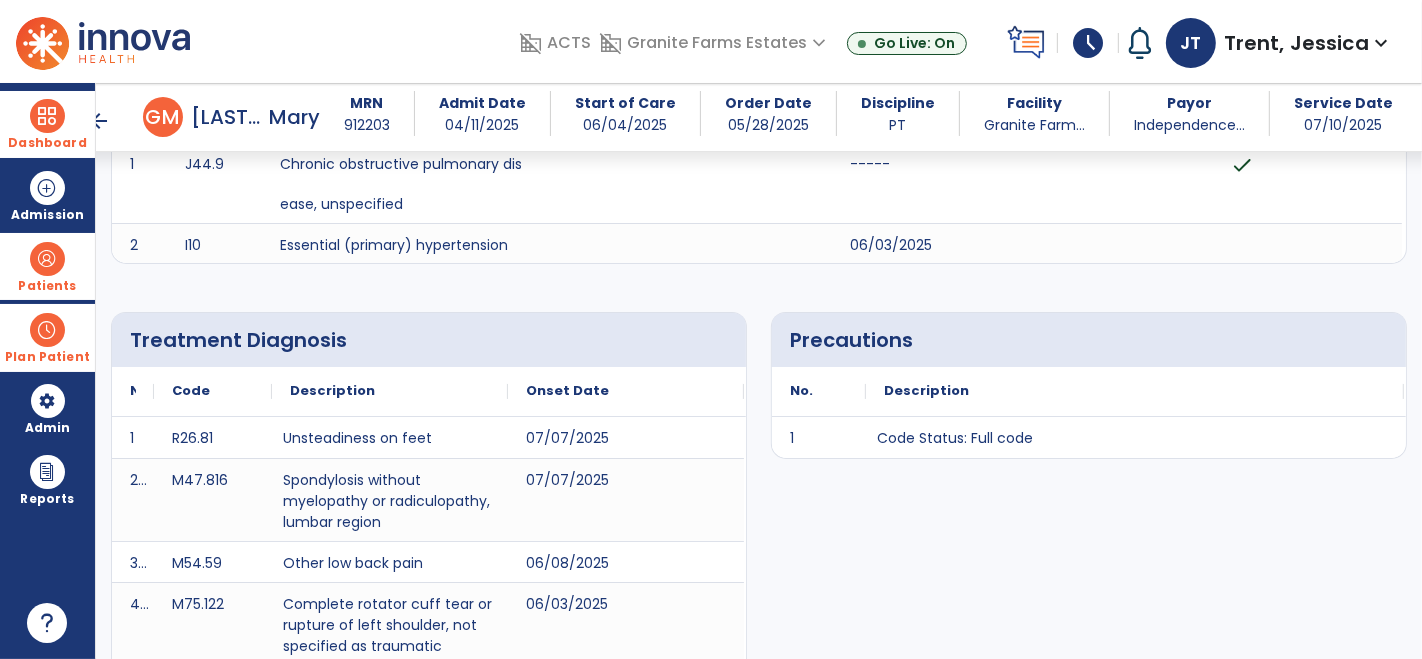 click at bounding box center (47, 116) 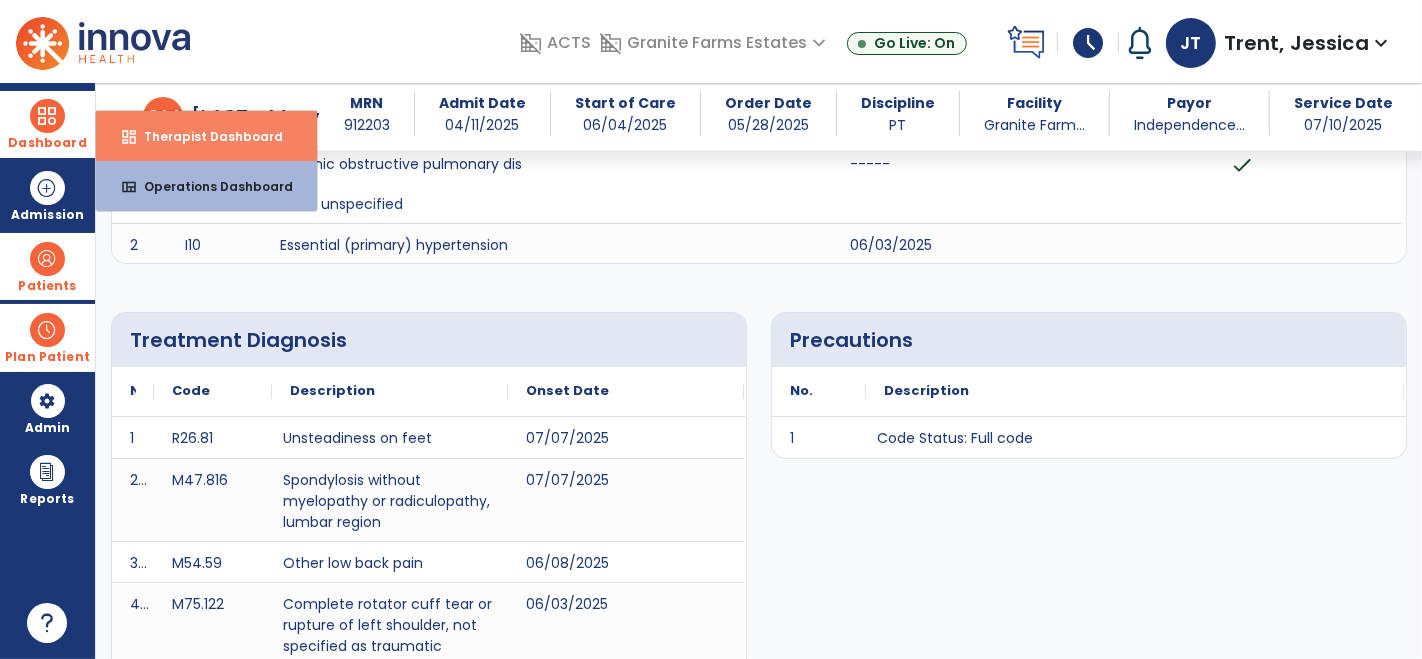 click on "dashboard" at bounding box center [129, 137] 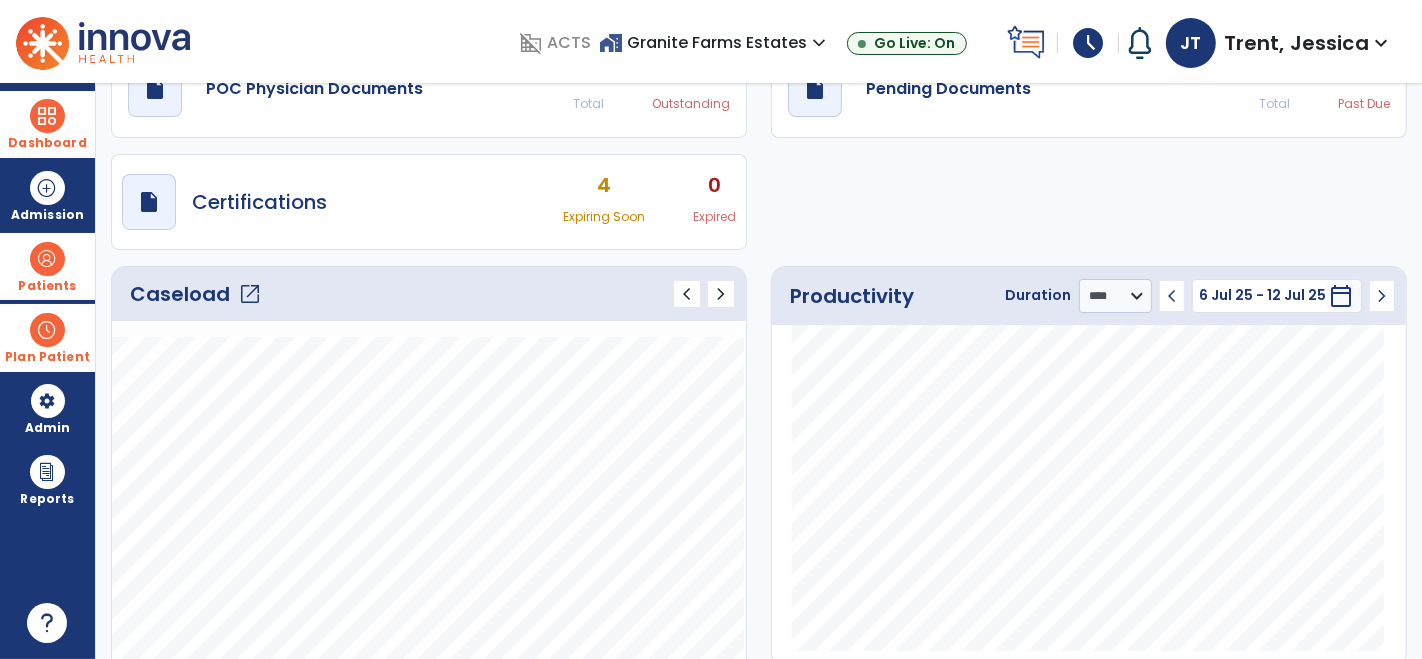 scroll, scrollTop: 113, scrollLeft: 0, axis: vertical 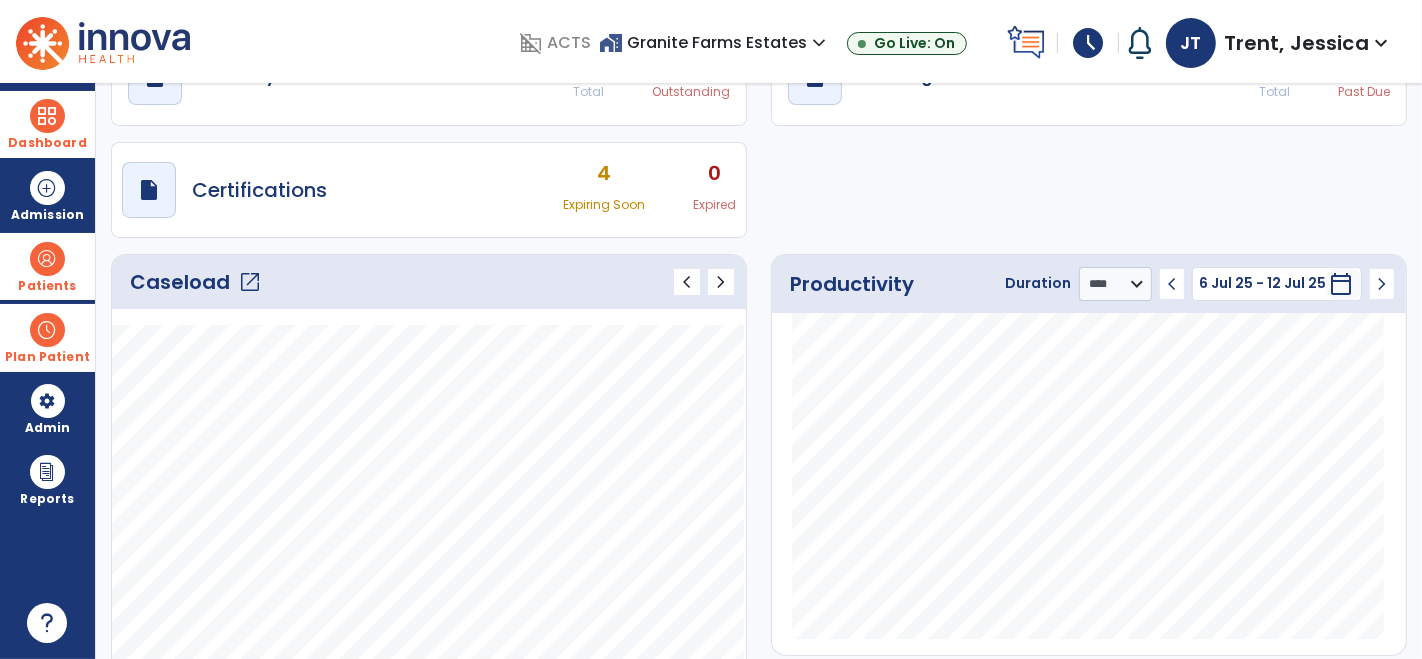 click on "chevron_left" 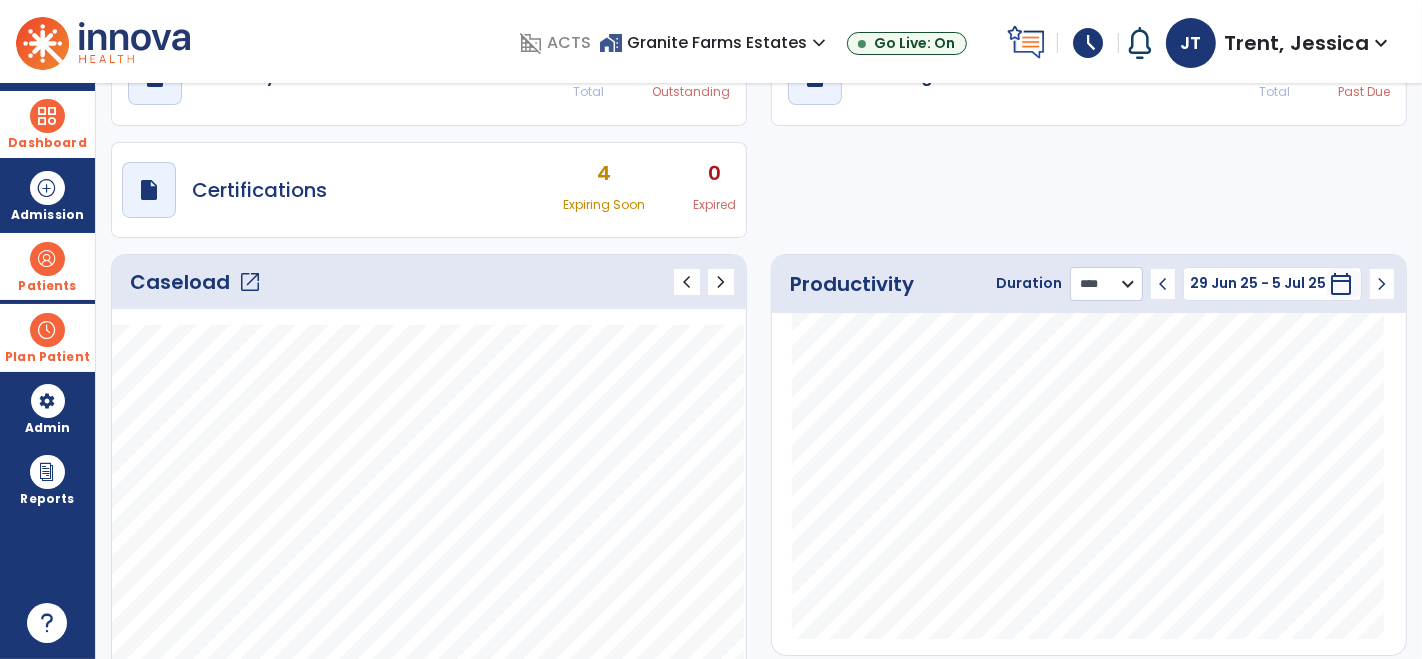 click on "******** **** ***" 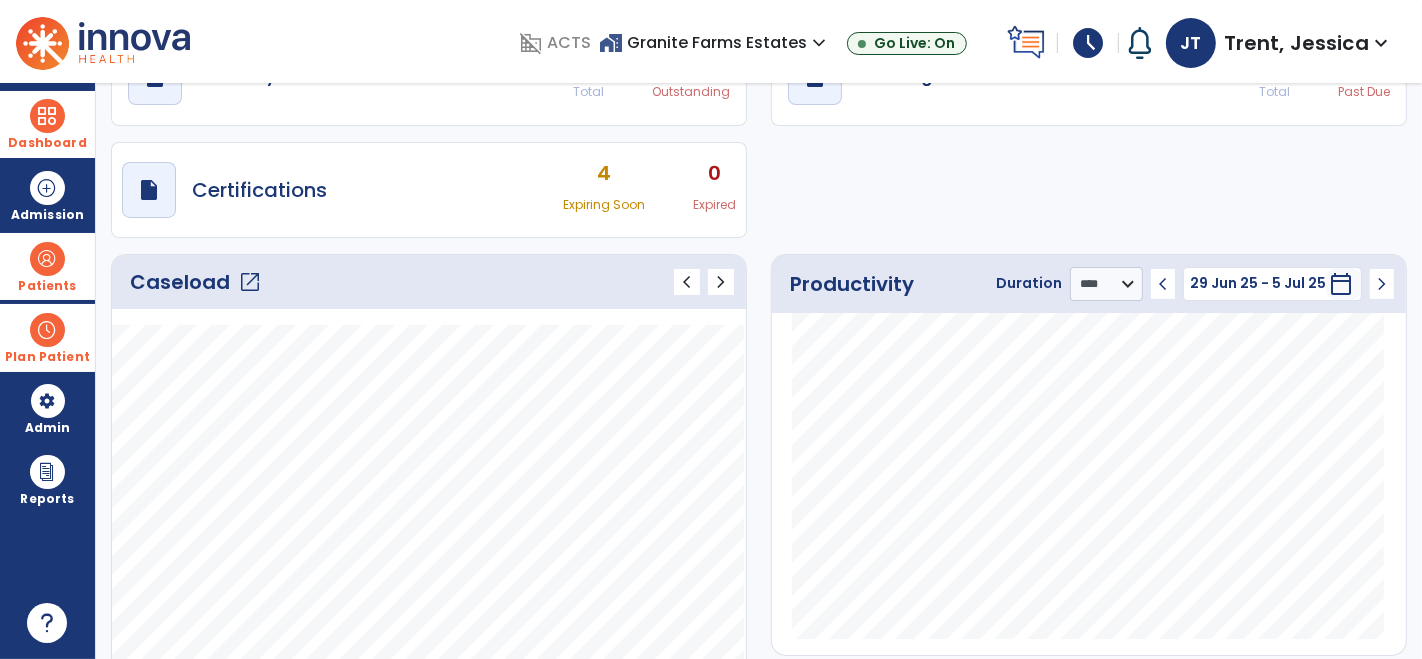 click on "chevron_right" 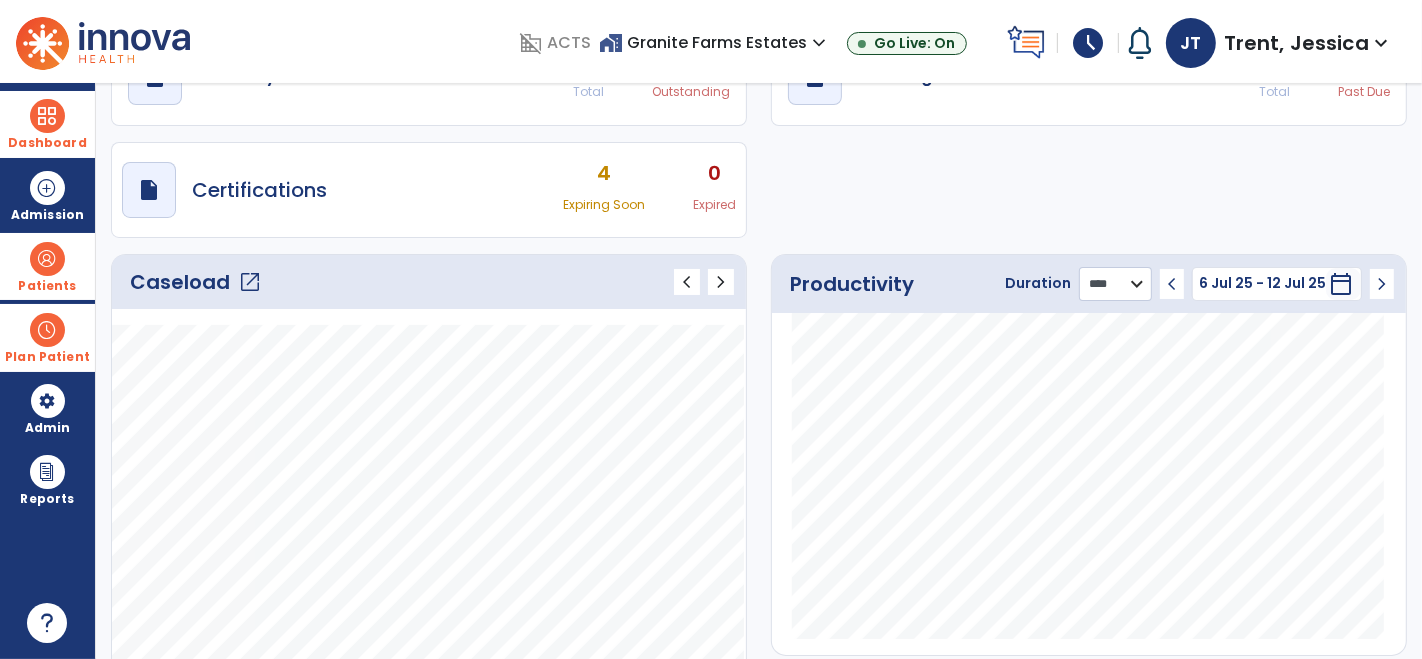 click on "******** **** ***" 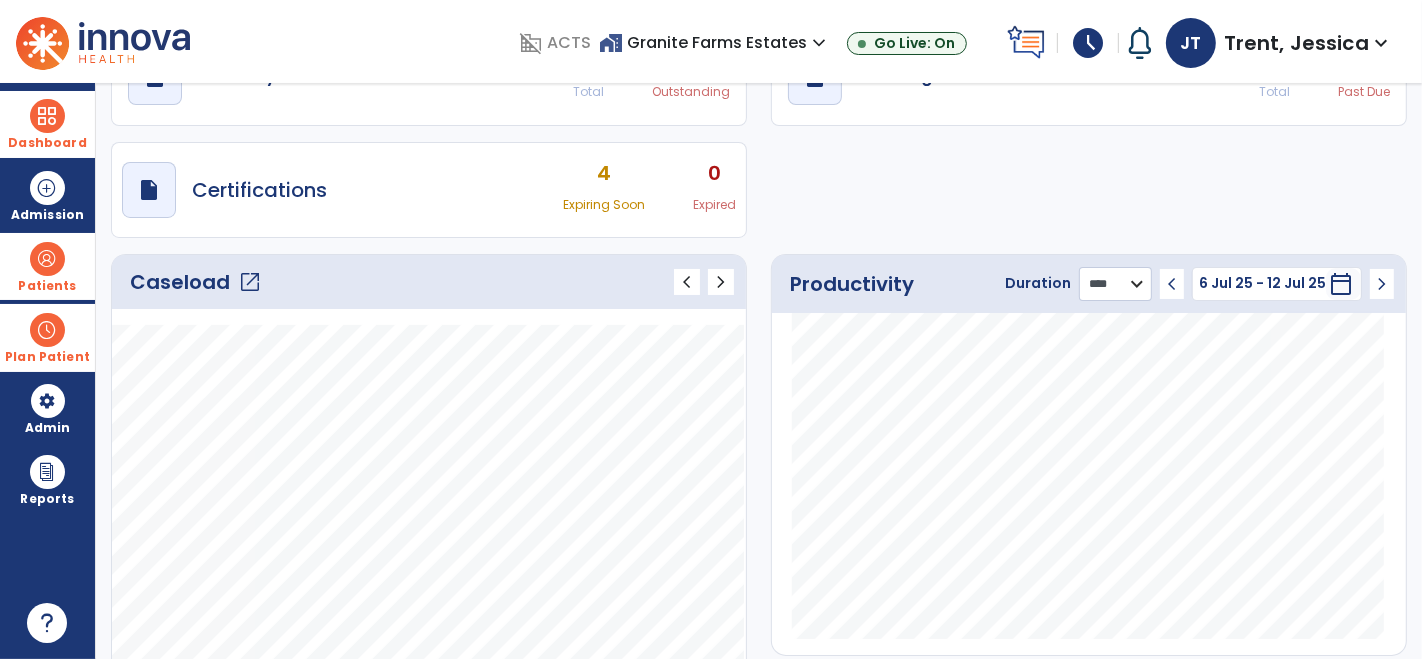 select on "***" 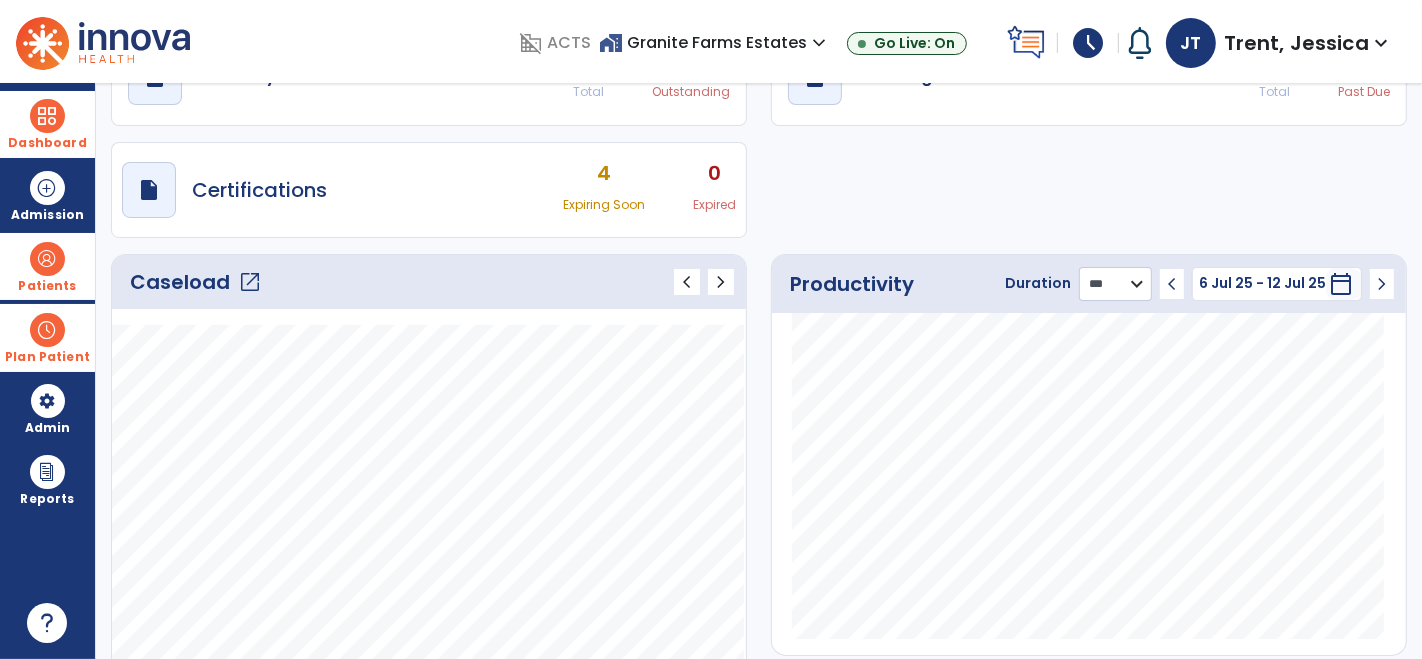 click on "******** **** ***" 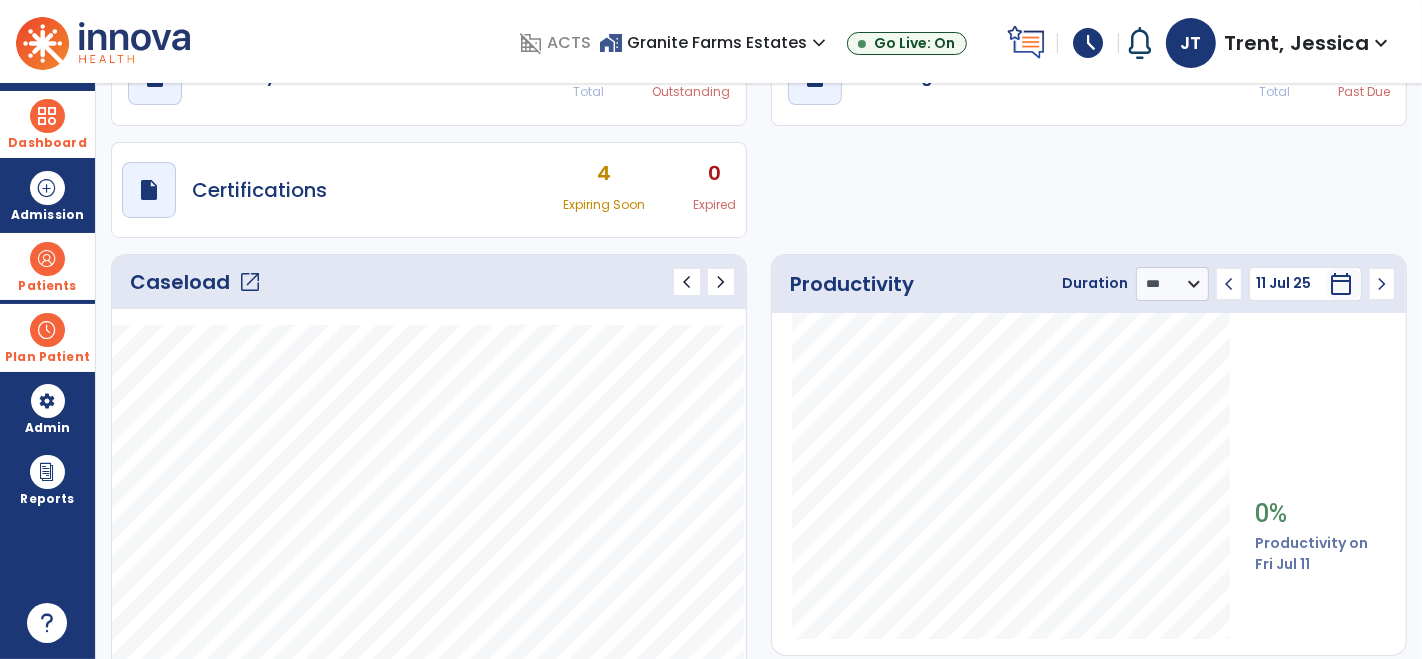 click on "chevron_left" 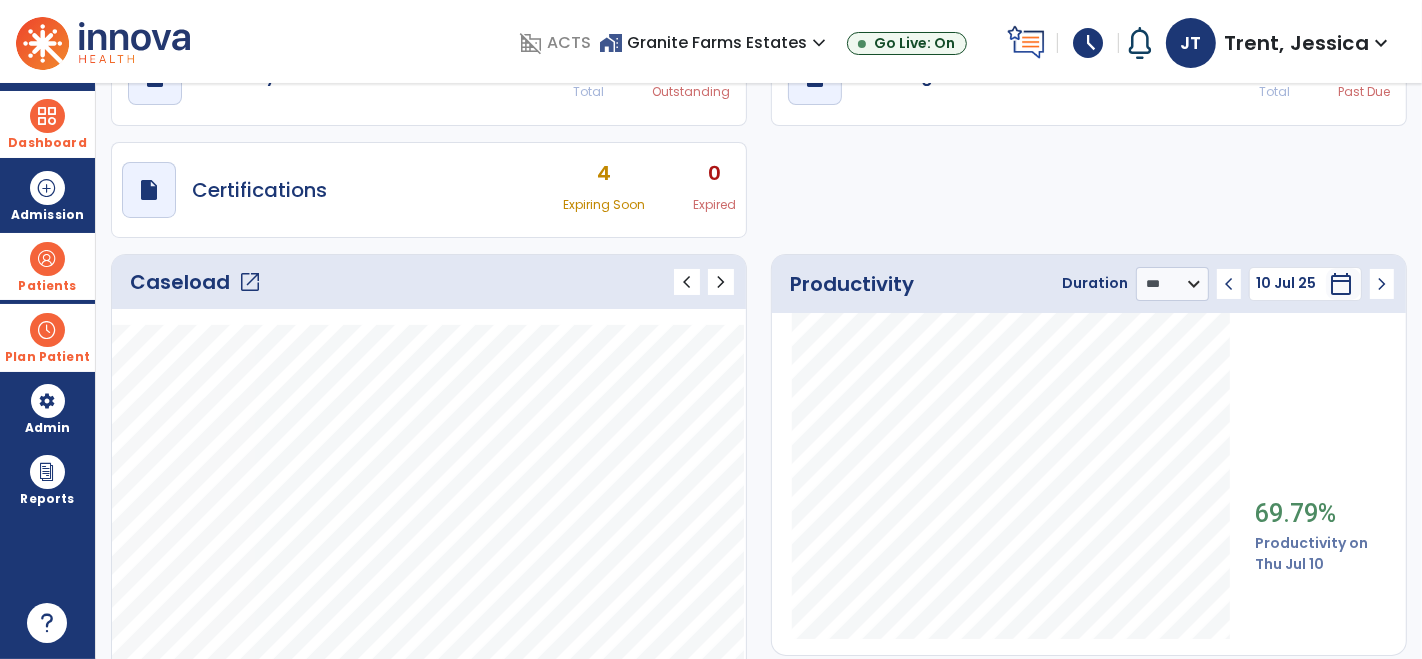 click on "chevron_left" 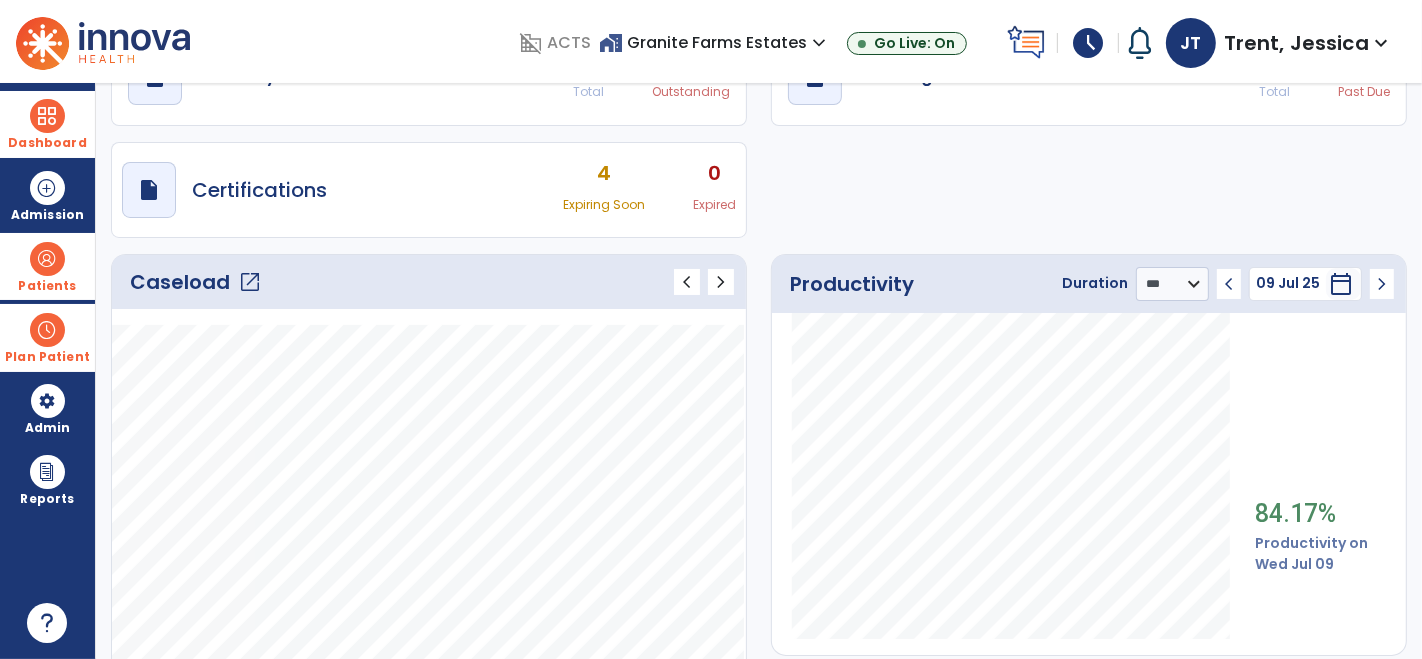 click on "chevron_right" 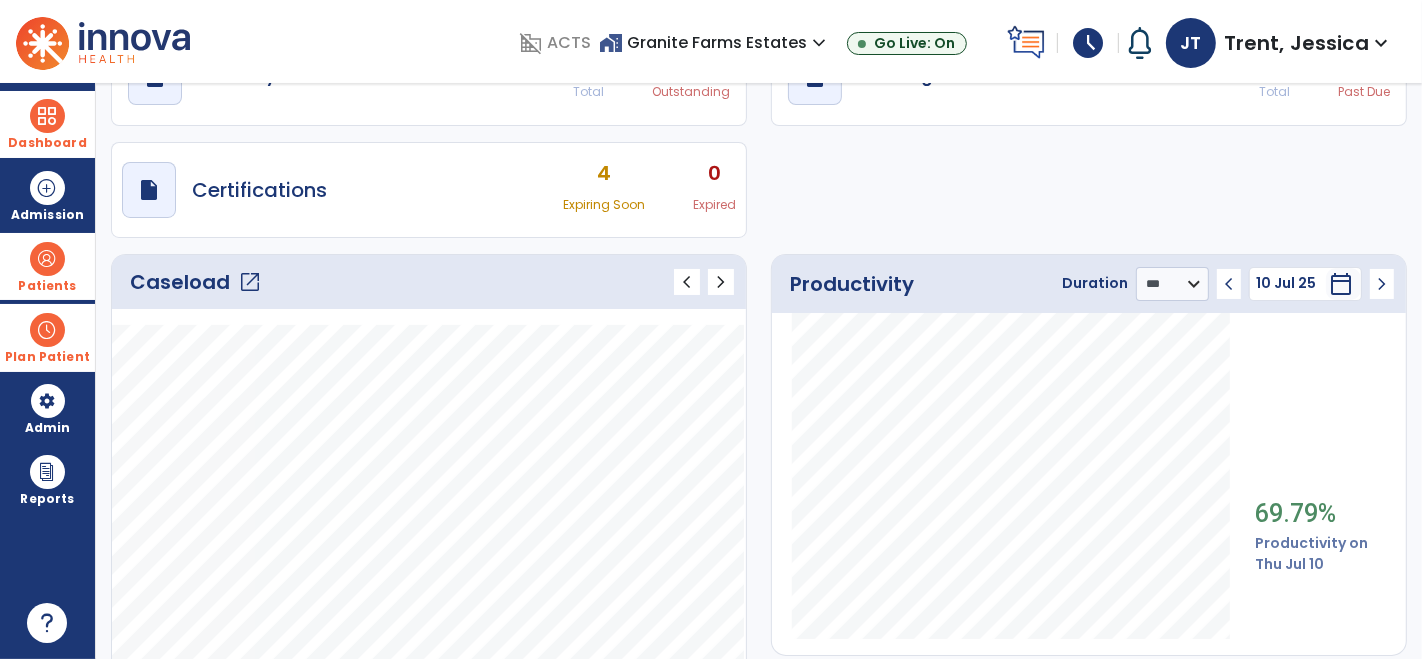 click on "chevron_left" 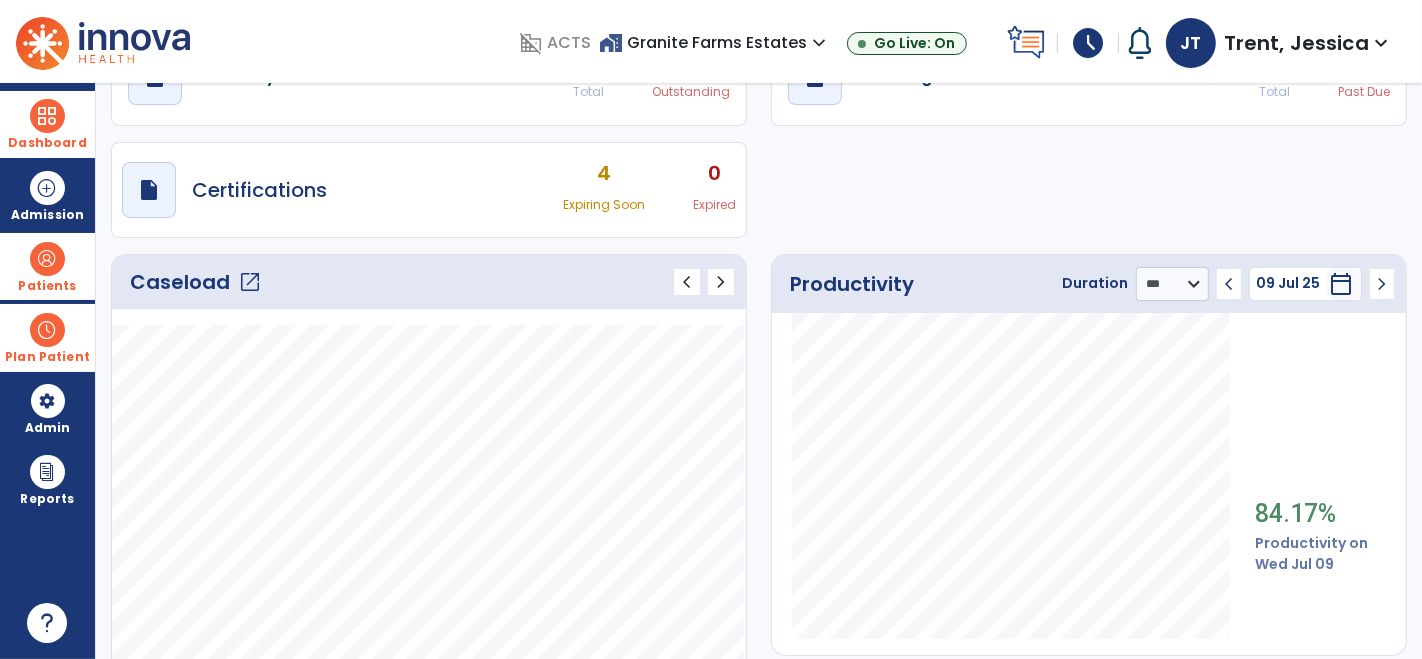 click on "chevron_left" 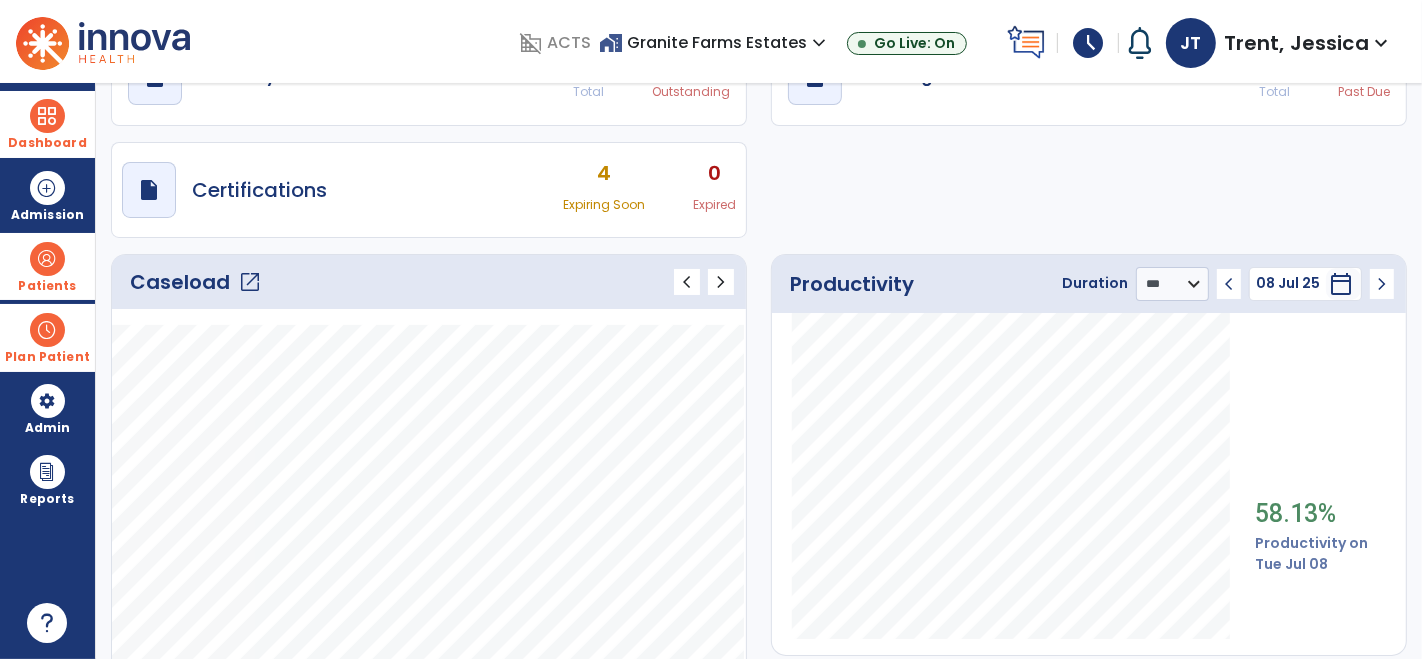 click on "chevron_left" 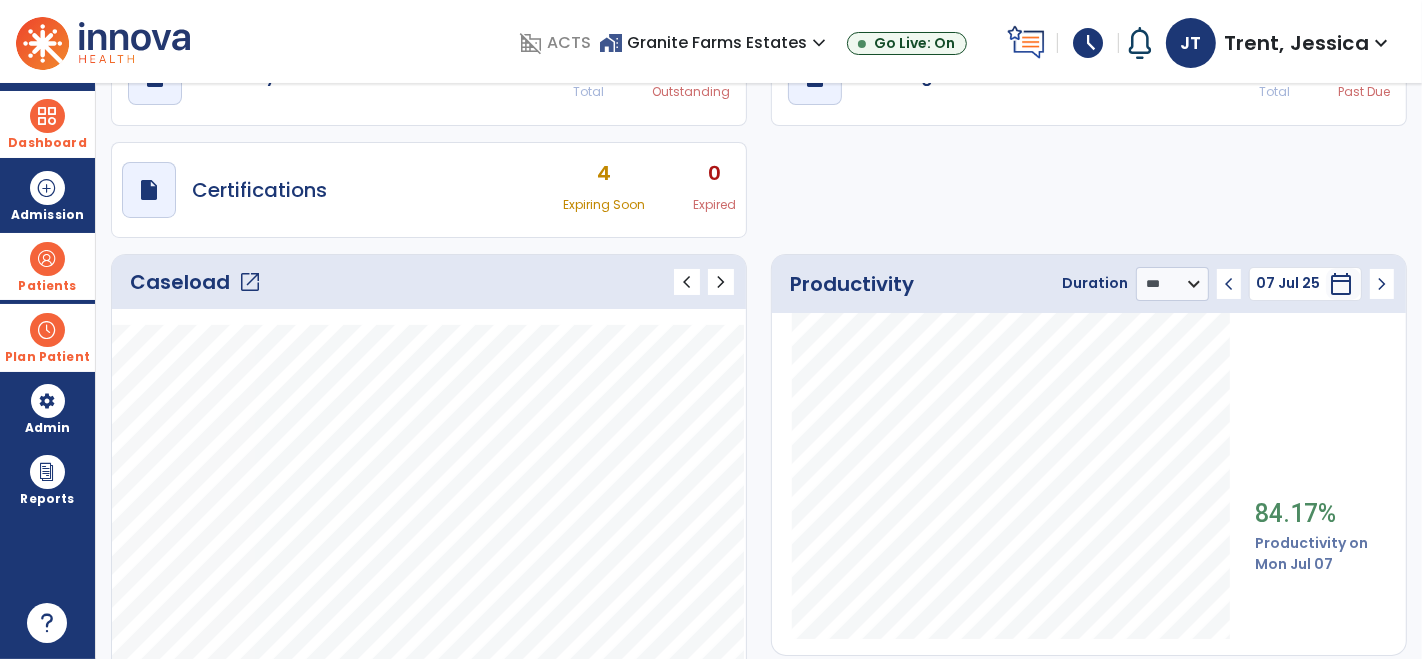 click on "chevron_right" 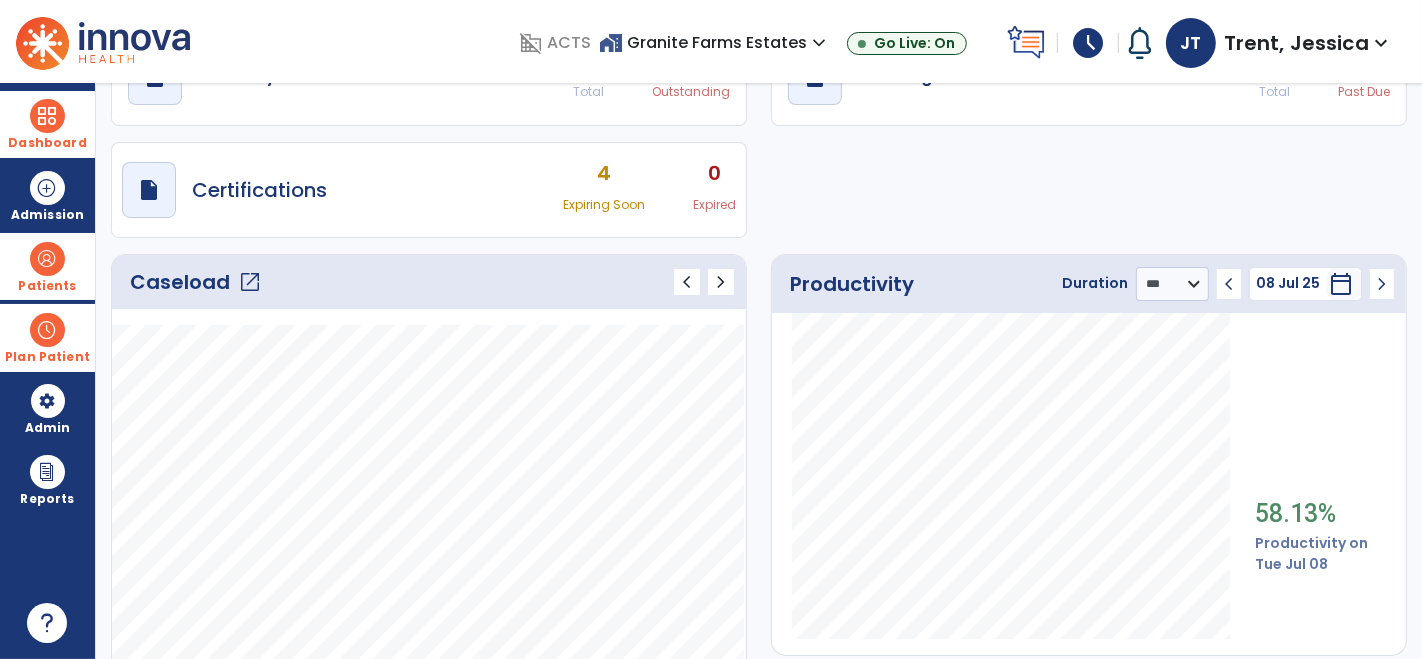 click on "chevron_right" 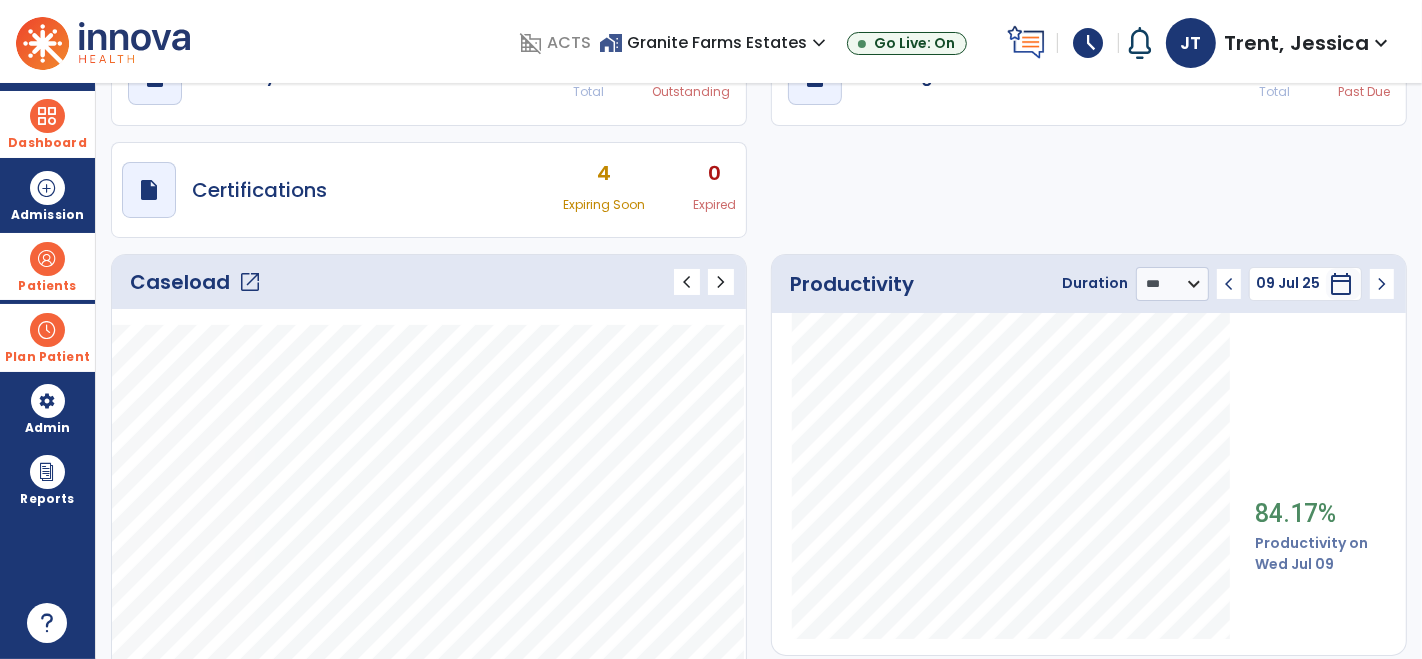 click on "chevron_right" 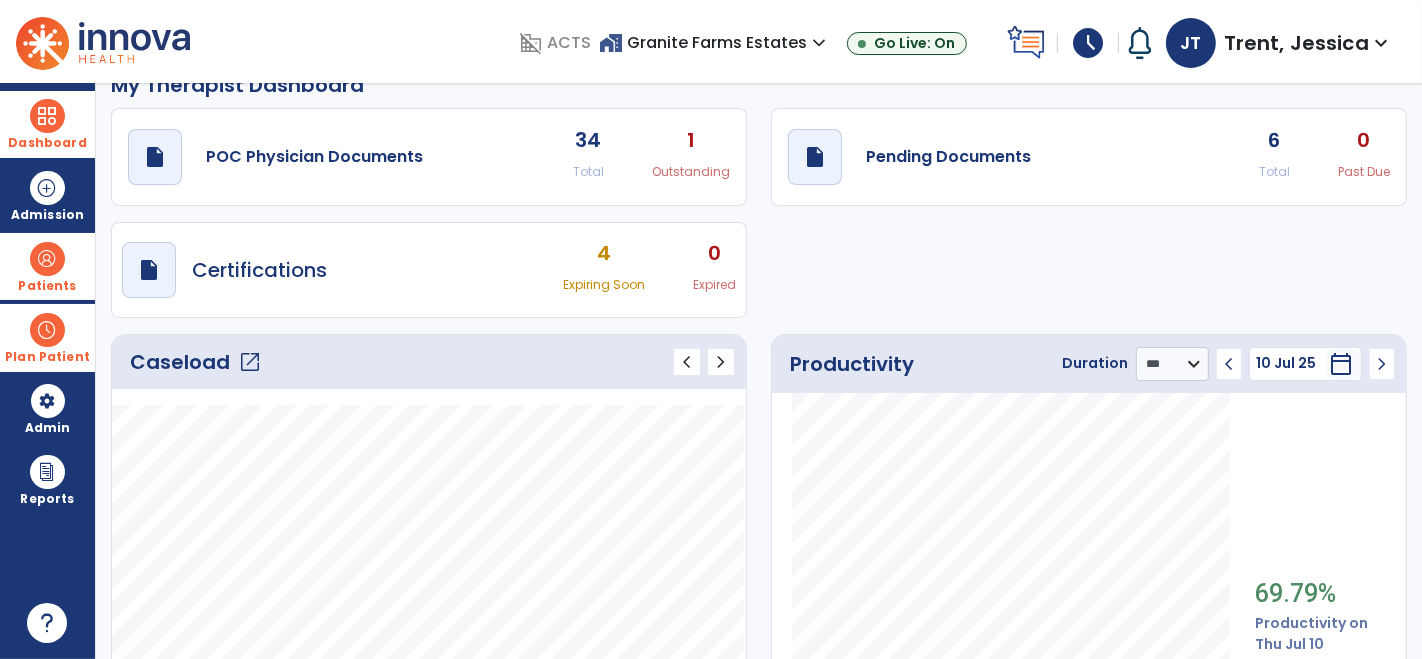 scroll, scrollTop: 0, scrollLeft: 0, axis: both 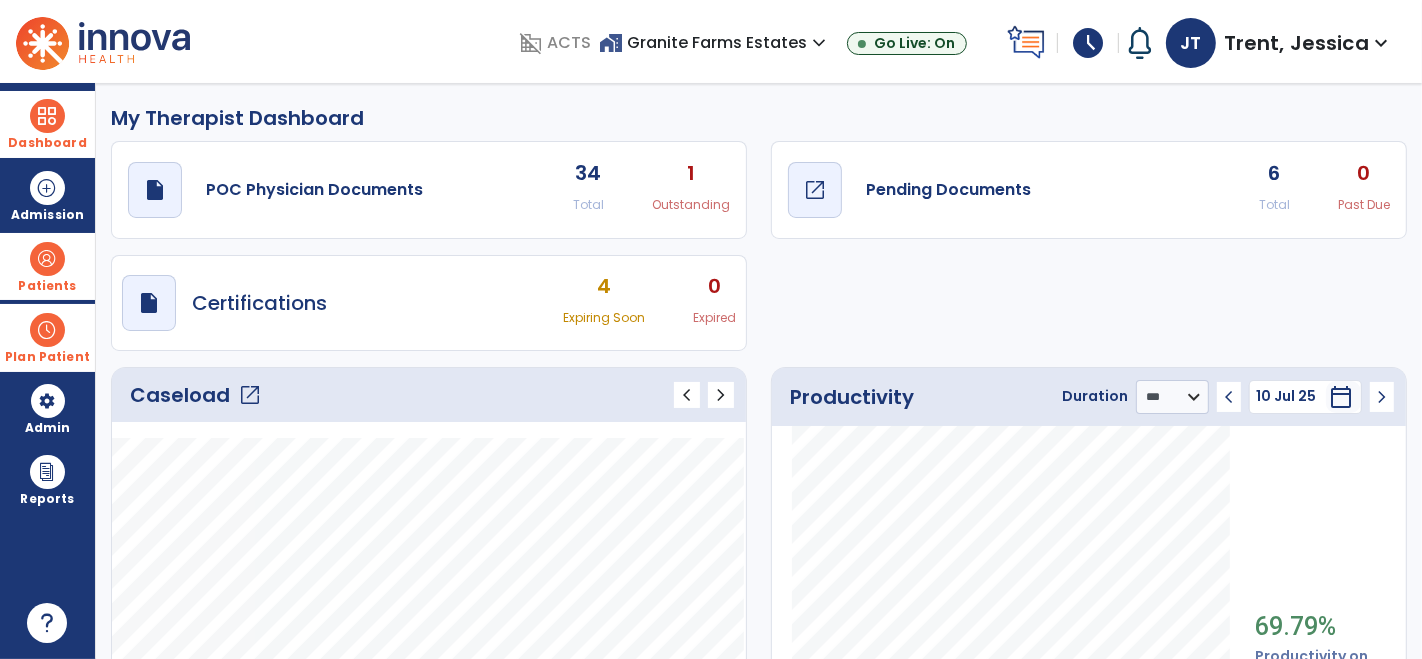 click on "Pending Documents" 